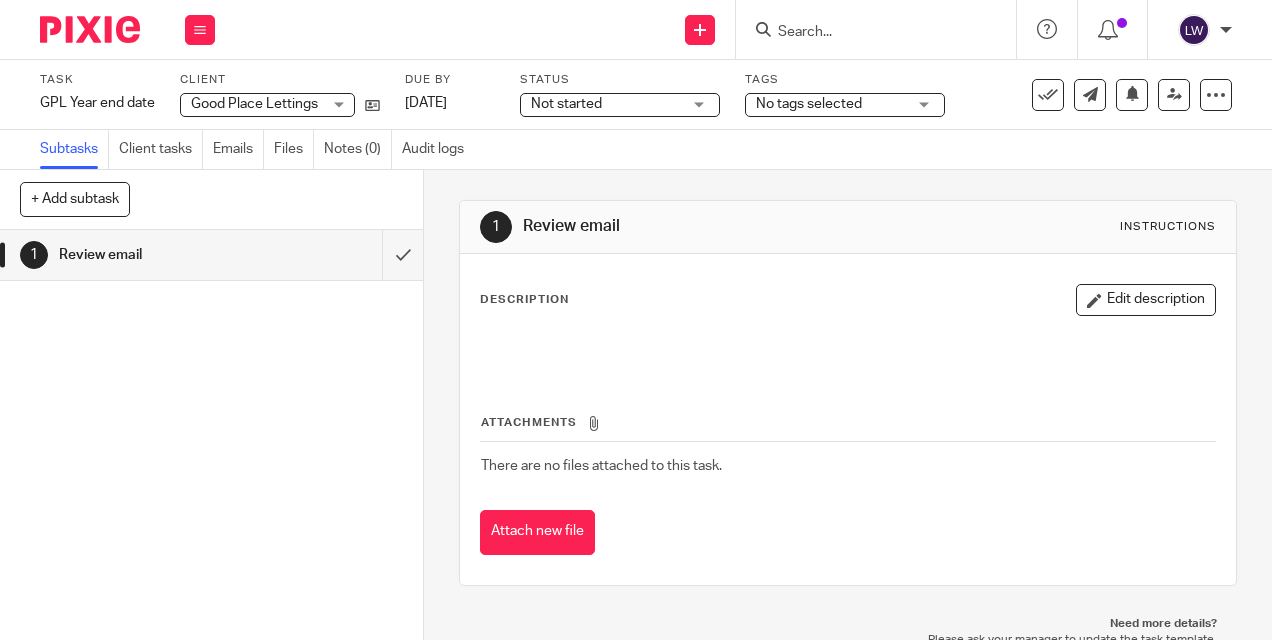 scroll, scrollTop: 0, scrollLeft: 0, axis: both 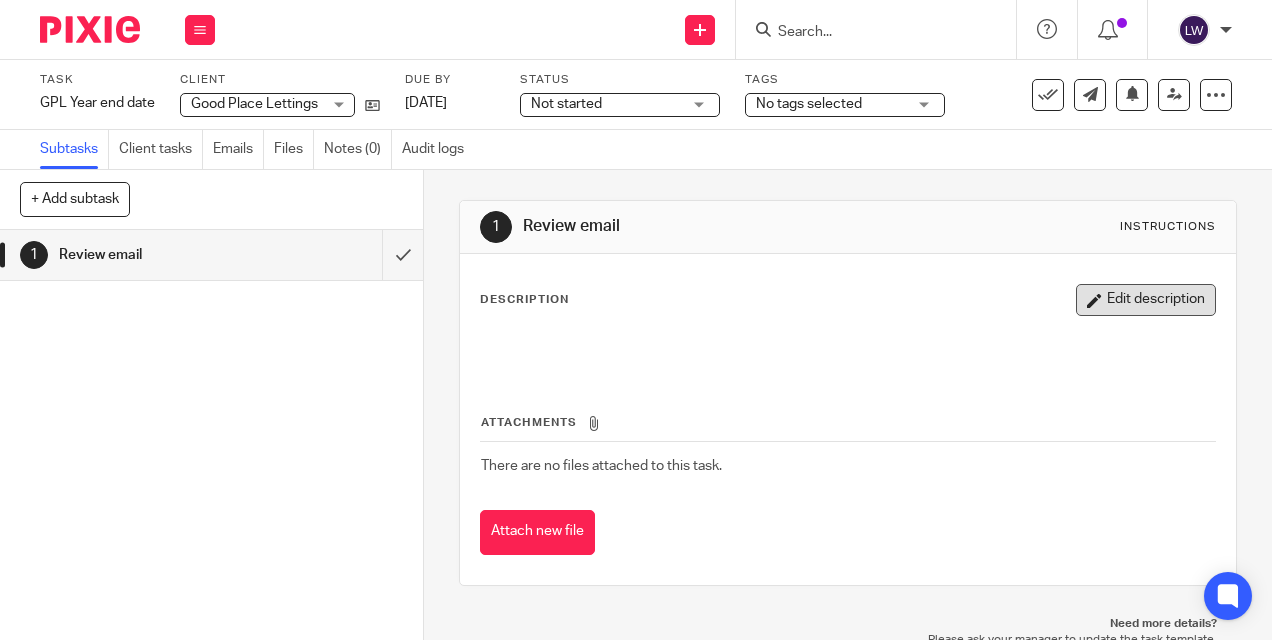 click on "Edit description" at bounding box center [1146, 300] 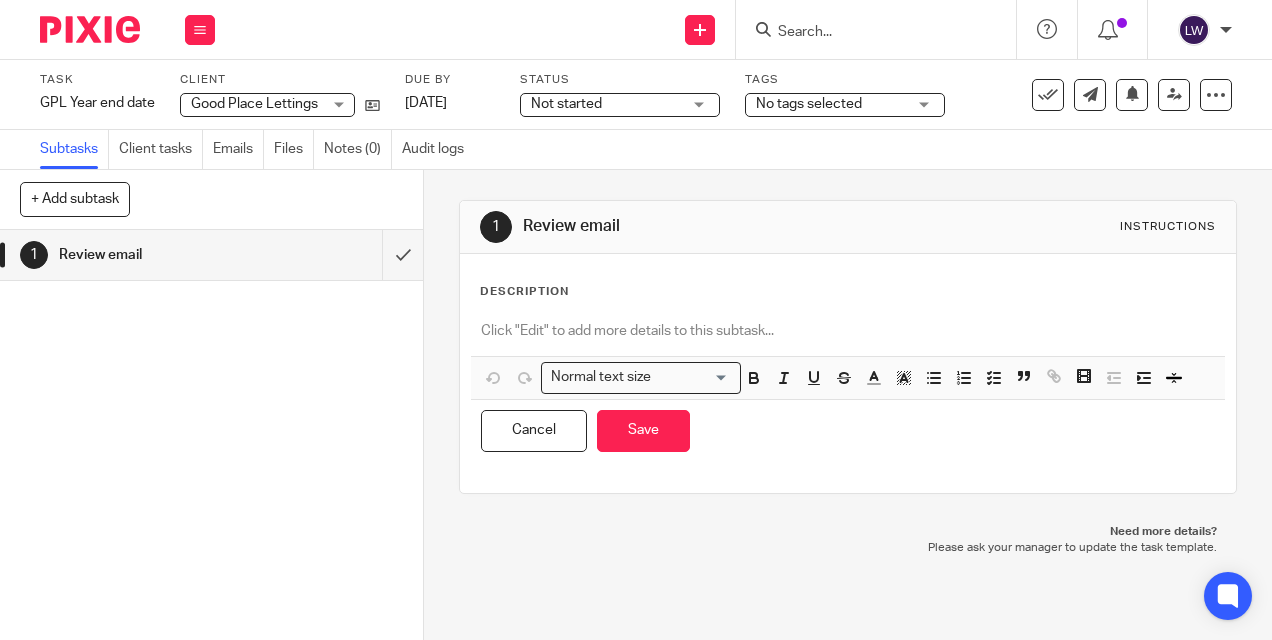 click at bounding box center (847, 333) 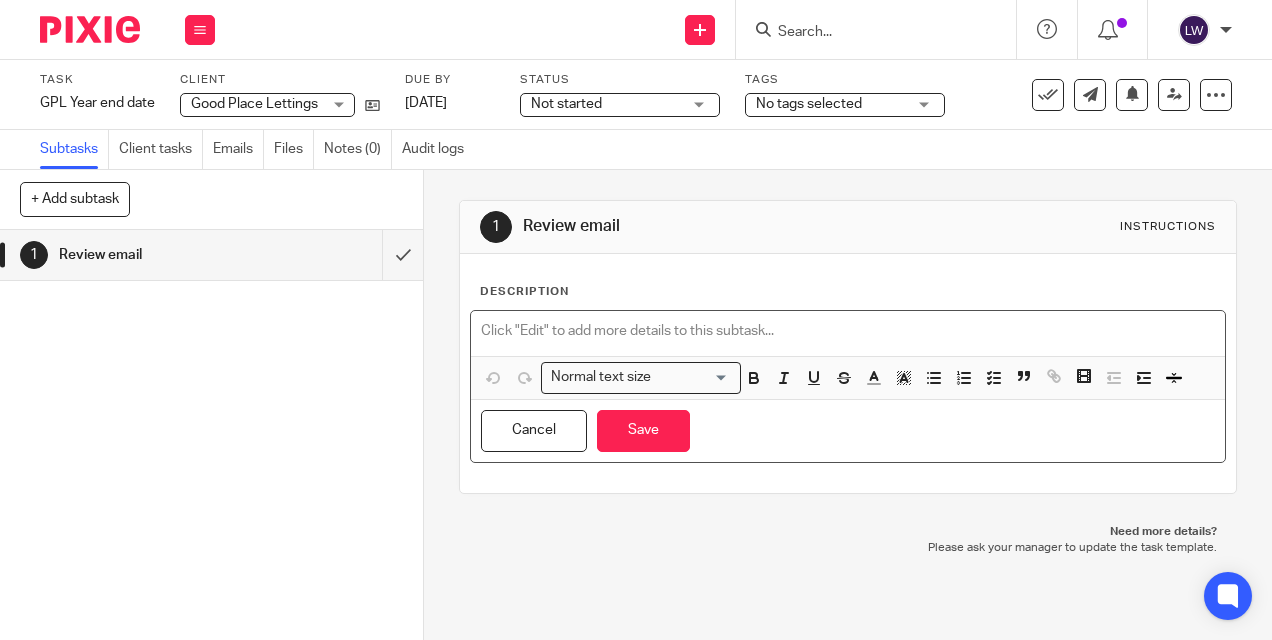 type 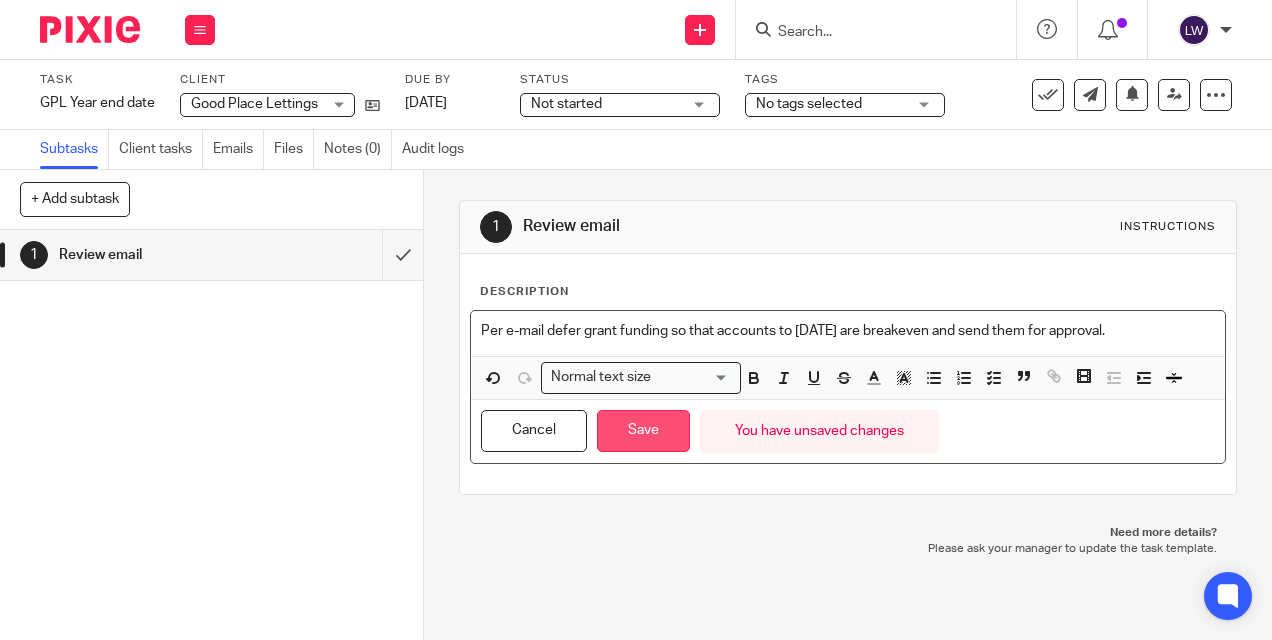 click on "Save" at bounding box center [643, 431] 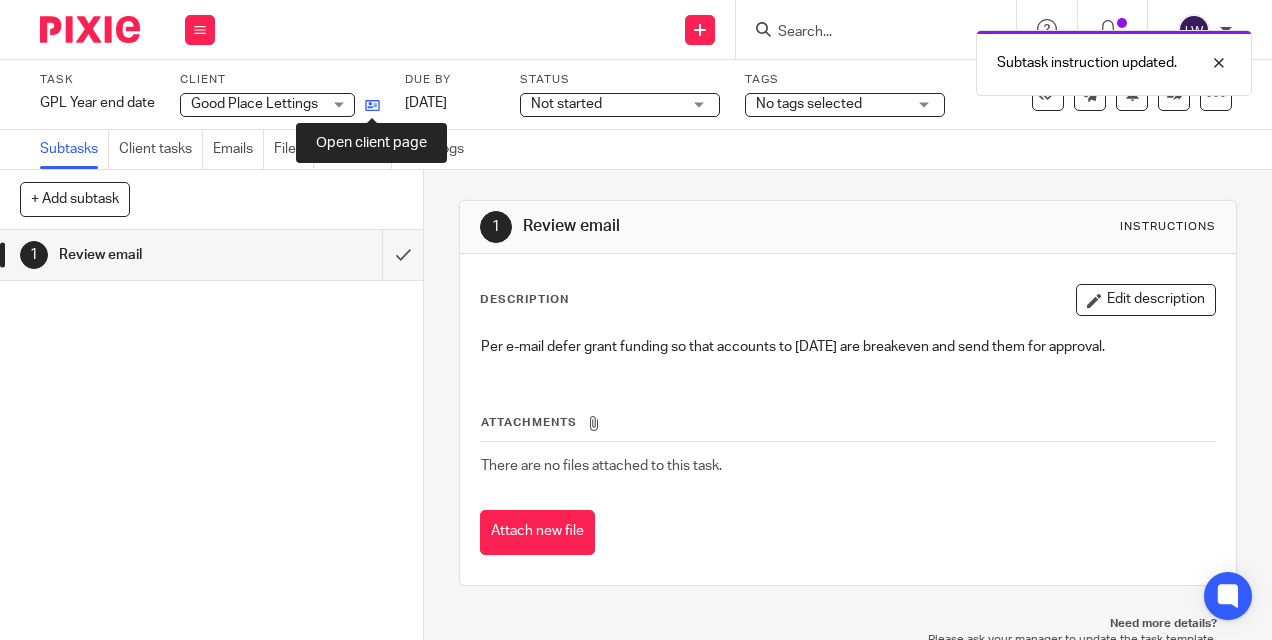 click at bounding box center (372, 105) 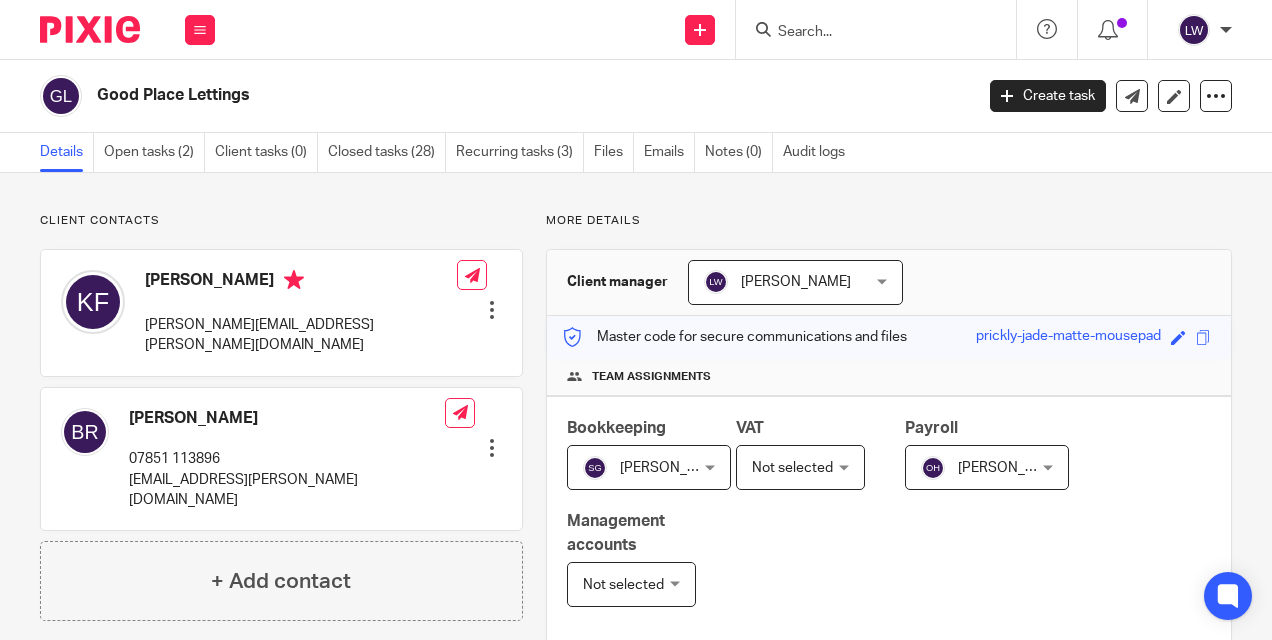 scroll, scrollTop: 0, scrollLeft: 0, axis: both 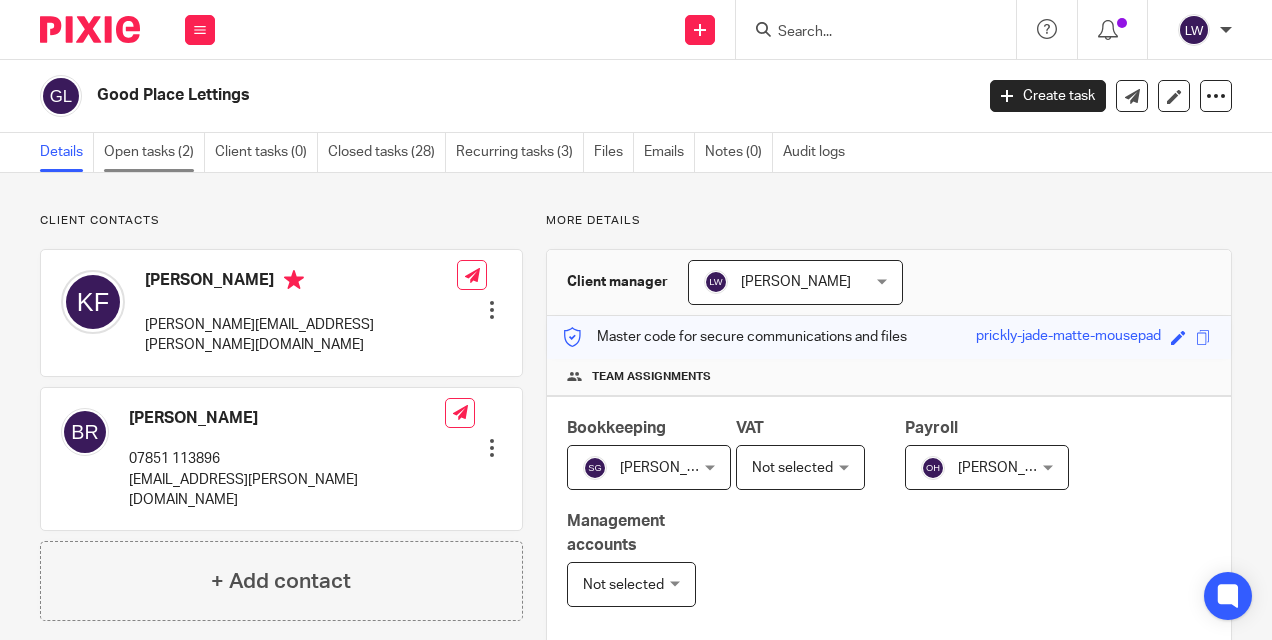 click on "Open tasks (2)" at bounding box center [154, 152] 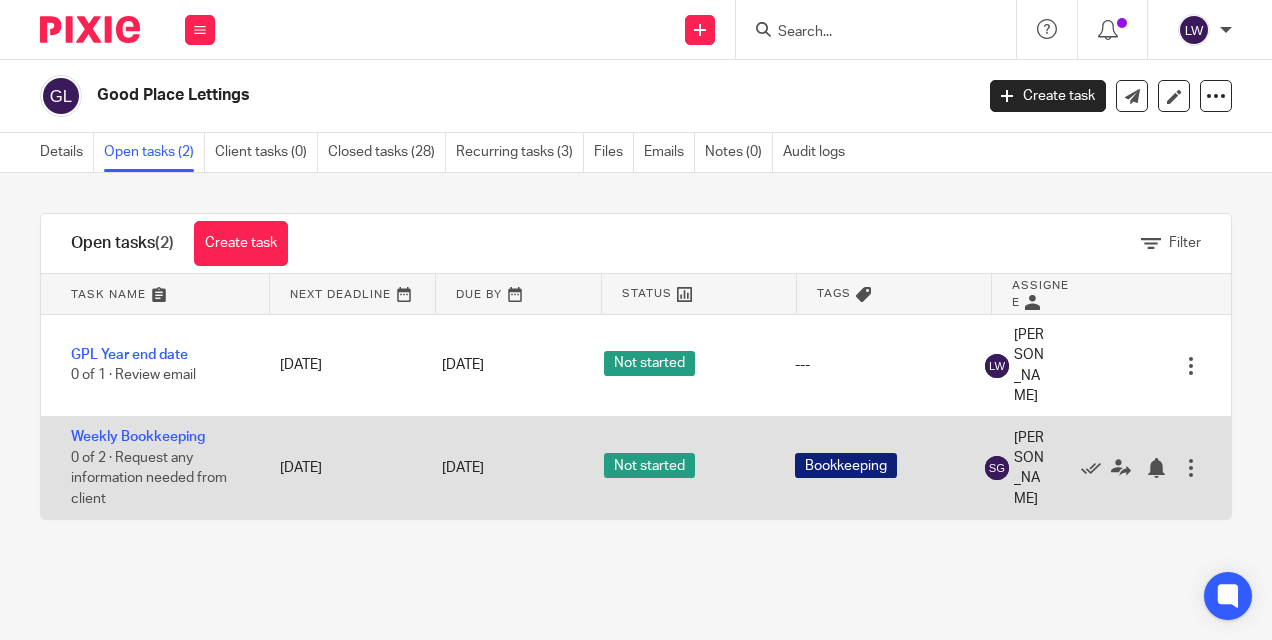 scroll, scrollTop: 0, scrollLeft: 0, axis: both 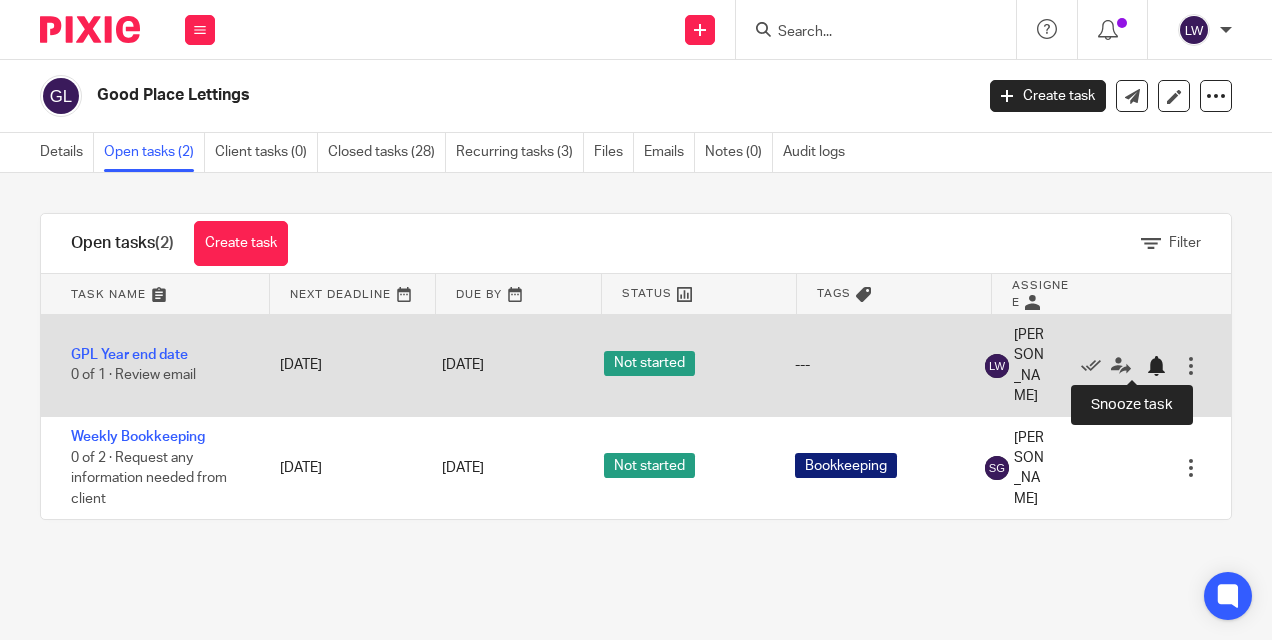 click at bounding box center [1156, 366] 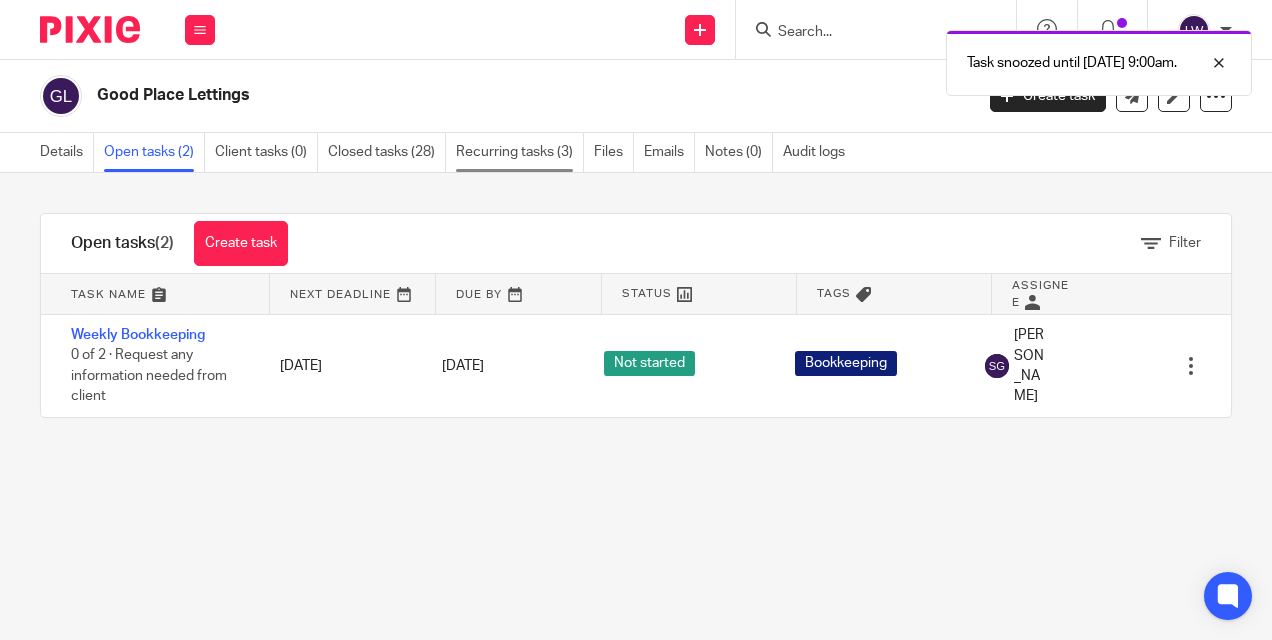 click on "Recurring tasks (3)" at bounding box center [520, 152] 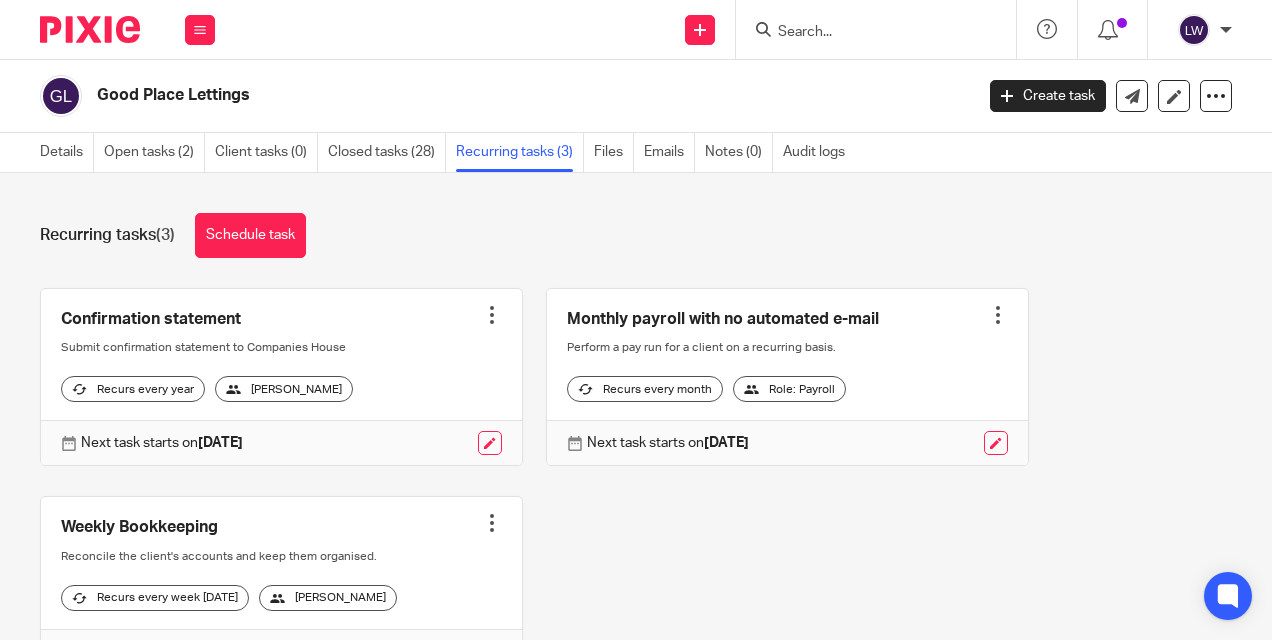 scroll, scrollTop: 0, scrollLeft: 0, axis: both 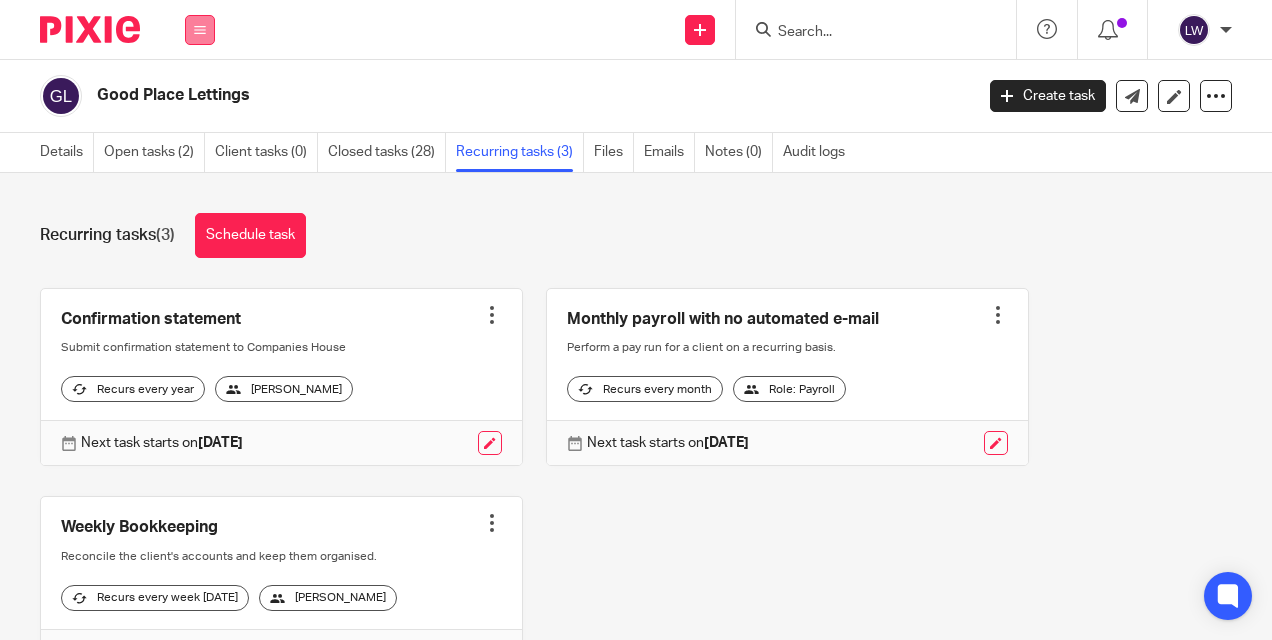 click at bounding box center [200, 30] 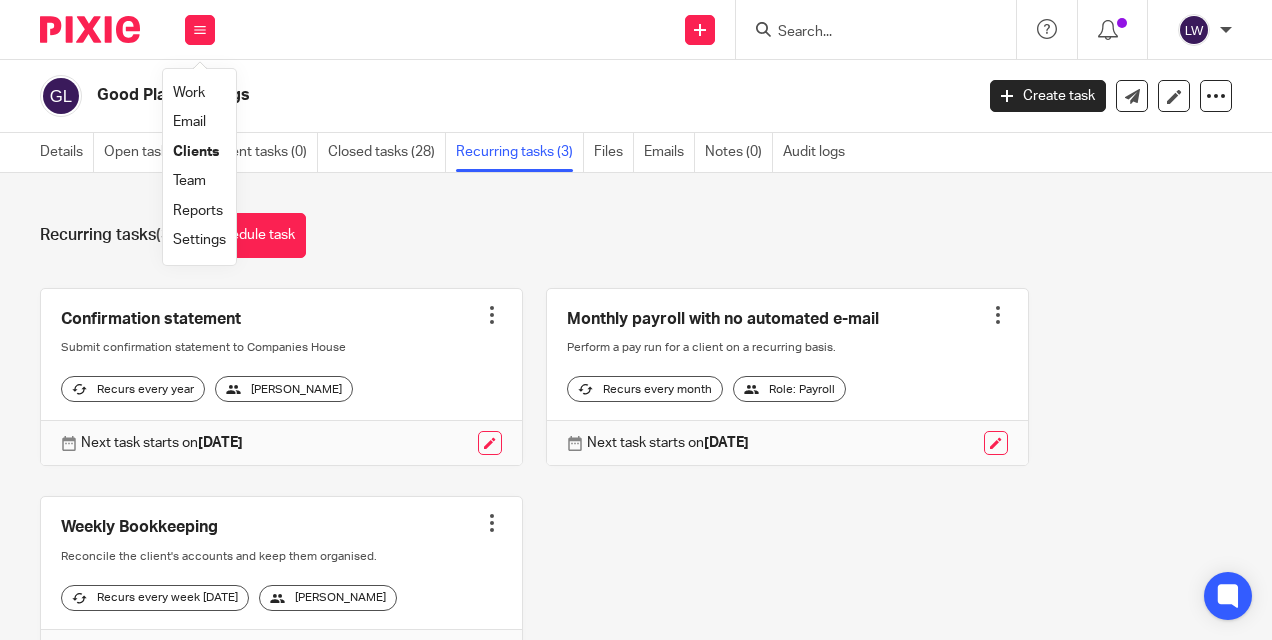 click on "Clients" at bounding box center [196, 152] 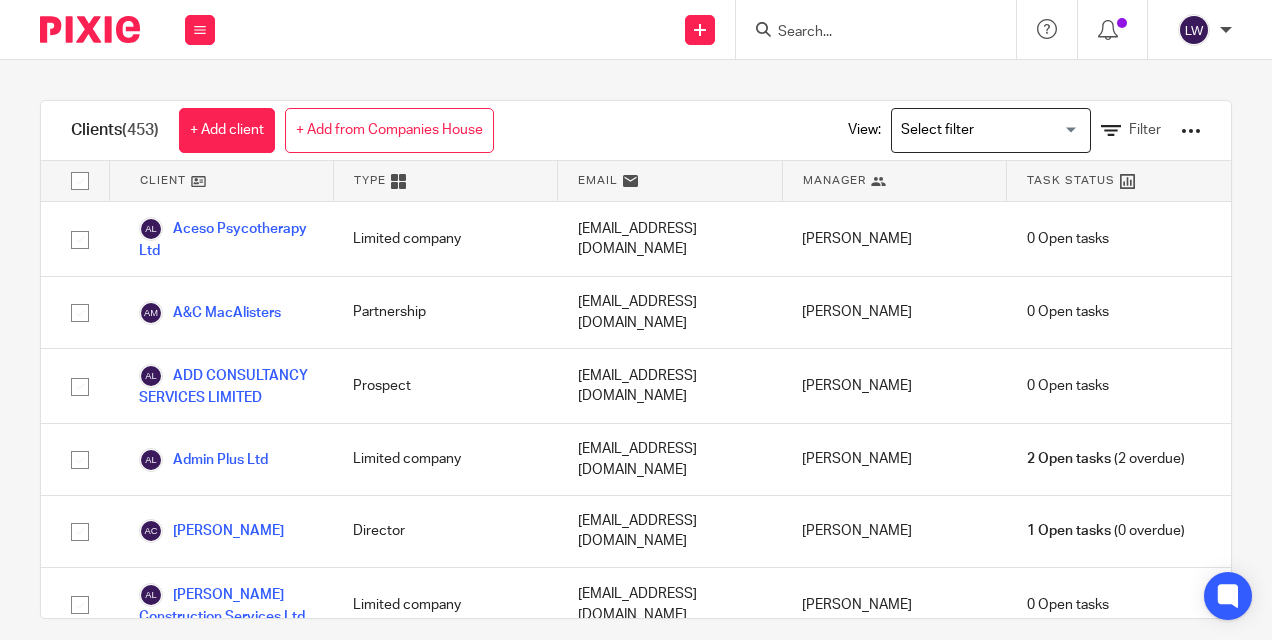 scroll, scrollTop: 0, scrollLeft: 0, axis: both 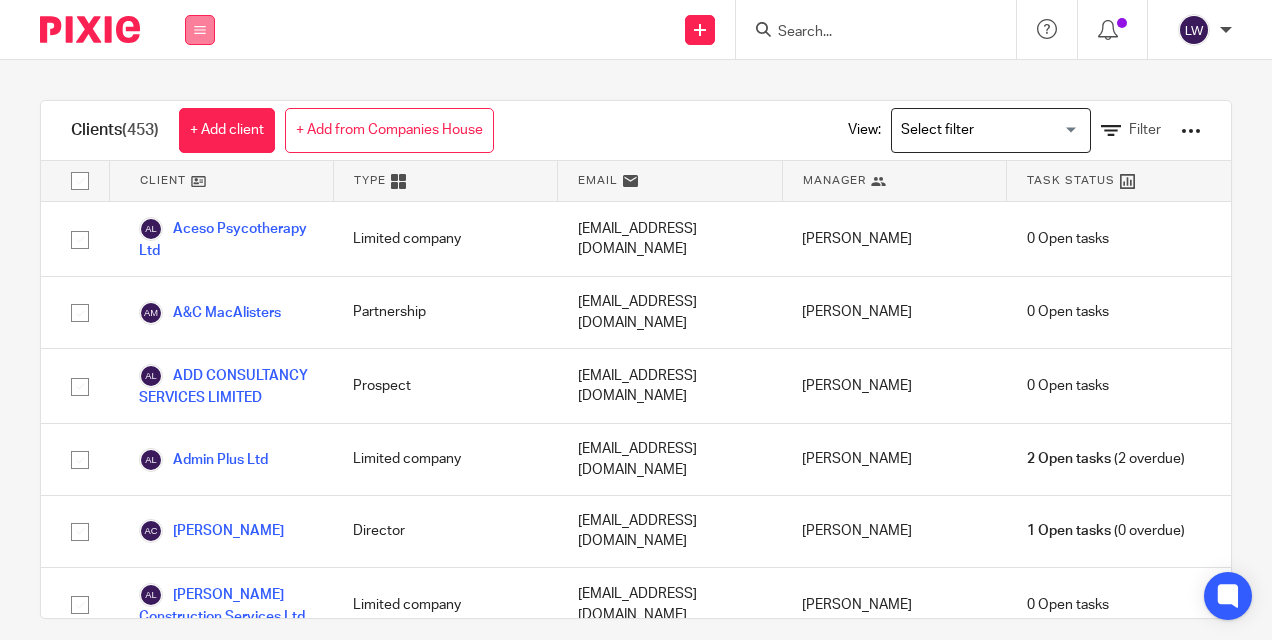 click at bounding box center [200, 30] 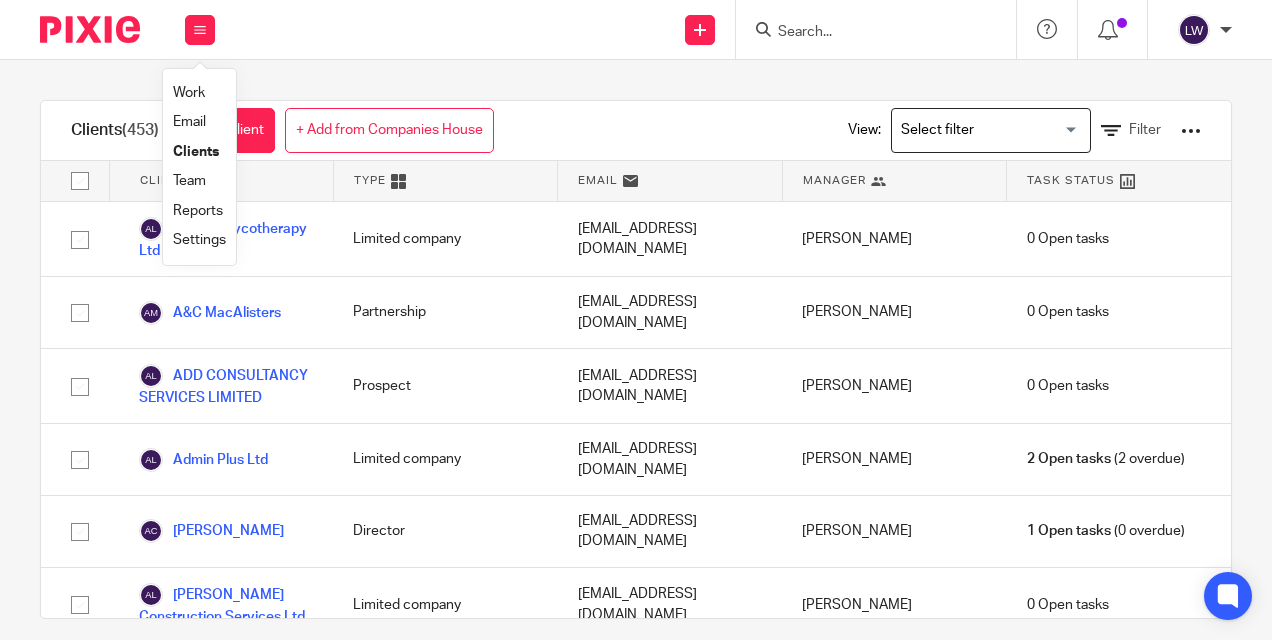 click on "Work" at bounding box center [189, 93] 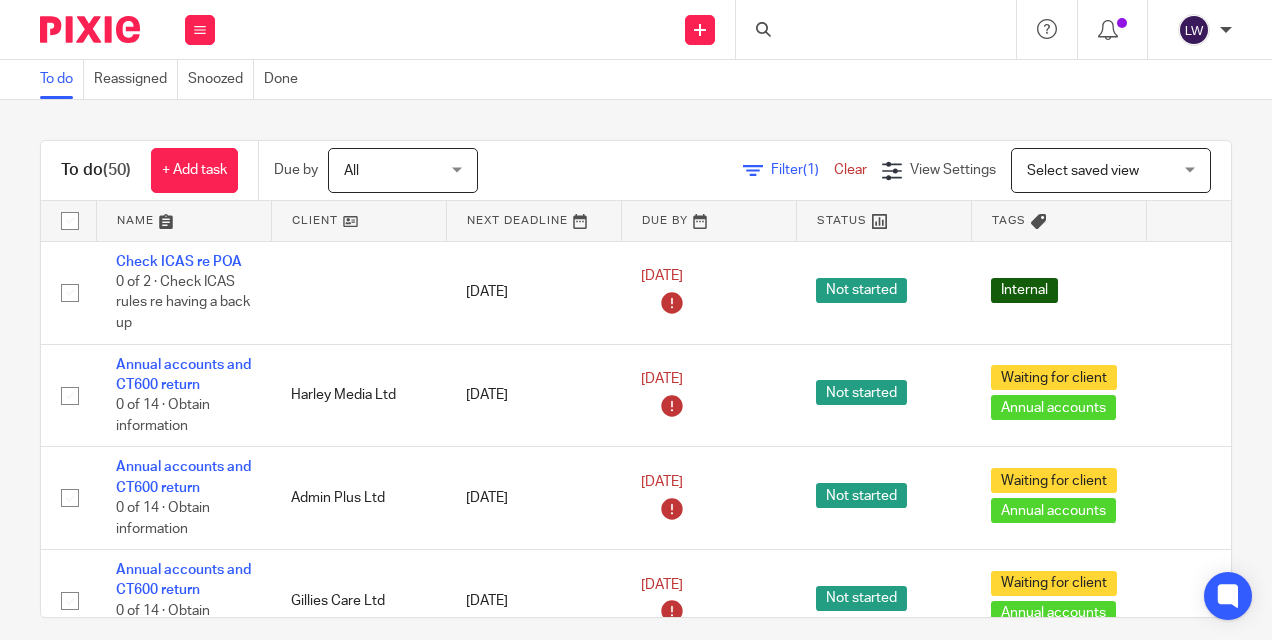 scroll, scrollTop: 0, scrollLeft: 0, axis: both 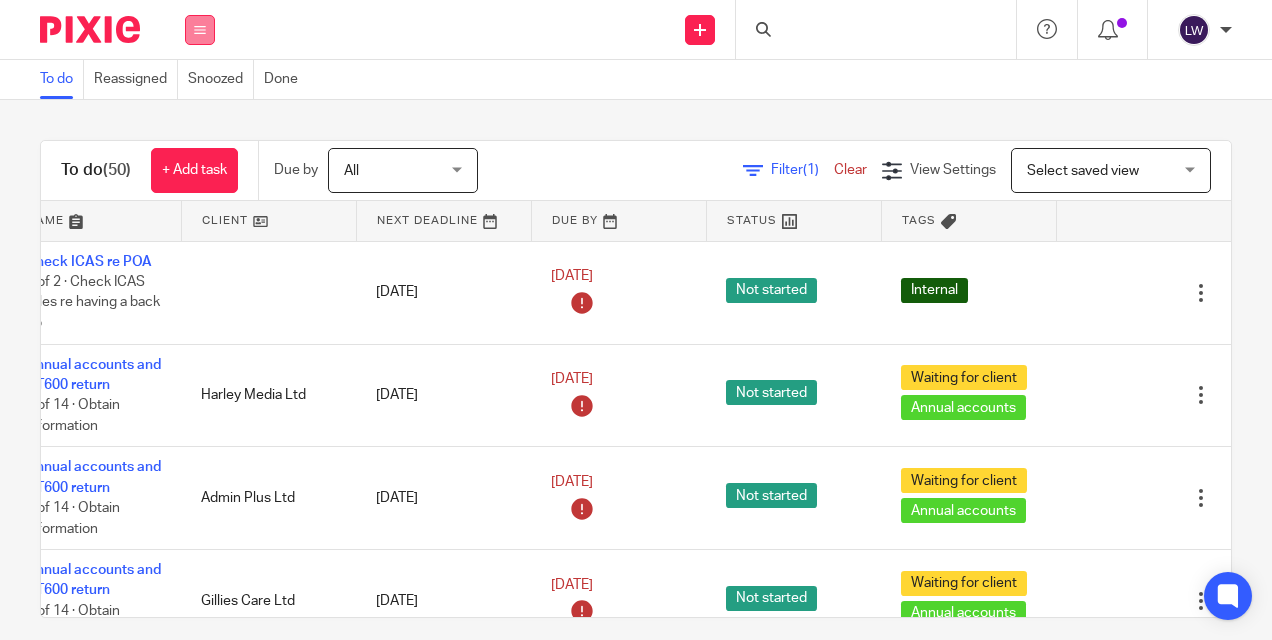 click at bounding box center (200, 30) 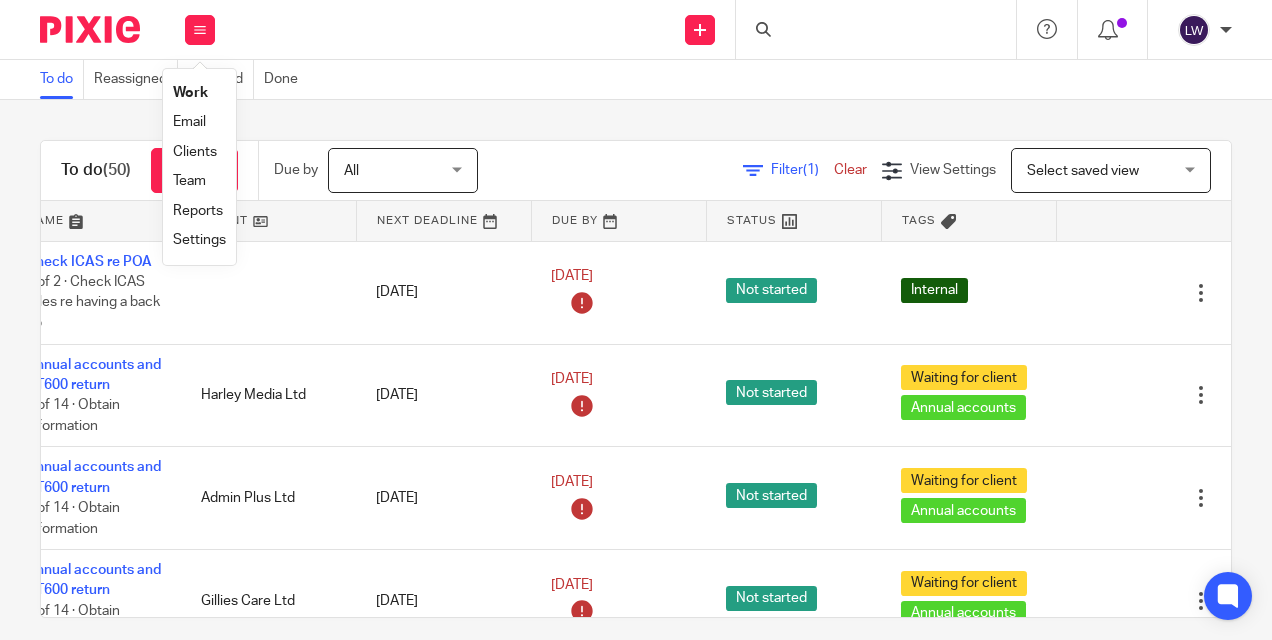click on "Email" at bounding box center [189, 122] 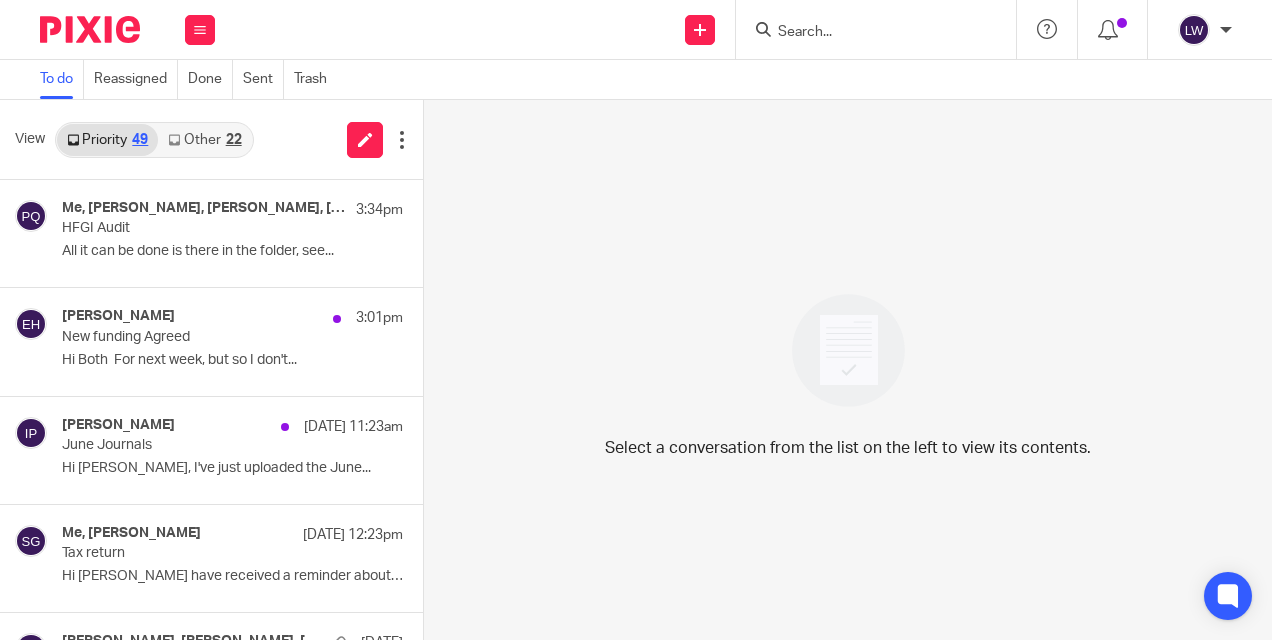 scroll, scrollTop: 0, scrollLeft: 0, axis: both 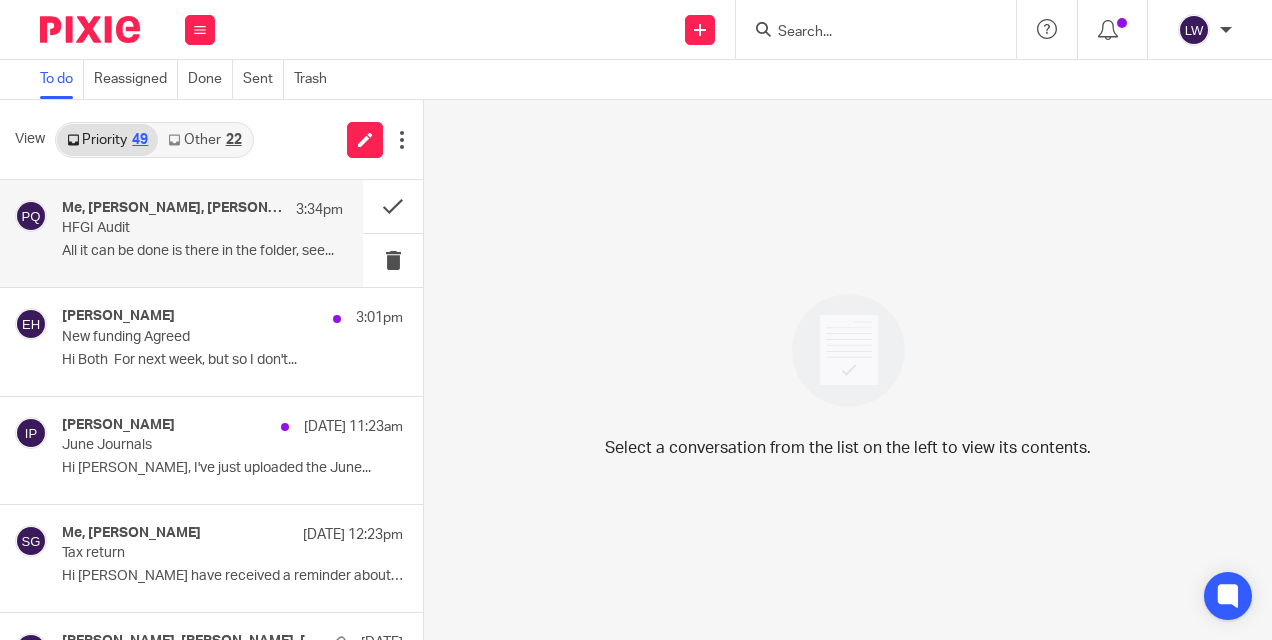 click on "All it can be done is there in the folder, see..." at bounding box center [202, 251] 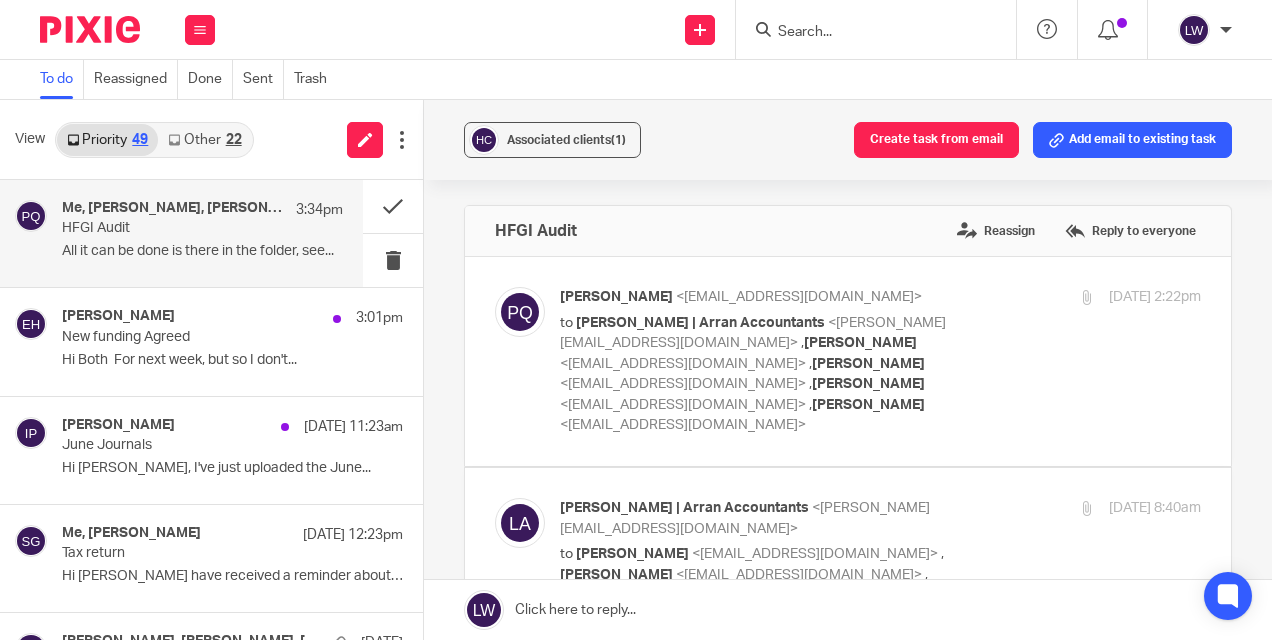 scroll, scrollTop: 0, scrollLeft: 0, axis: both 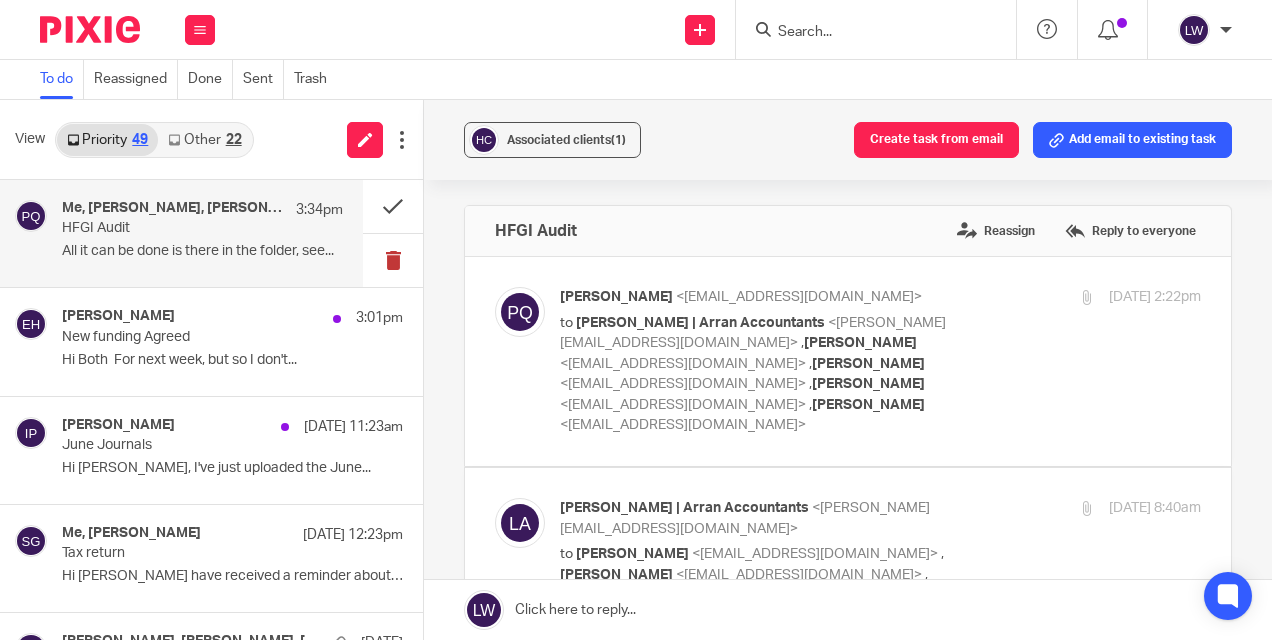 click at bounding box center [393, 260] 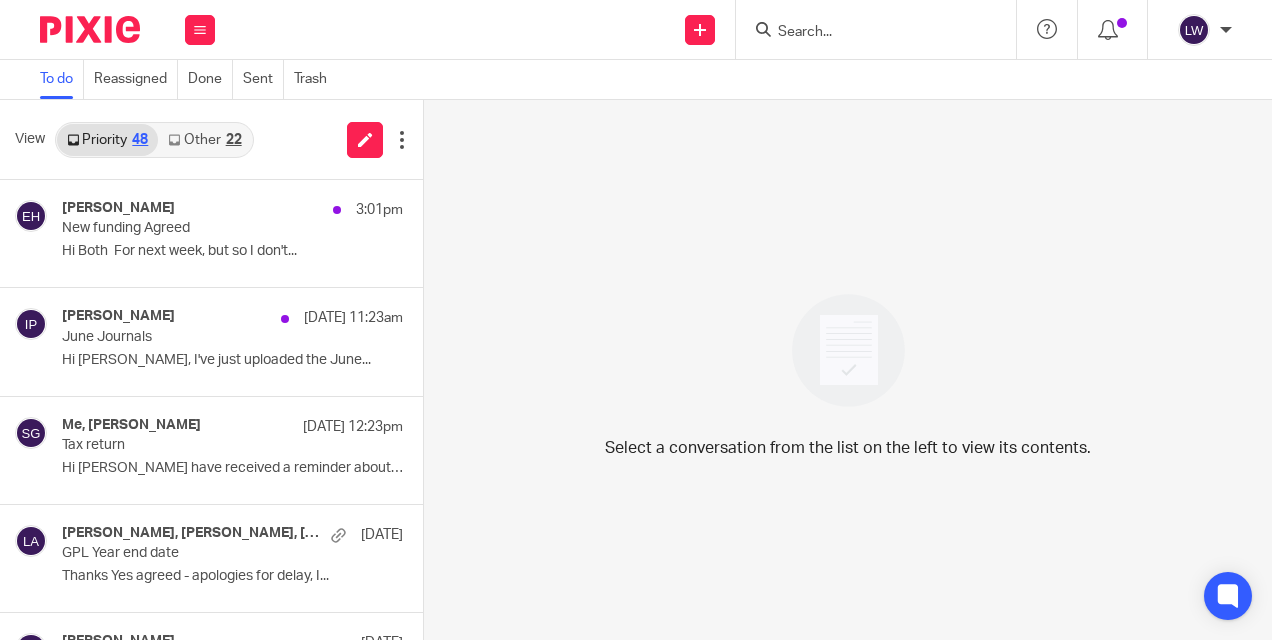 click on "Other
22" at bounding box center (204, 140) 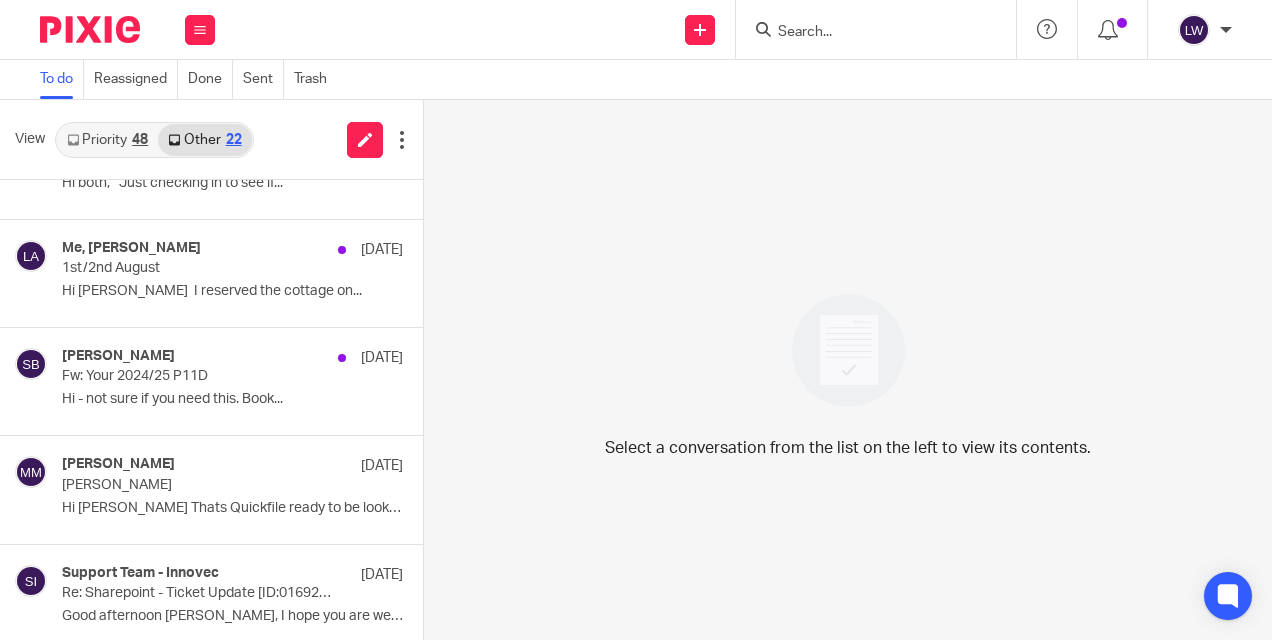 scroll, scrollTop: 234, scrollLeft: 0, axis: vertical 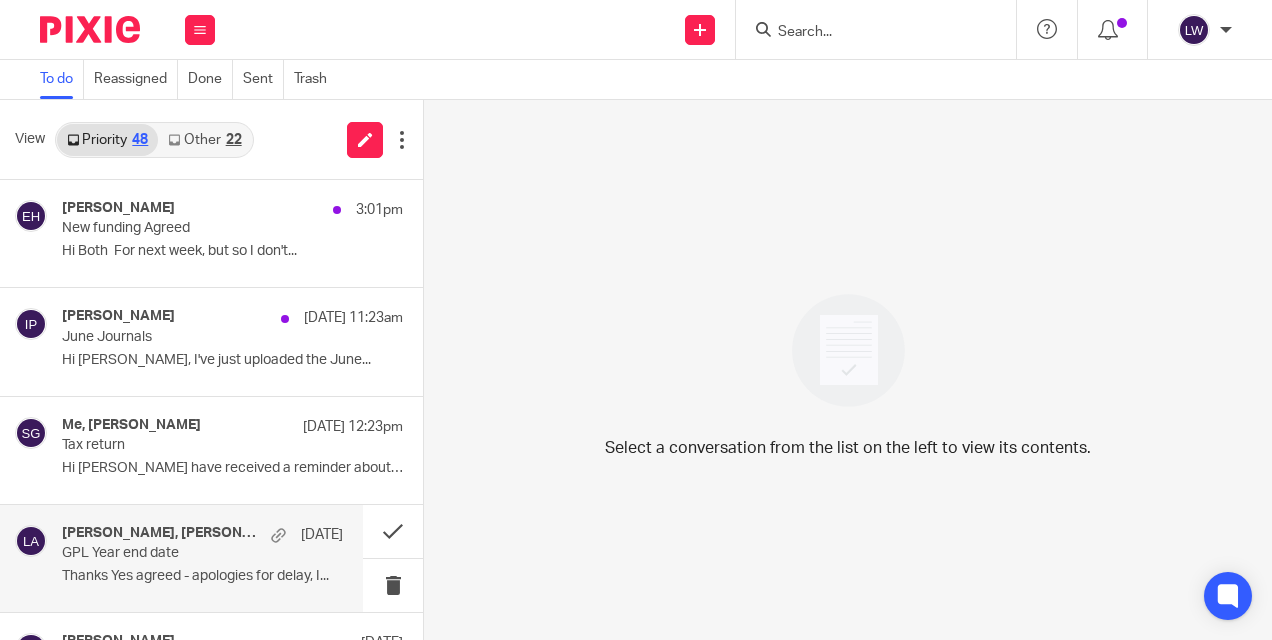 click on "GPL Year end date" at bounding box center (174, 553) 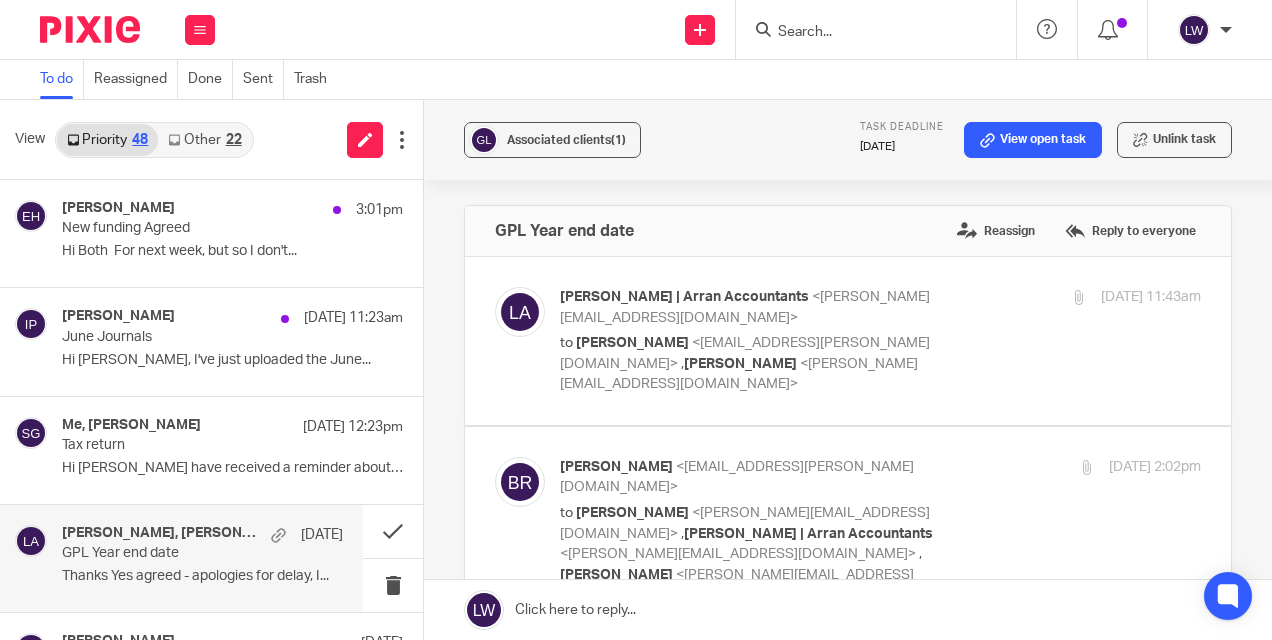 scroll, scrollTop: 0, scrollLeft: 0, axis: both 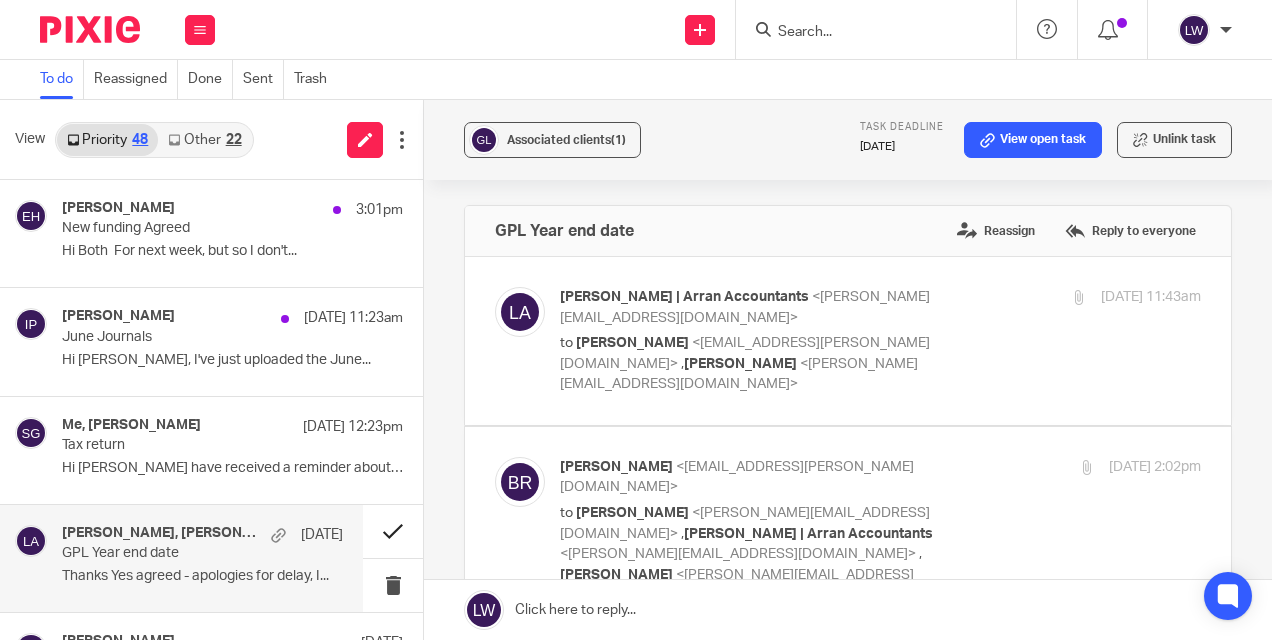 click at bounding box center [393, 531] 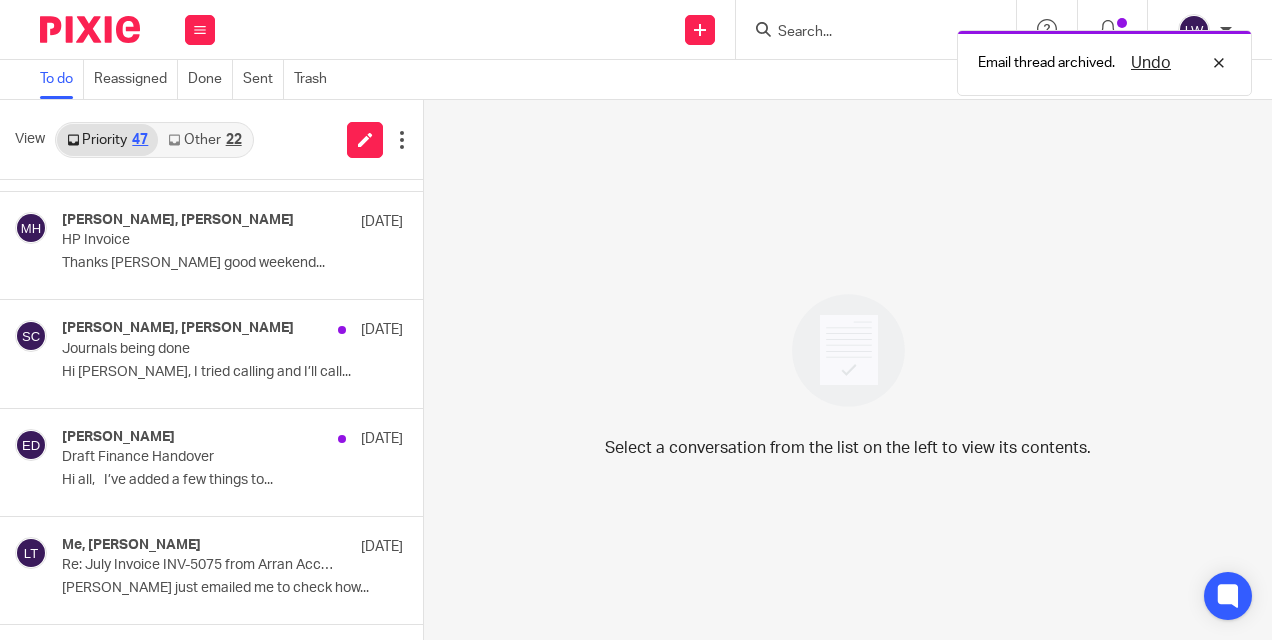 scroll, scrollTop: 561, scrollLeft: 0, axis: vertical 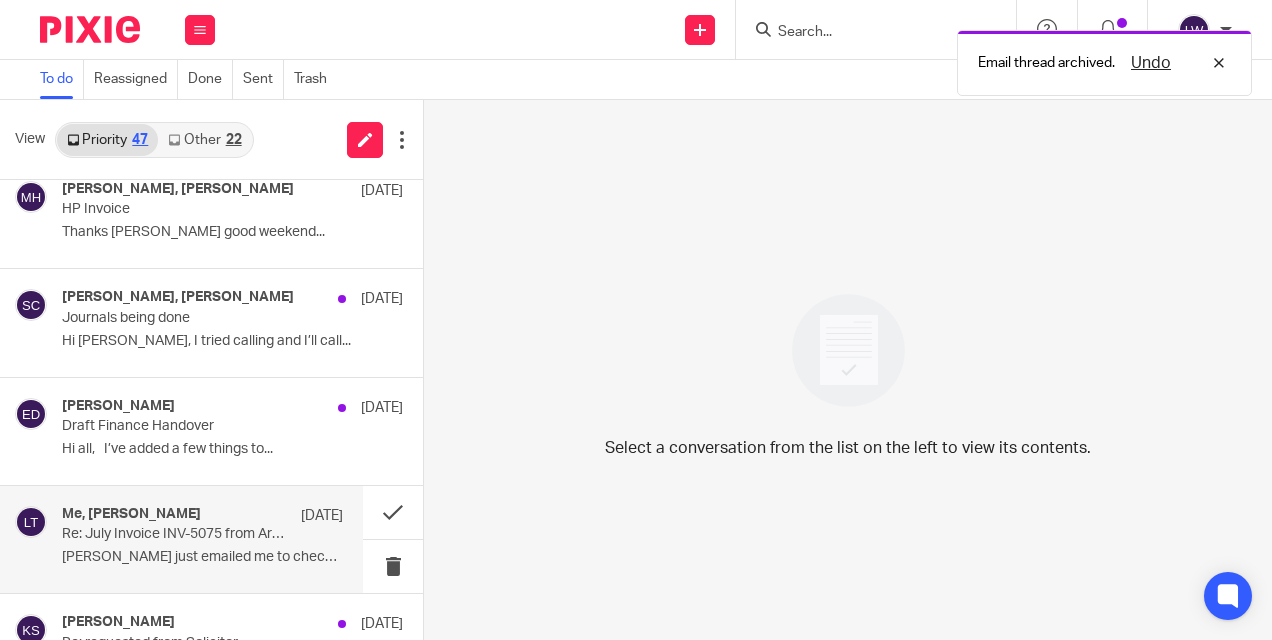 click on "Hiya Lorna just emailed me to check how..." at bounding box center [202, 557] 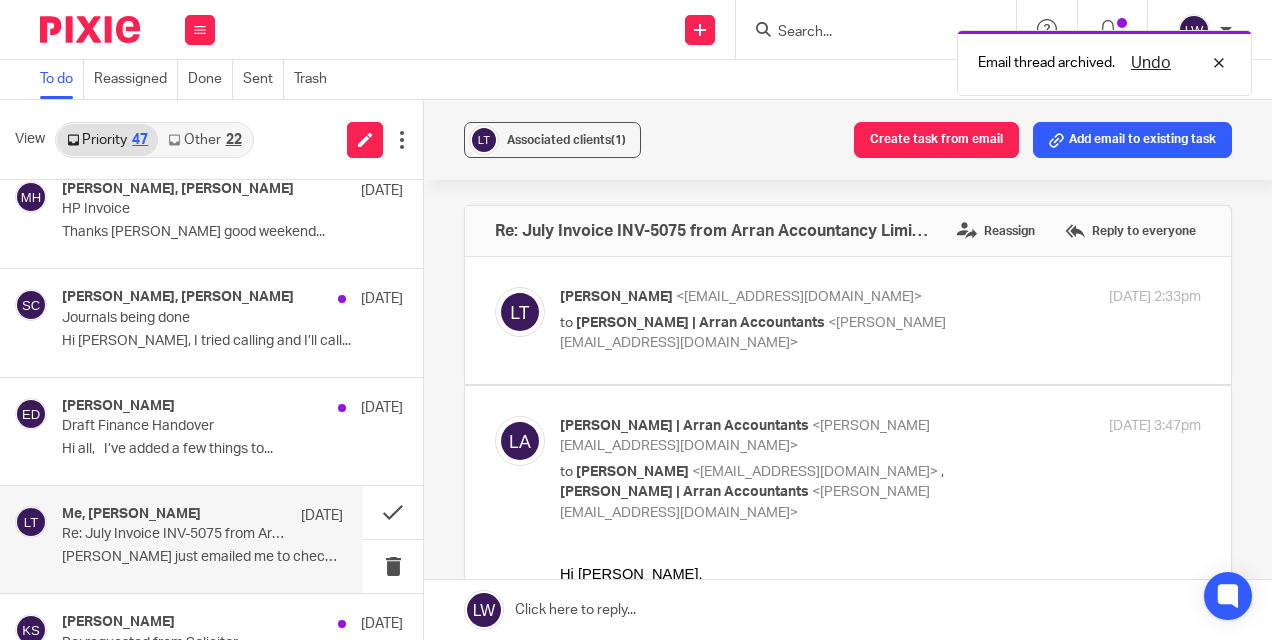 scroll, scrollTop: 0, scrollLeft: 0, axis: both 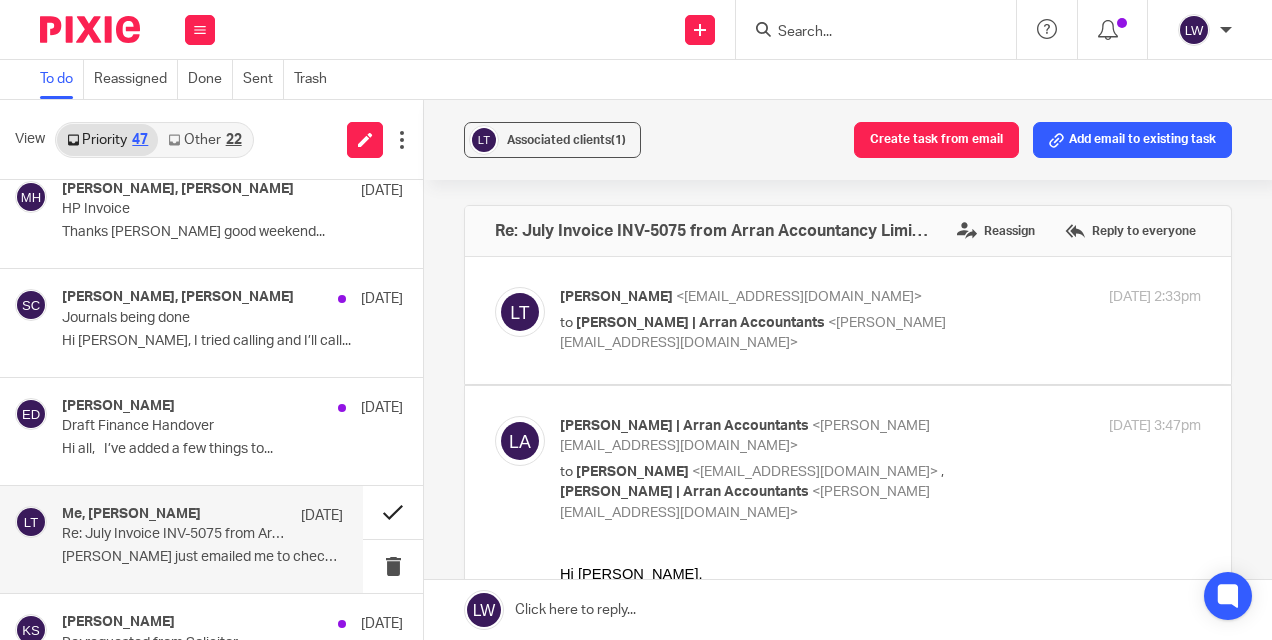 click at bounding box center (393, 512) 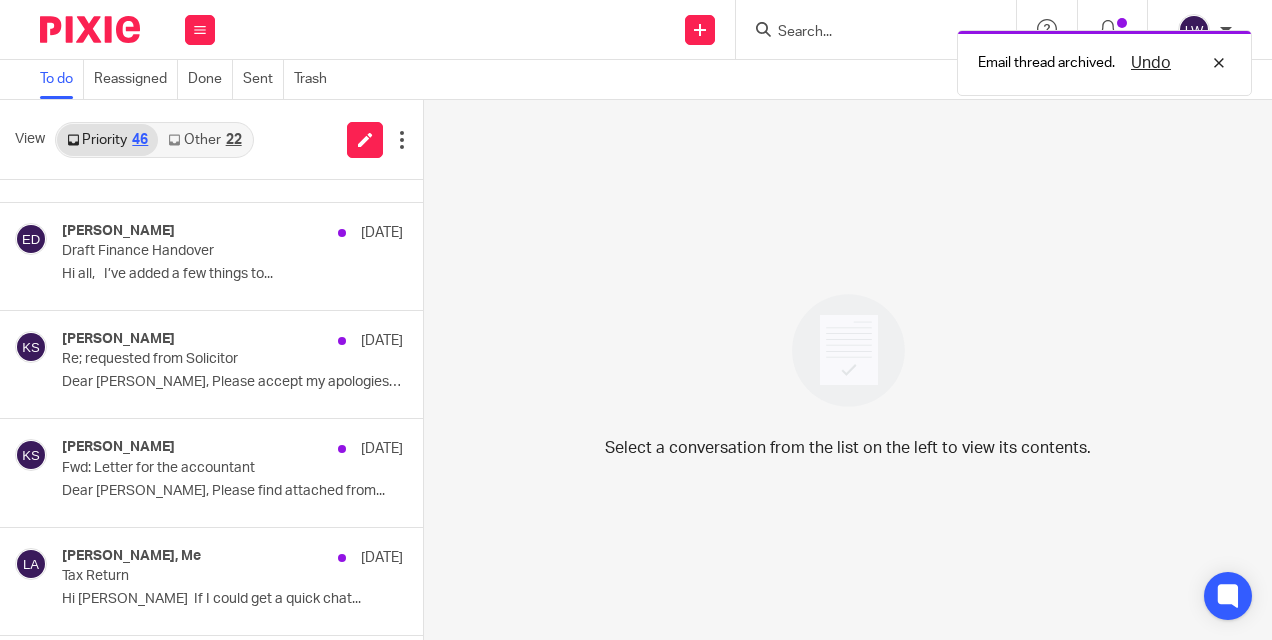 scroll, scrollTop: 737, scrollLeft: 0, axis: vertical 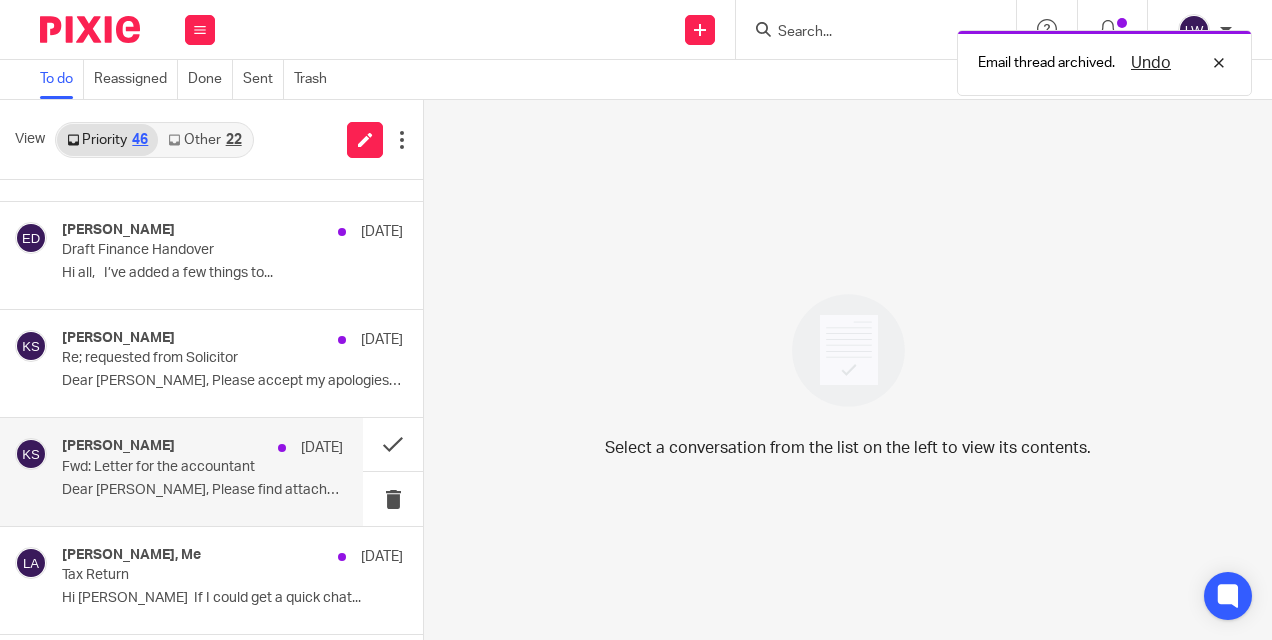 click on "Dear Lorna,    Please find attached from..." at bounding box center [202, 490] 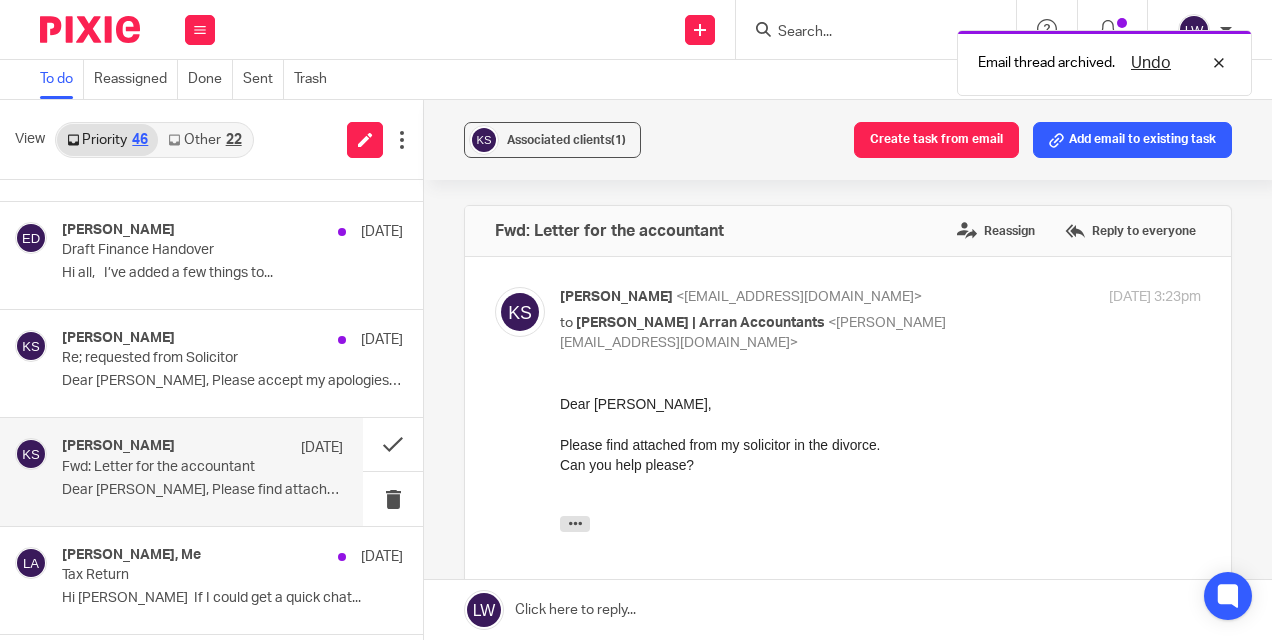 scroll, scrollTop: 0, scrollLeft: 0, axis: both 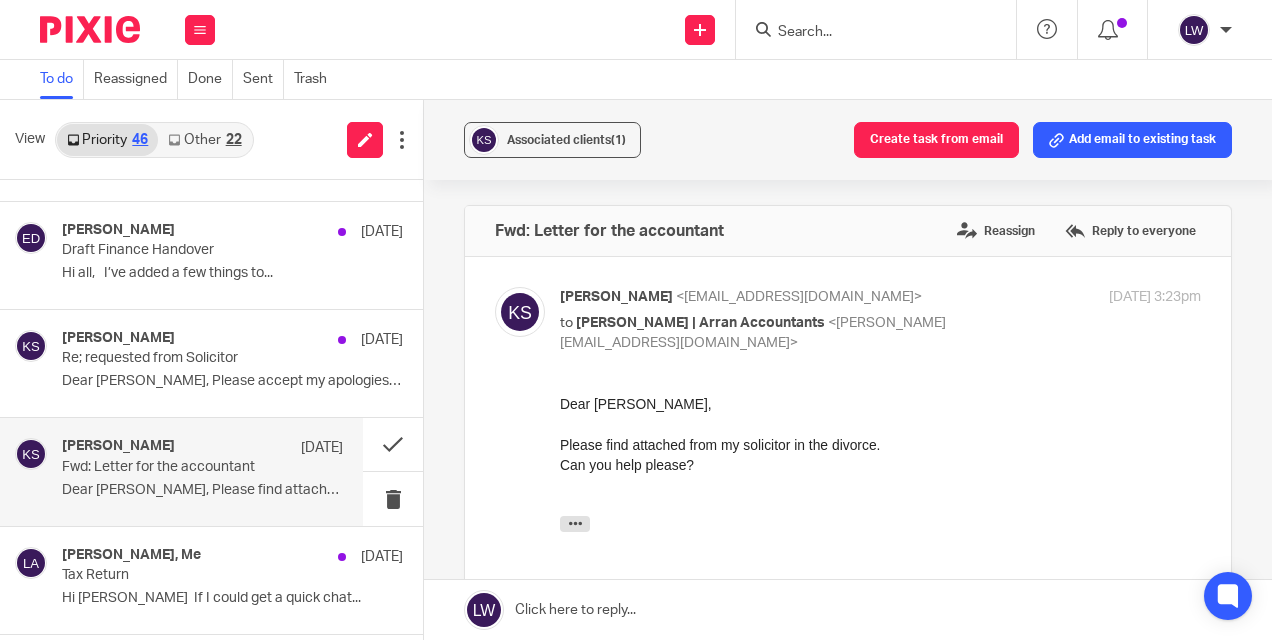 click on "Kim Sahiri
3 Jul   Fwd: Letter for the accountant   Dear Lorna,    Please find attached from..." at bounding box center (202, 471) 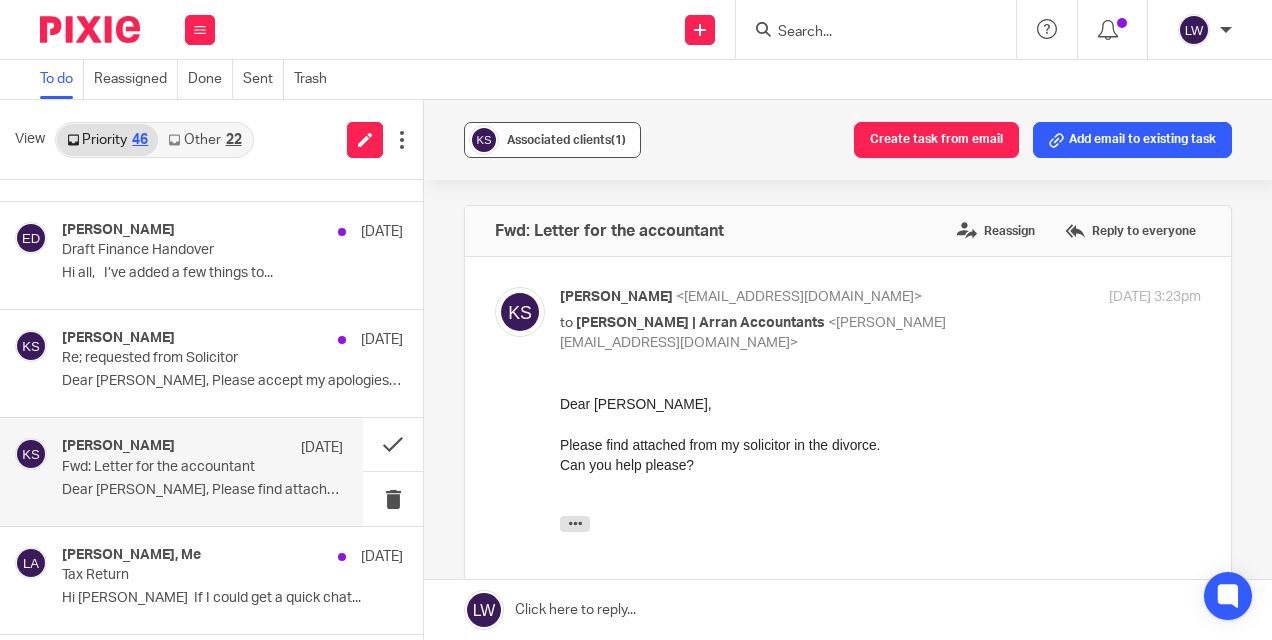 click on "Associated clients  (1)" at bounding box center (552, 140) 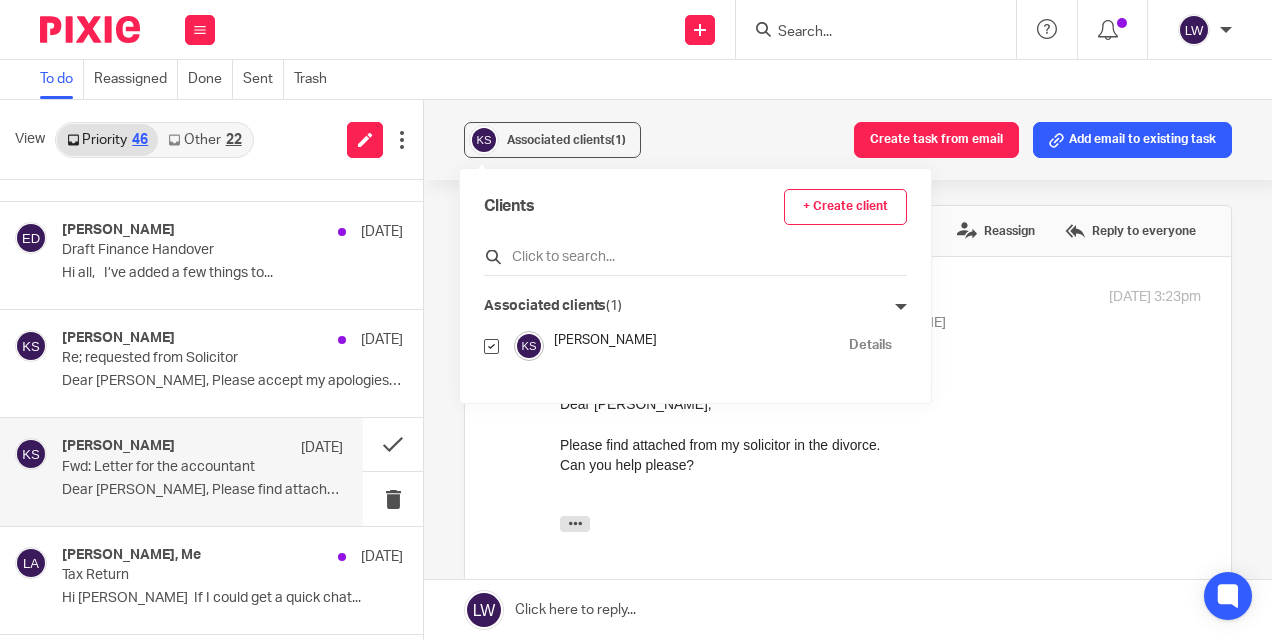 click at bounding box center [695, 257] 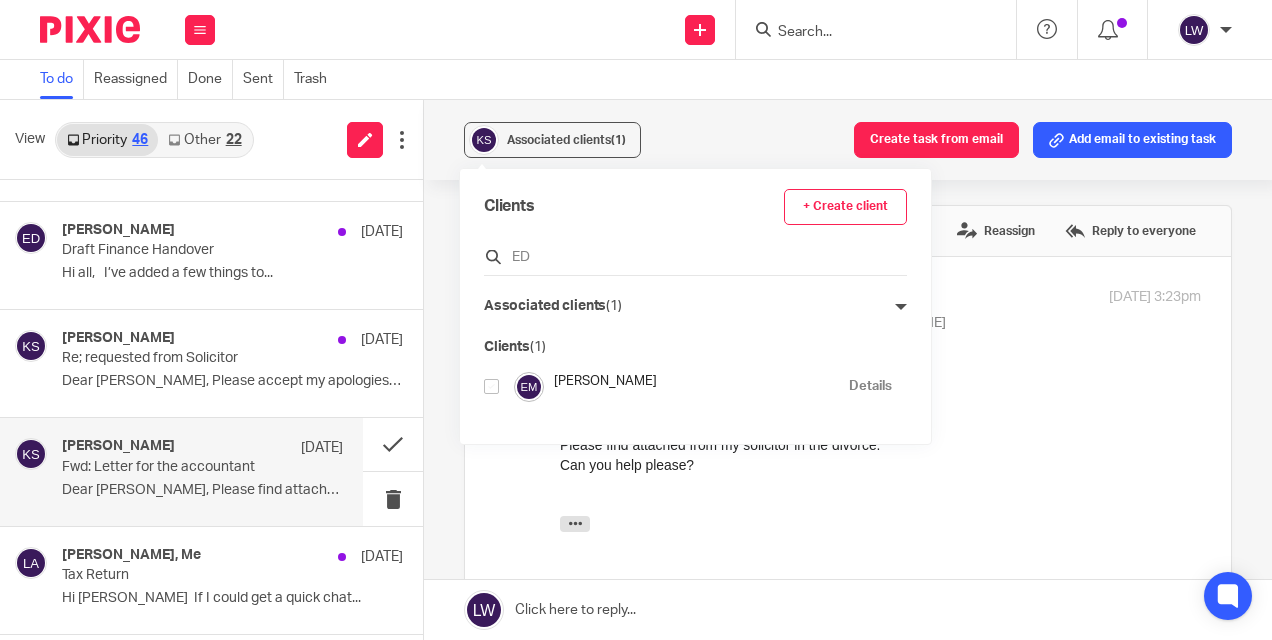 type on "E" 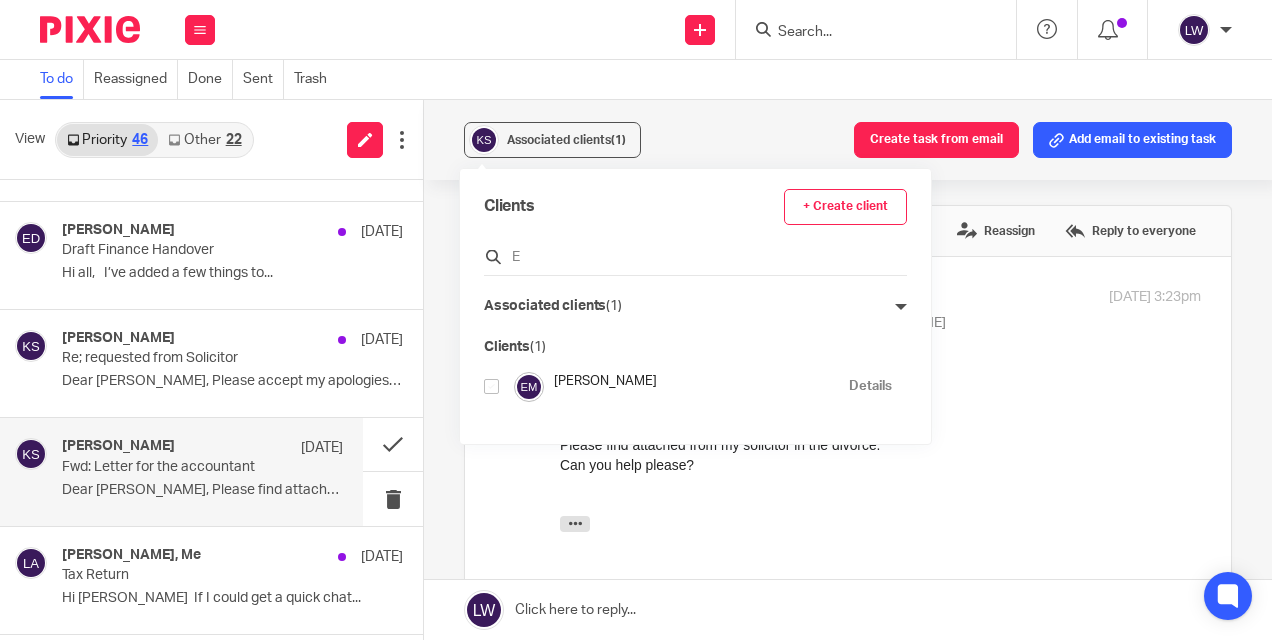 type 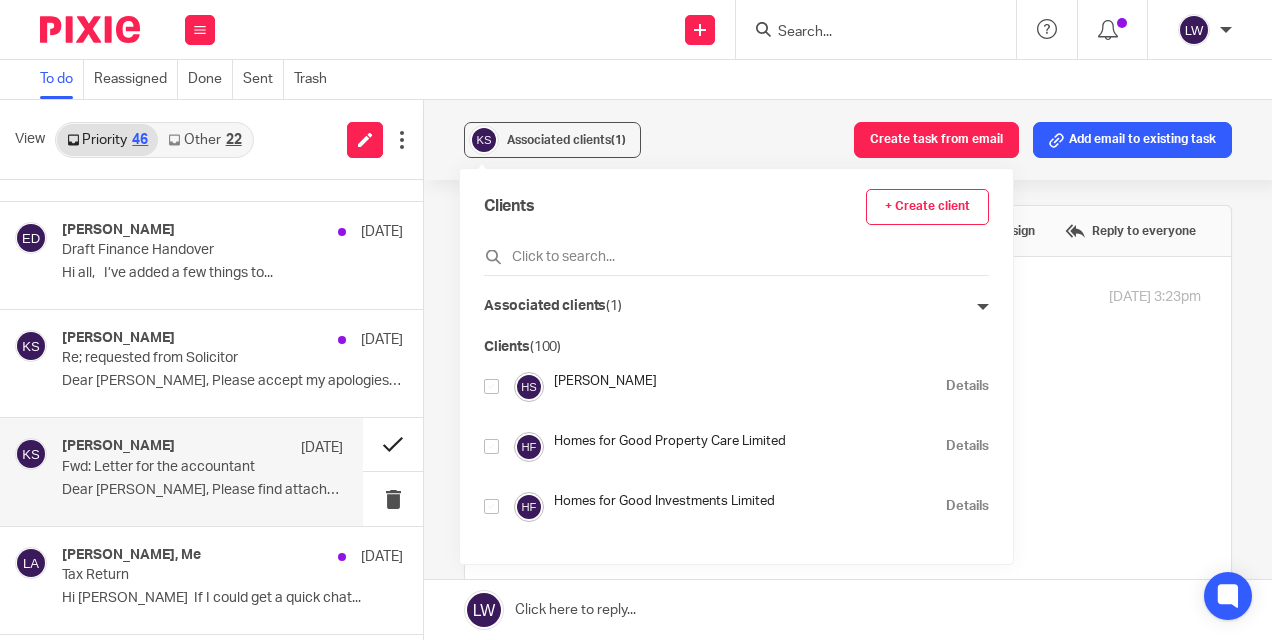 click at bounding box center (393, 444) 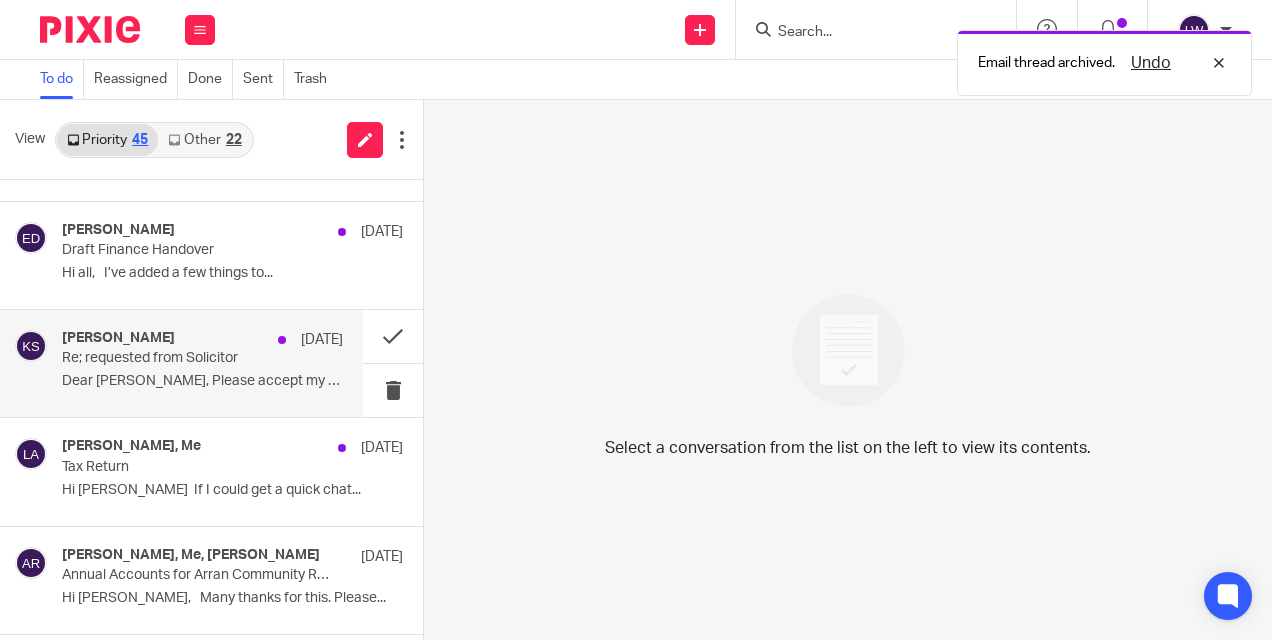 click on "Dear Lorna,    Please accept my apologies in..." at bounding box center (202, 381) 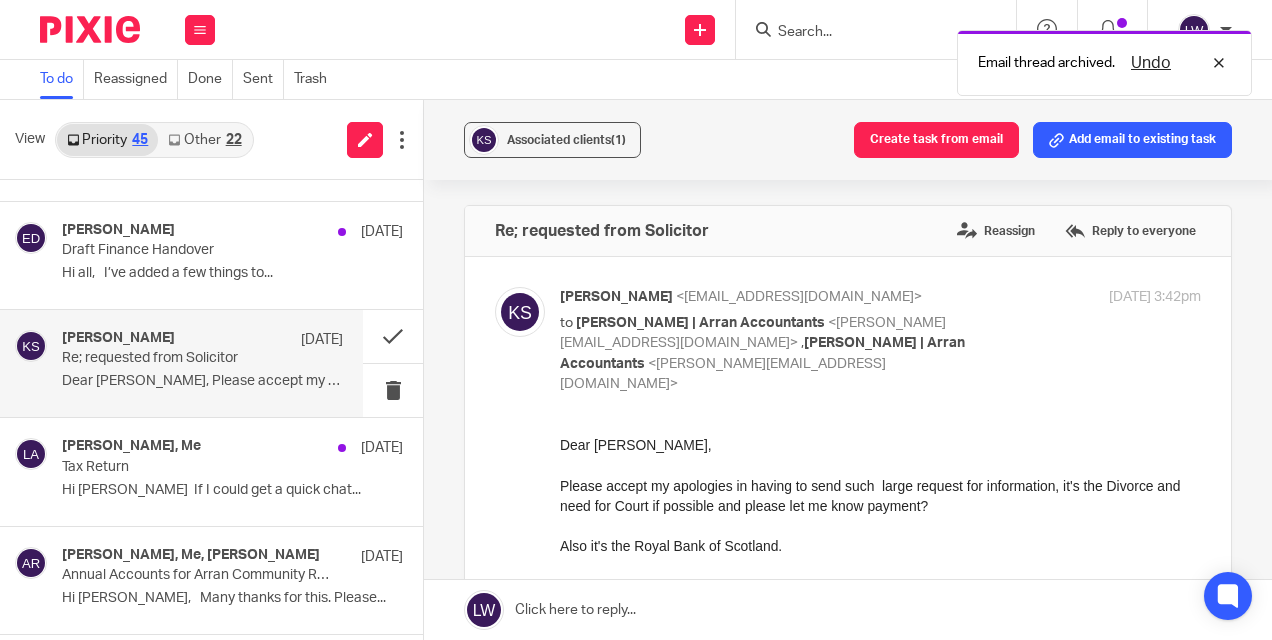 scroll, scrollTop: 0, scrollLeft: 0, axis: both 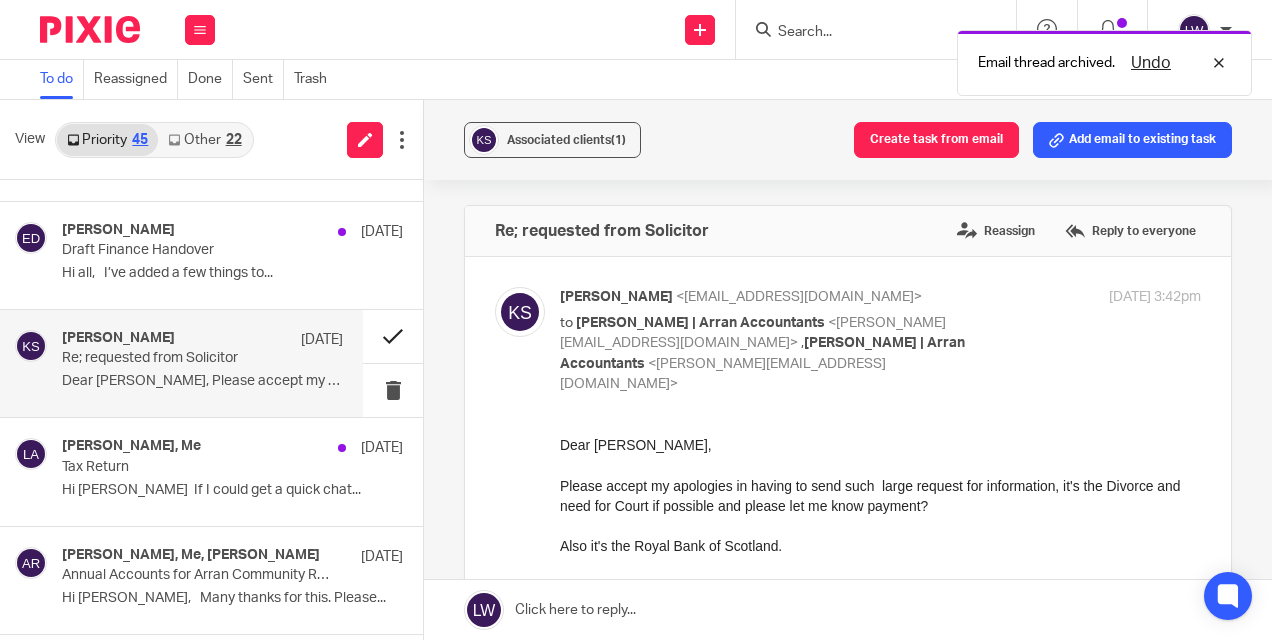 click at bounding box center (393, 336) 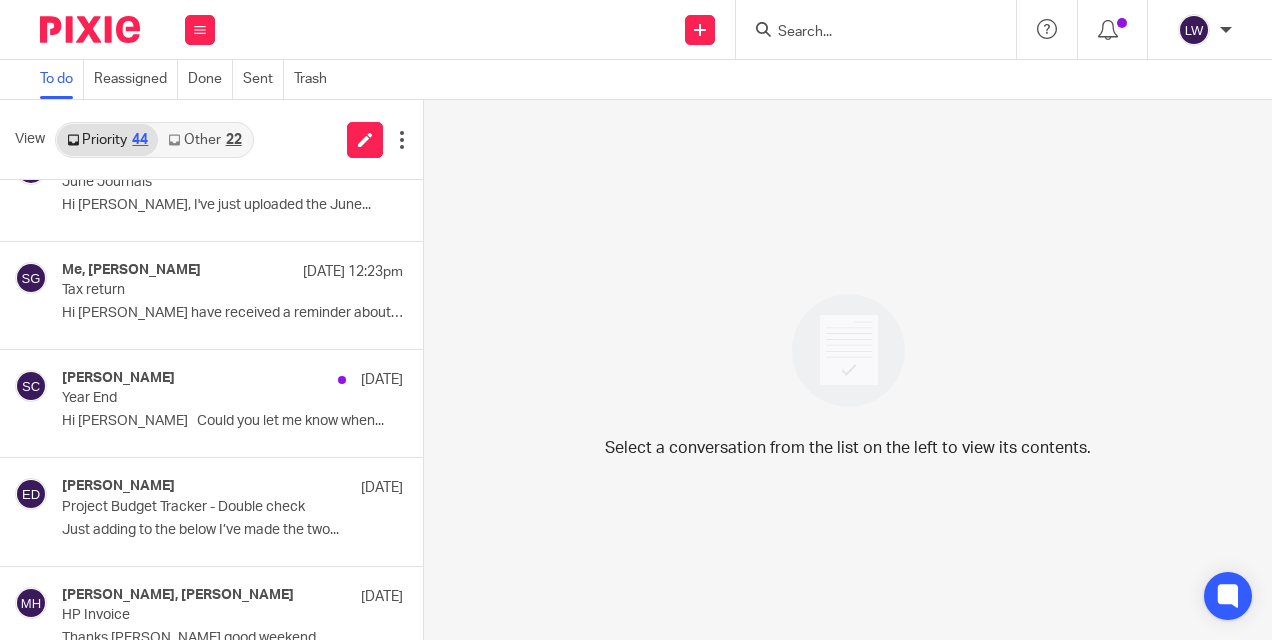 scroll, scrollTop: 177, scrollLeft: 0, axis: vertical 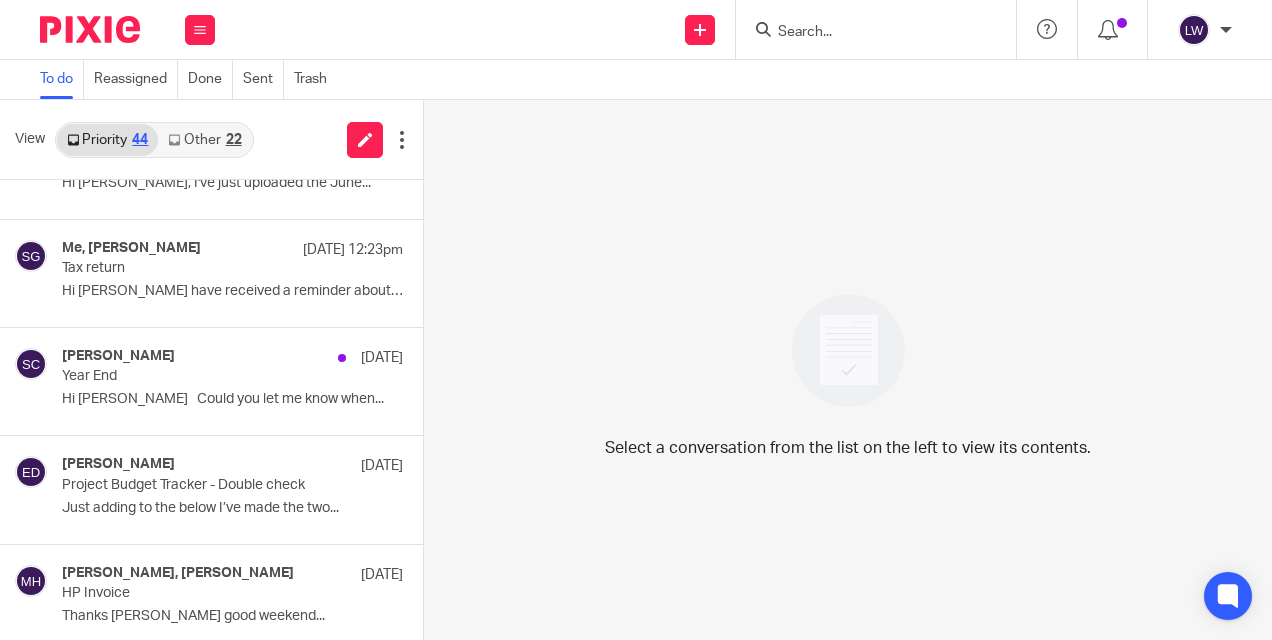 click at bounding box center (866, 33) 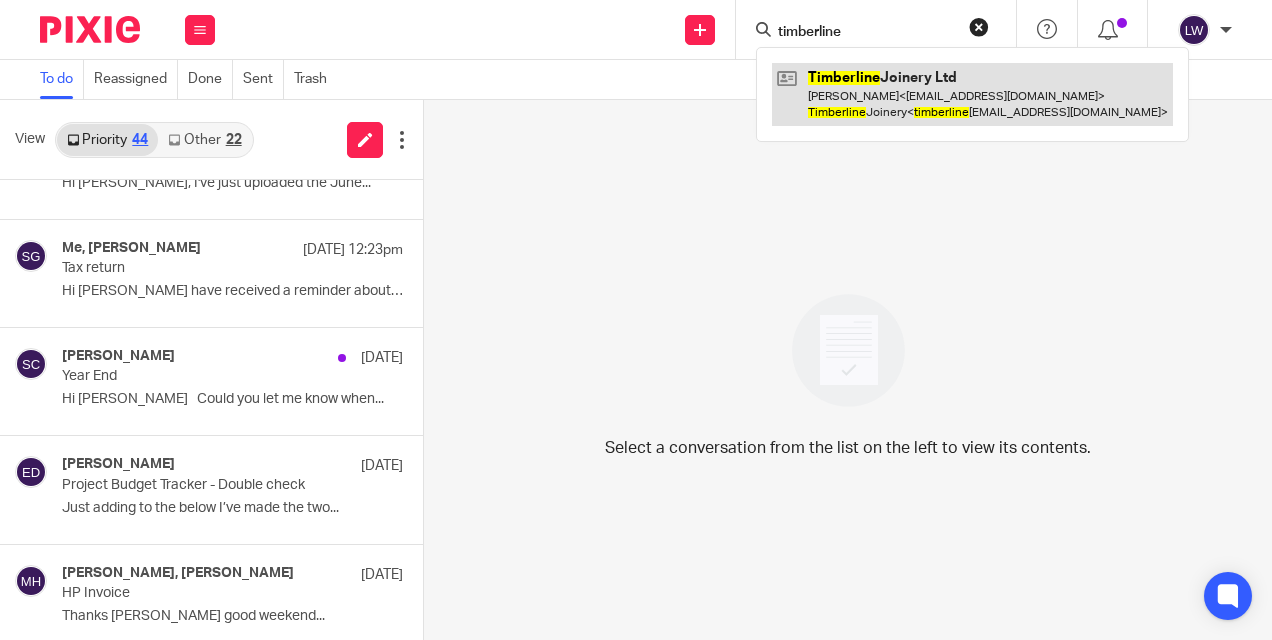 type on "timberline" 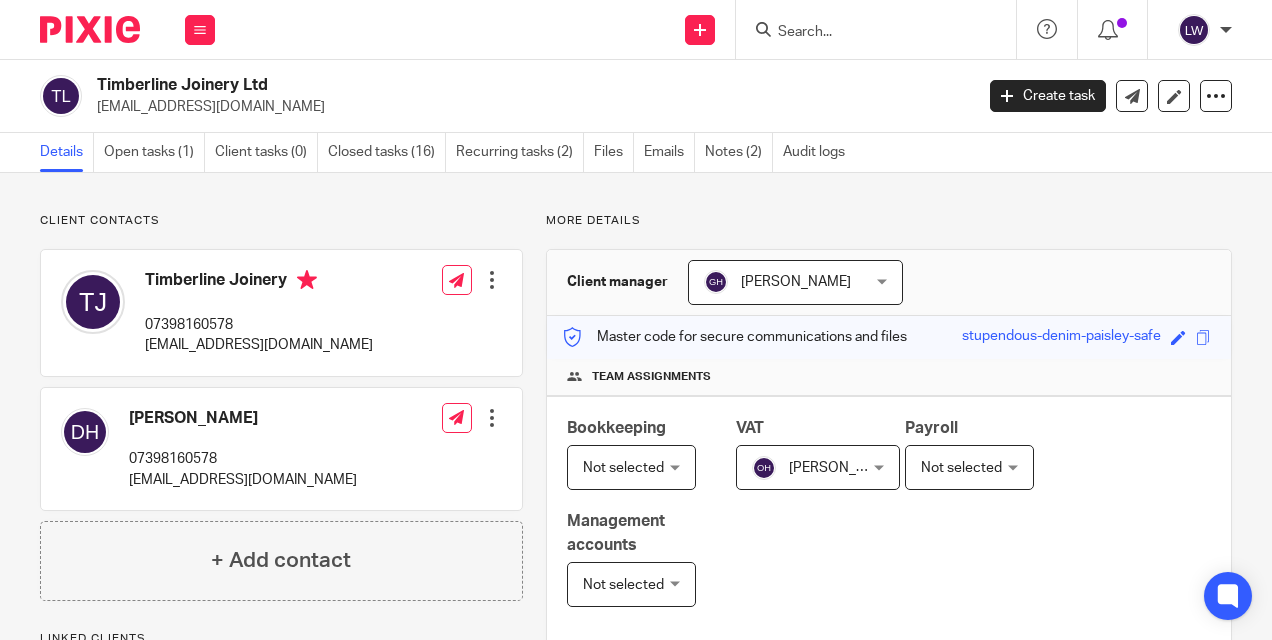 scroll, scrollTop: 0, scrollLeft: 0, axis: both 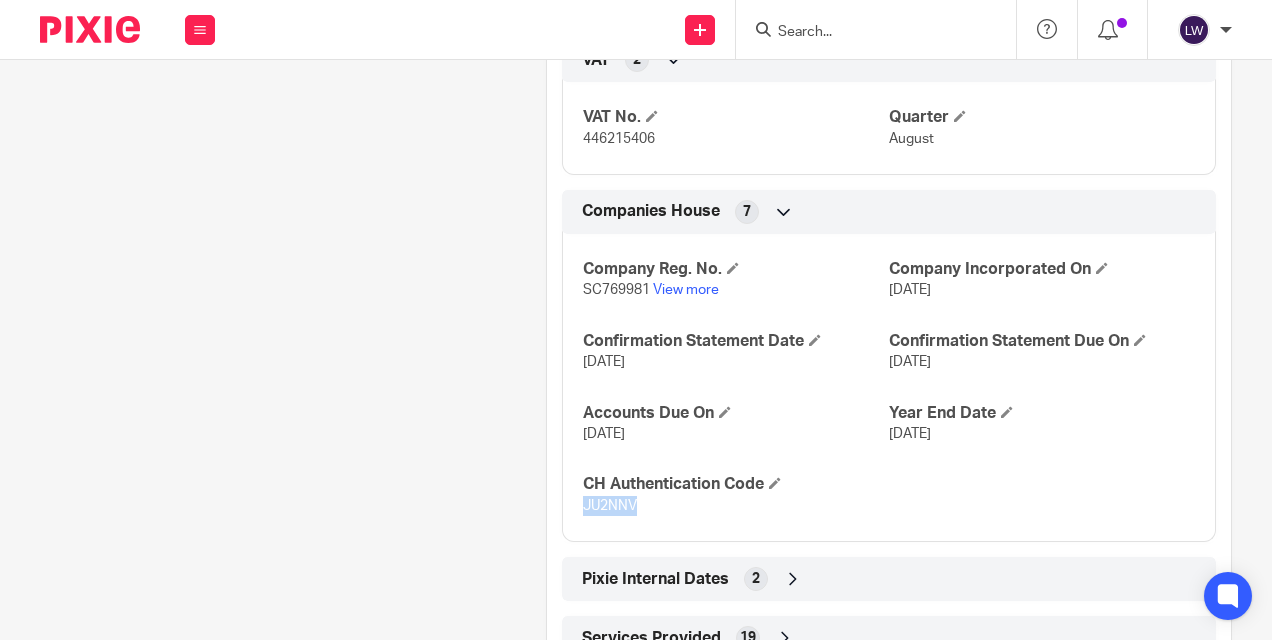 drag, startPoint x: 578, startPoint y: 500, endPoint x: 632, endPoint y: 500, distance: 54 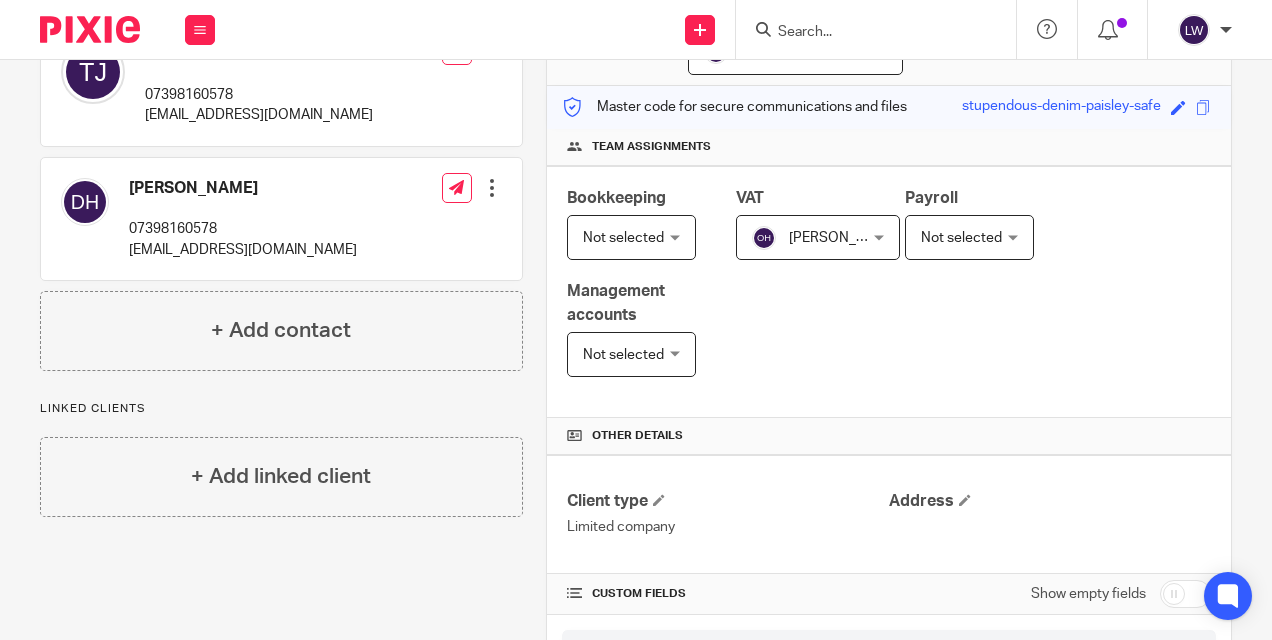 scroll, scrollTop: 69, scrollLeft: 0, axis: vertical 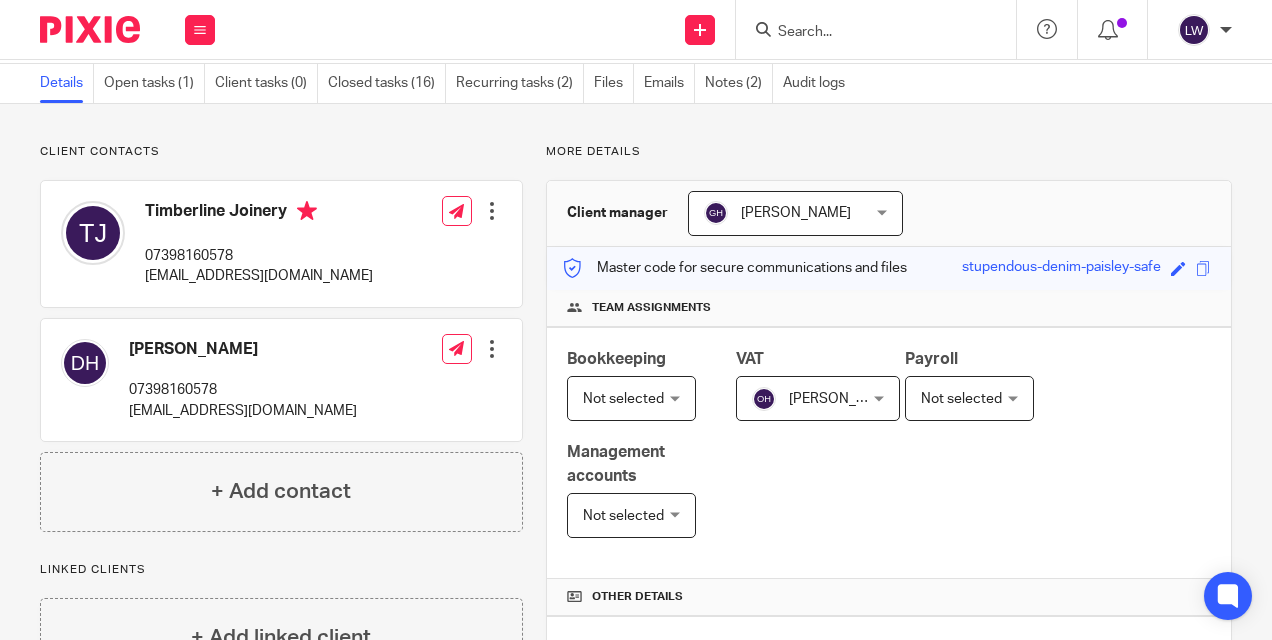 click at bounding box center [866, 33] 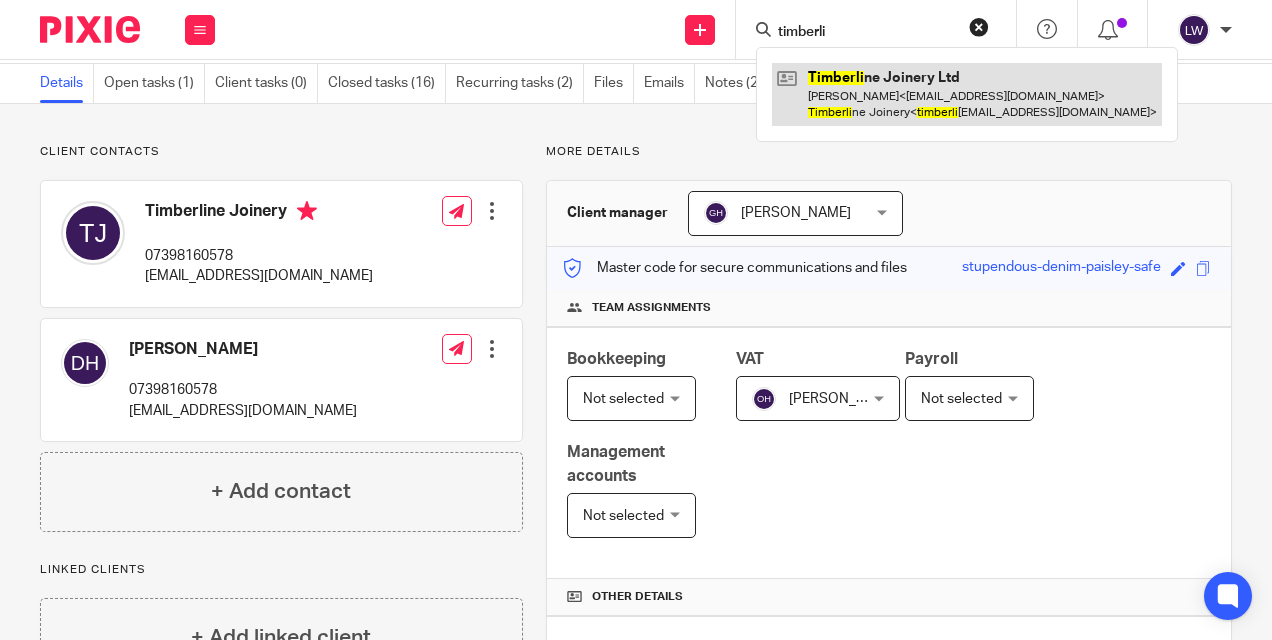 type on "timberli" 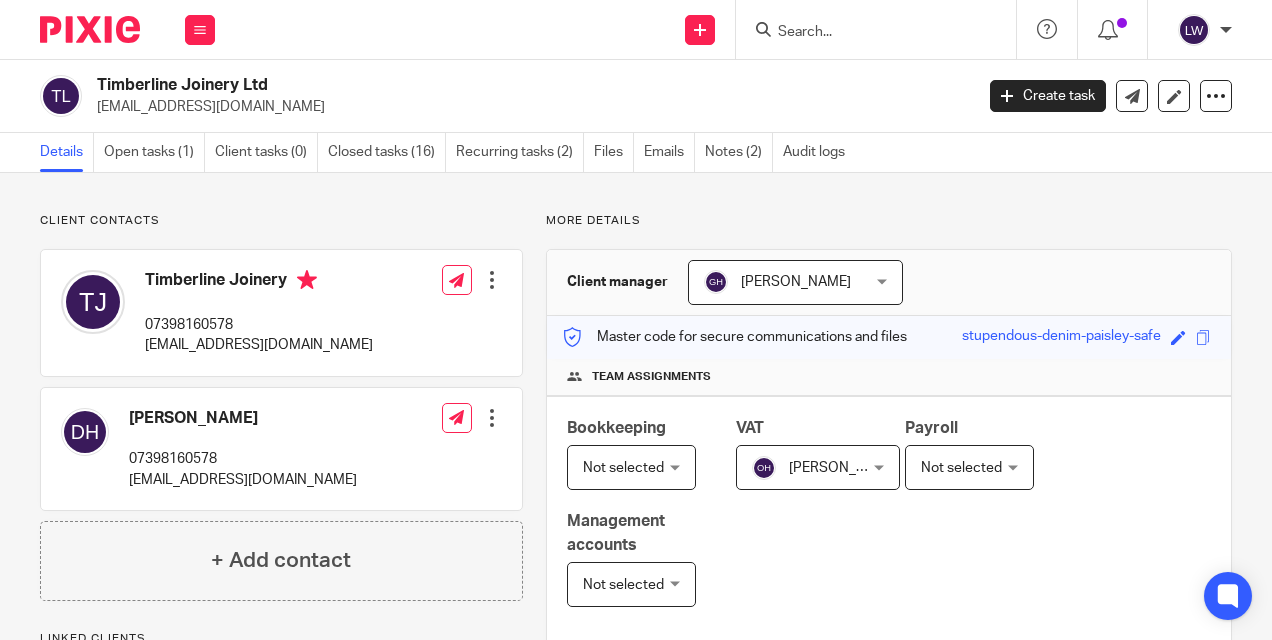 click on "Open tasks (1)" at bounding box center [154, 152] 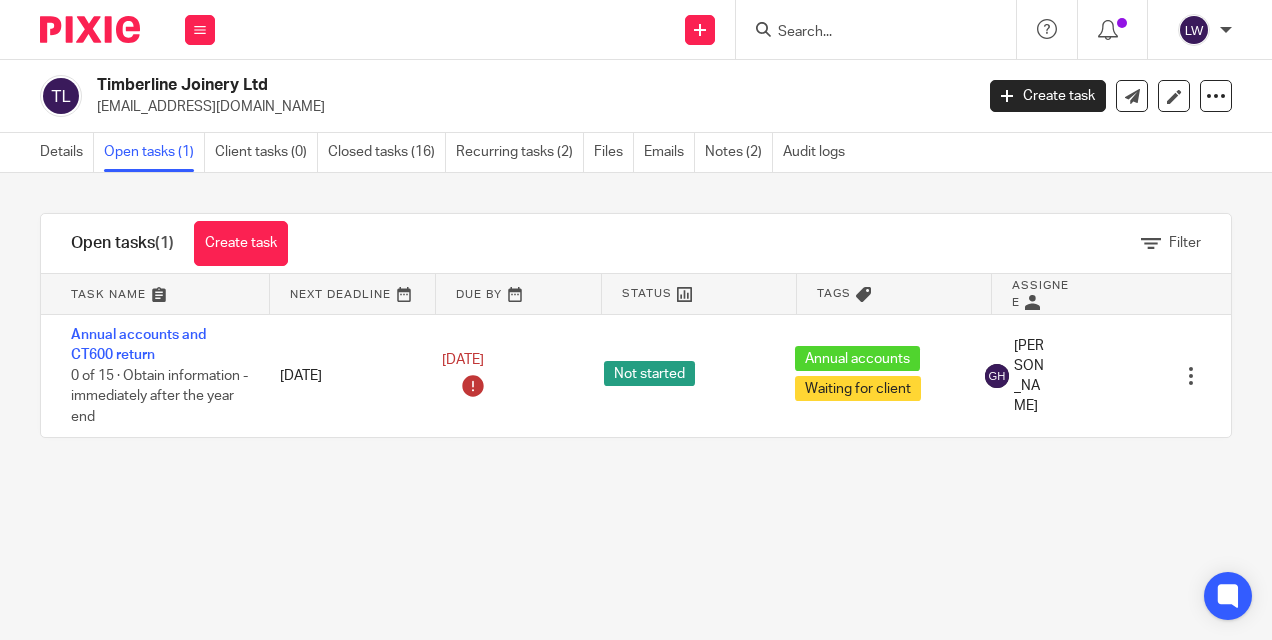 scroll, scrollTop: 0, scrollLeft: 0, axis: both 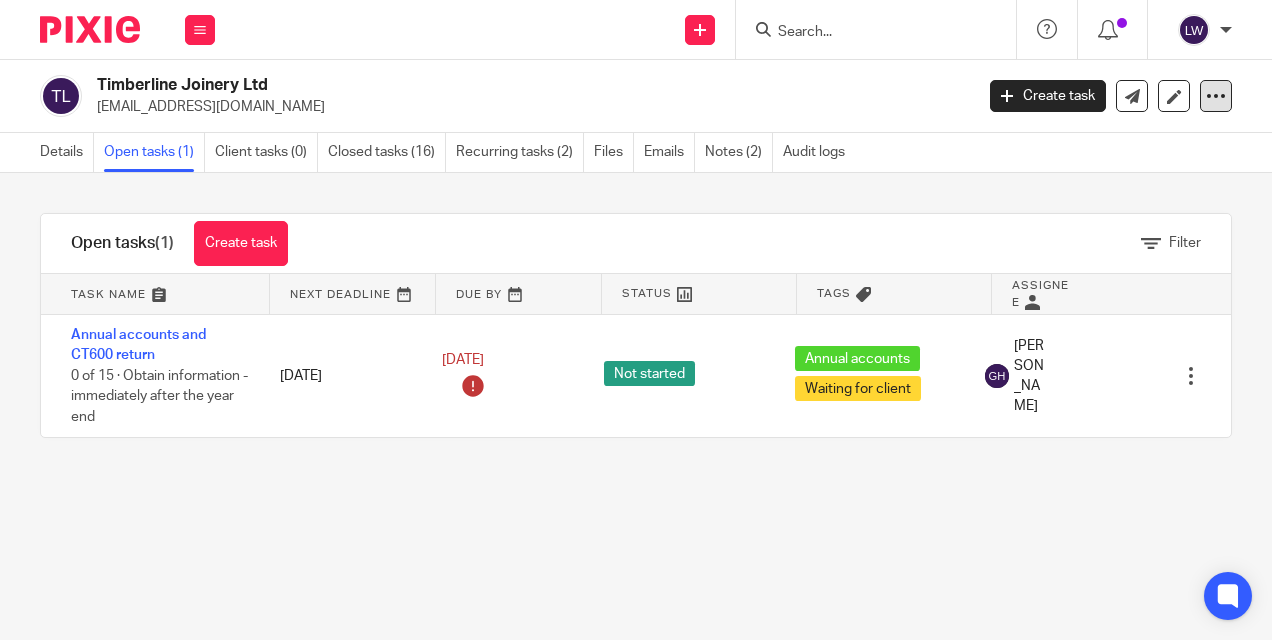 click at bounding box center (1216, 96) 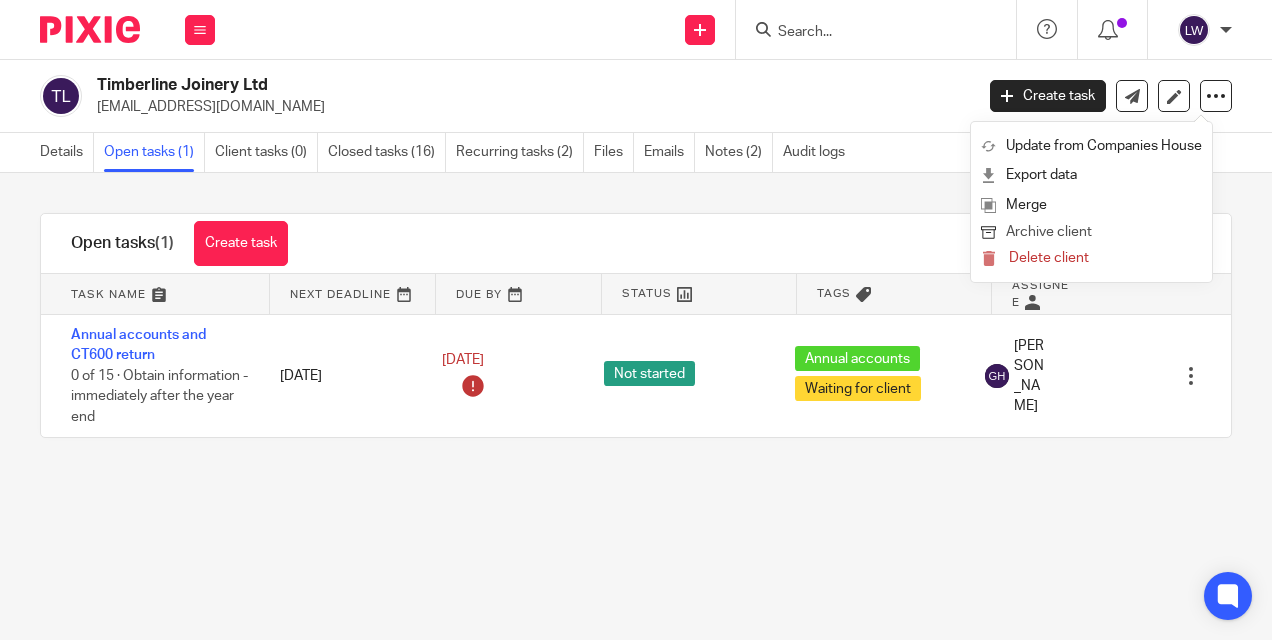 click on "Archive client" at bounding box center (1091, 233) 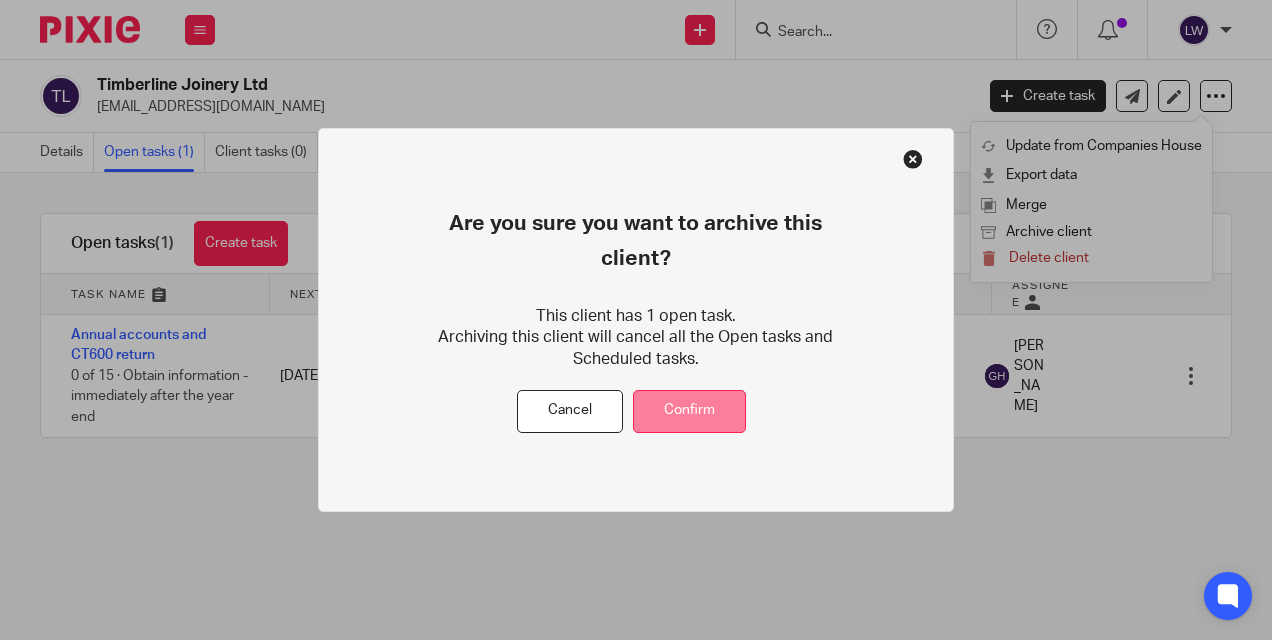 click on "Confirm" at bounding box center (689, 411) 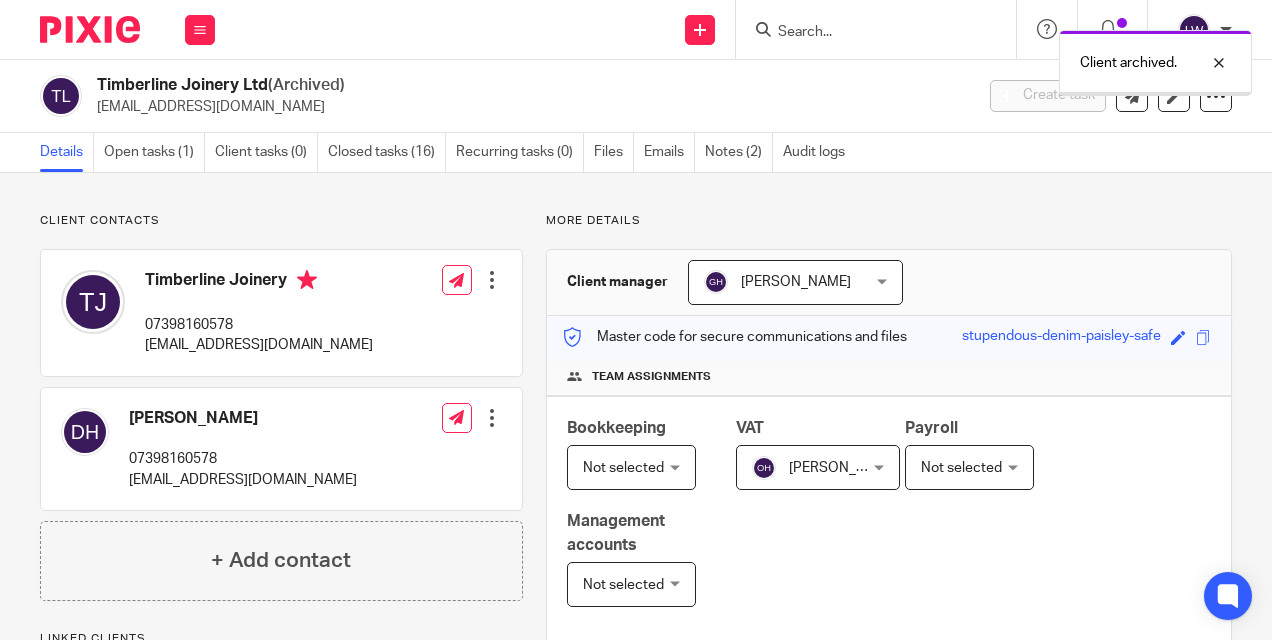 scroll, scrollTop: 0, scrollLeft: 0, axis: both 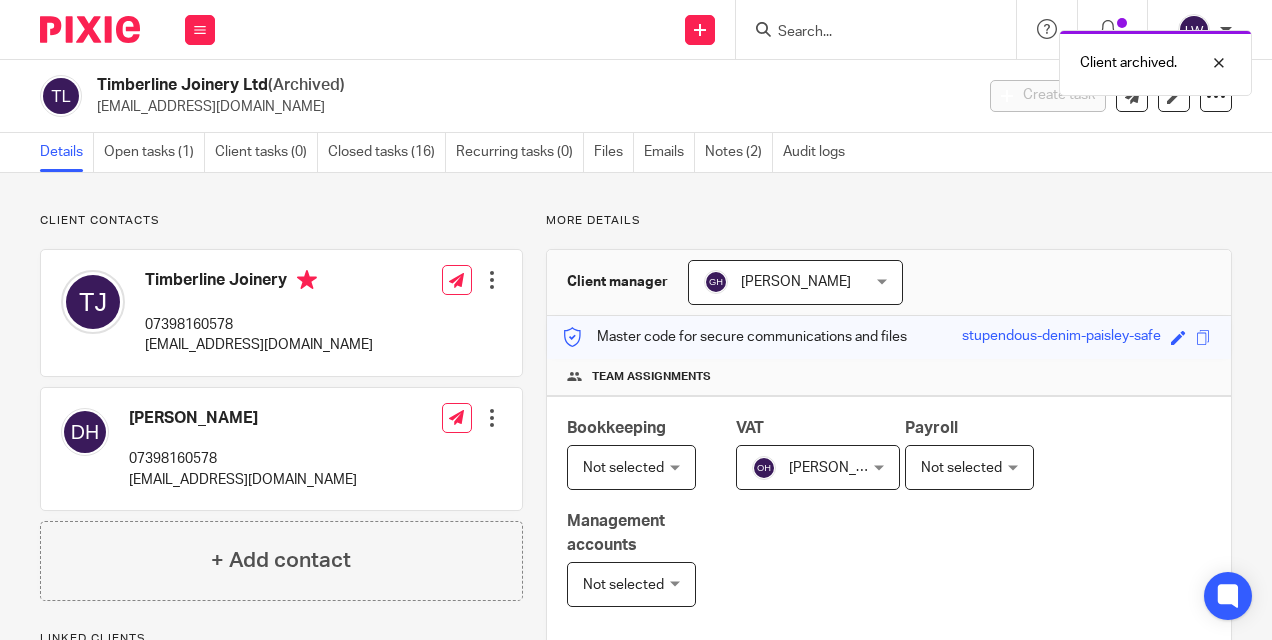 click on "Client archived." at bounding box center (944, 58) 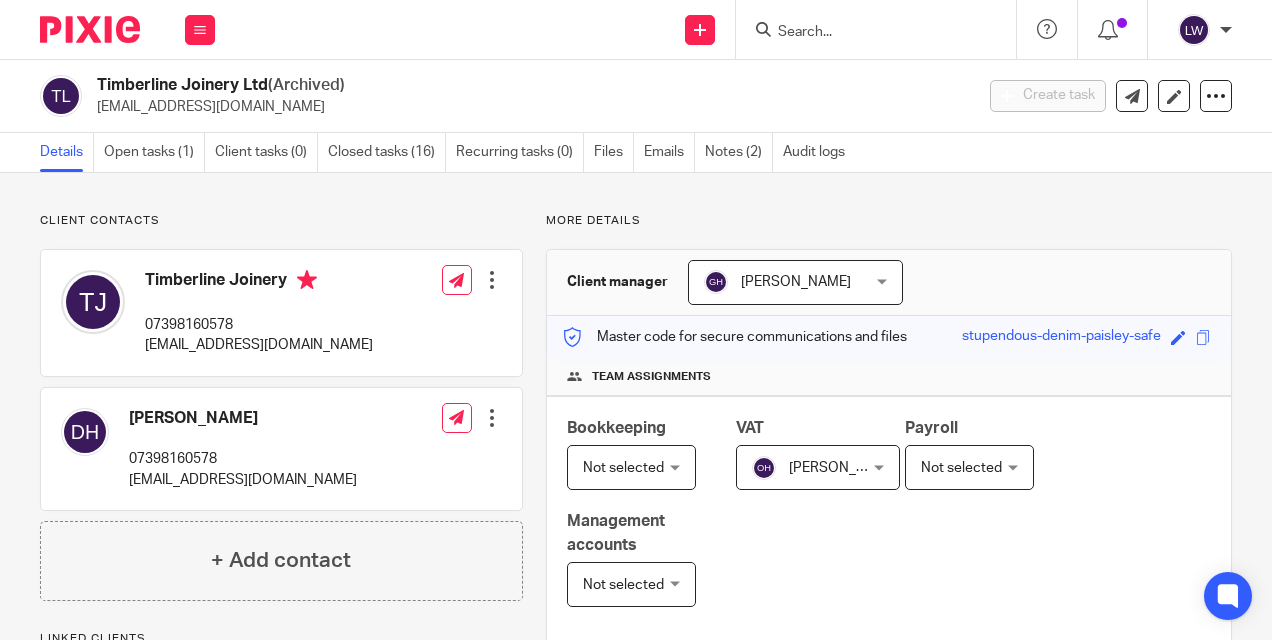 click at bounding box center (866, 33) 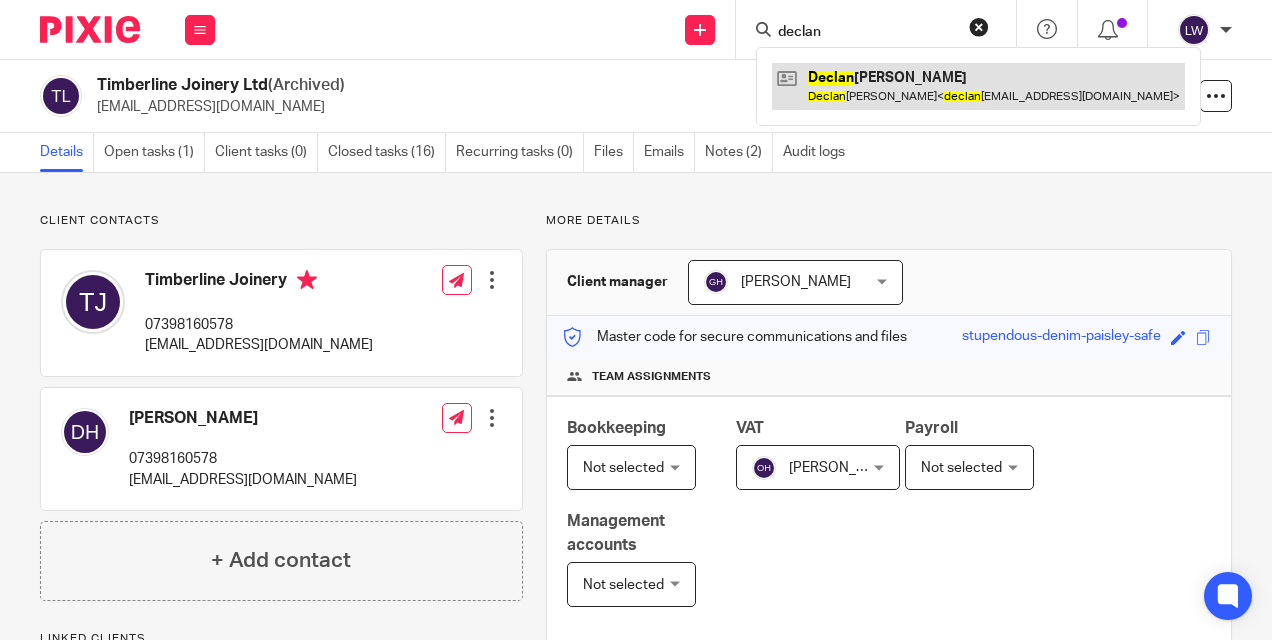 type on "declan" 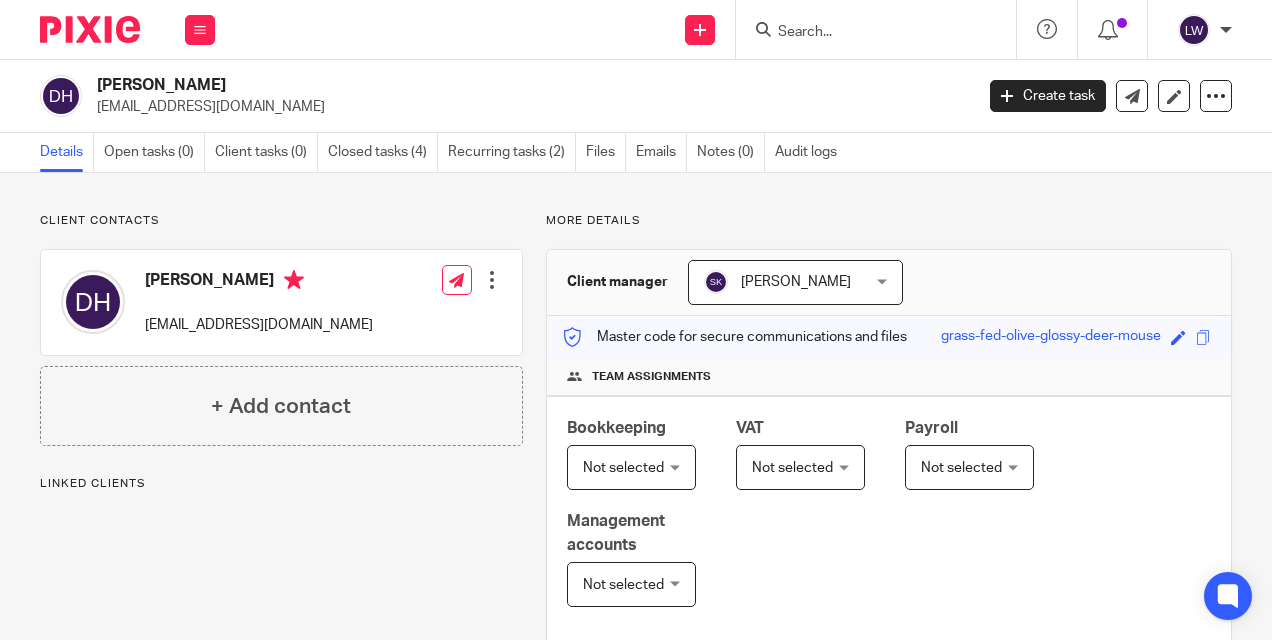 scroll, scrollTop: 0, scrollLeft: 0, axis: both 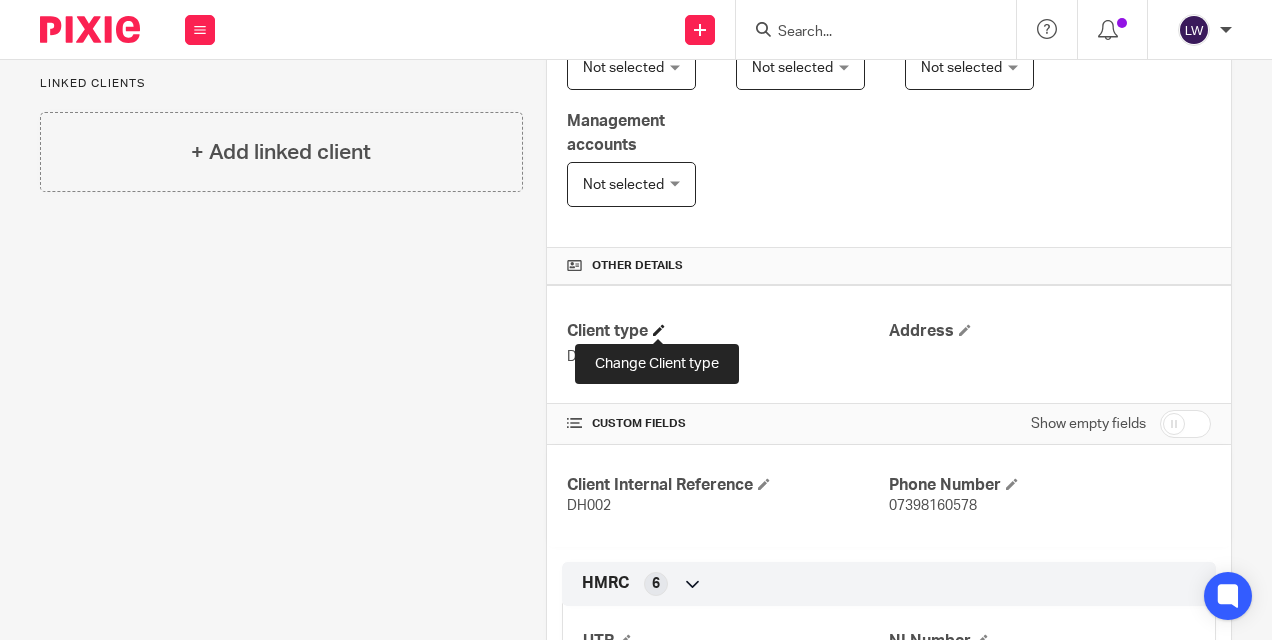 click at bounding box center [659, 330] 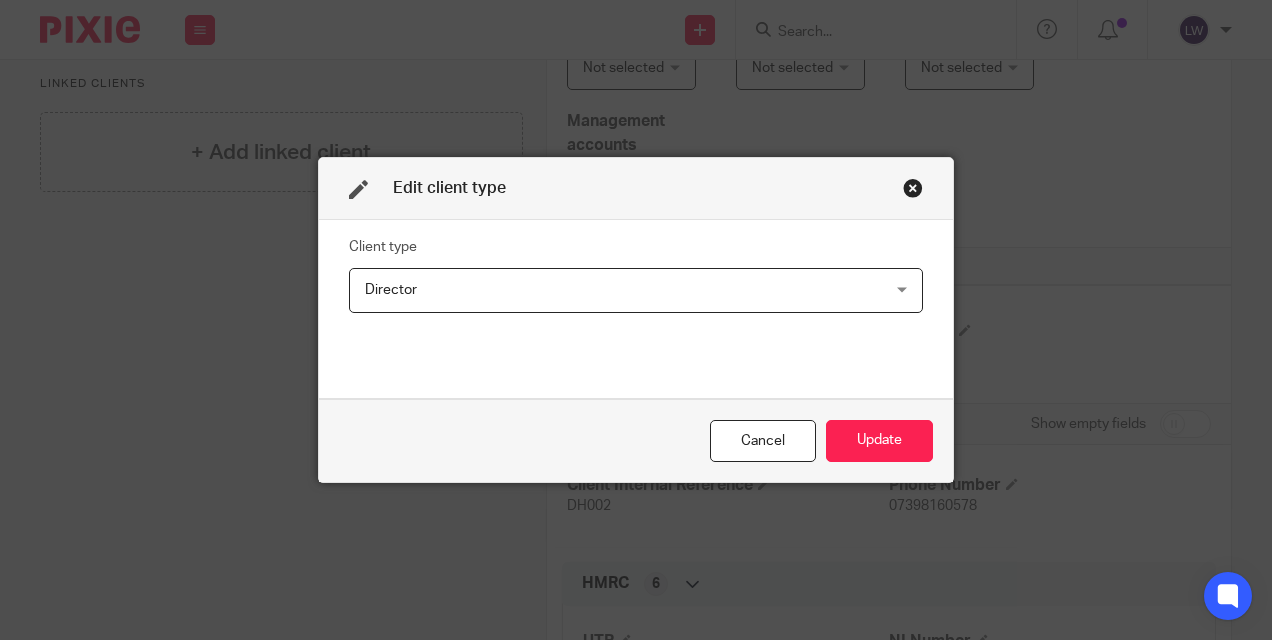 click on "Director" at bounding box center [588, 290] 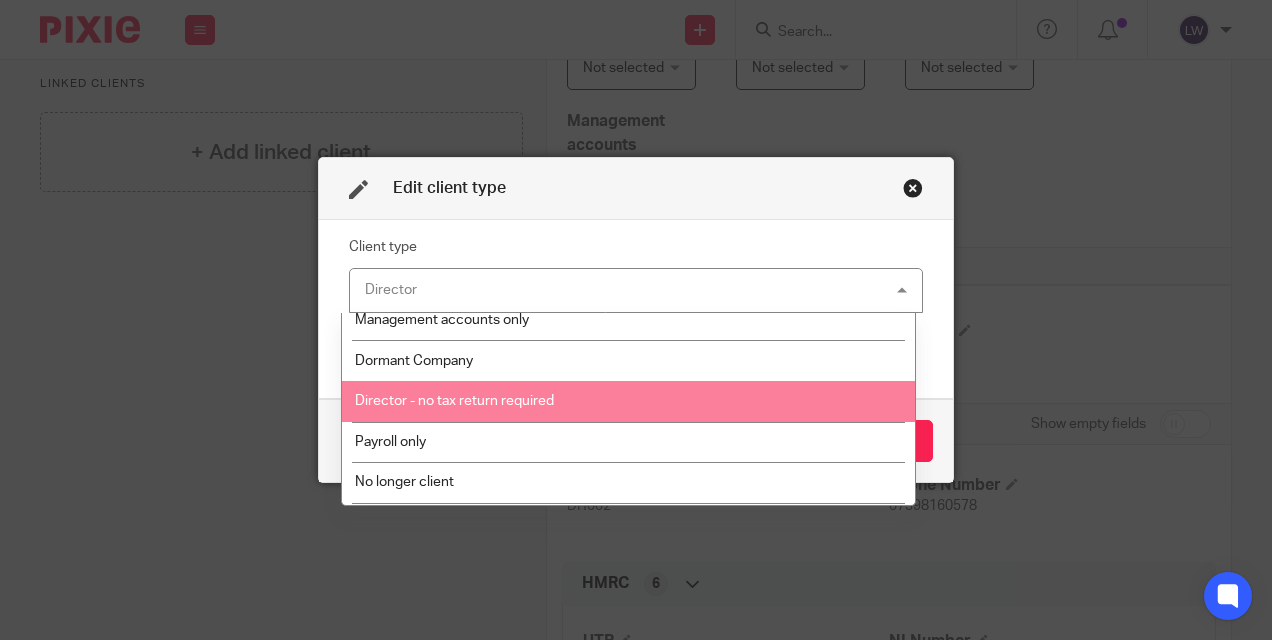scroll, scrollTop: 538, scrollLeft: 0, axis: vertical 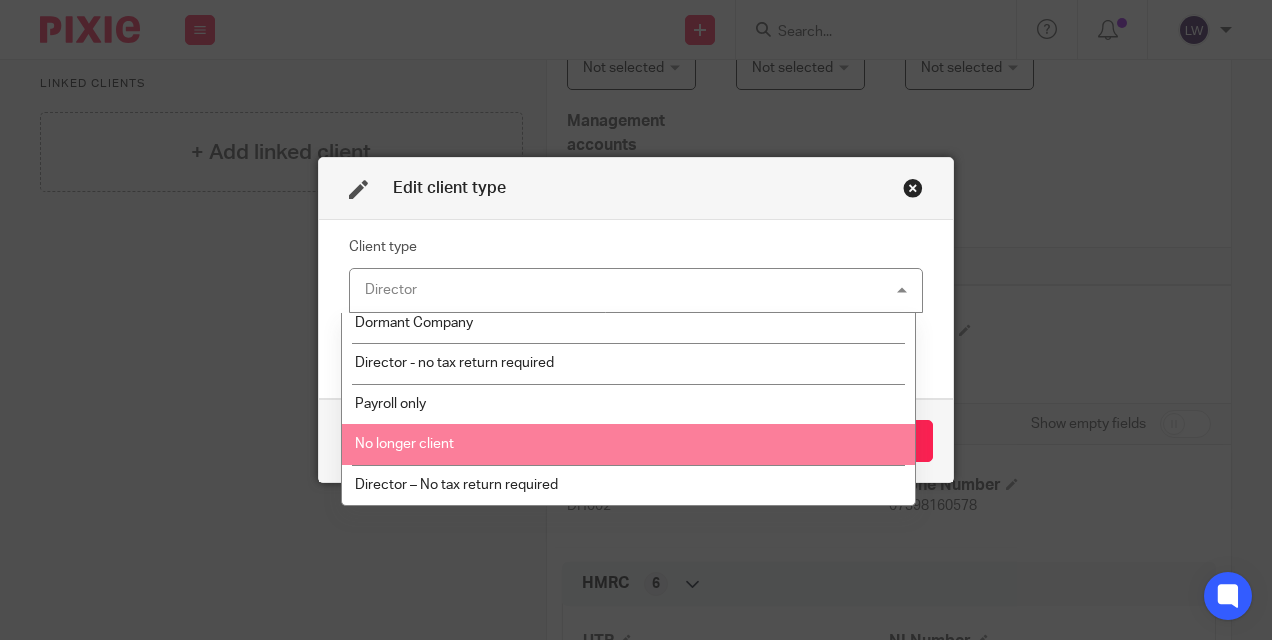 click on "No longer client" at bounding box center [404, 444] 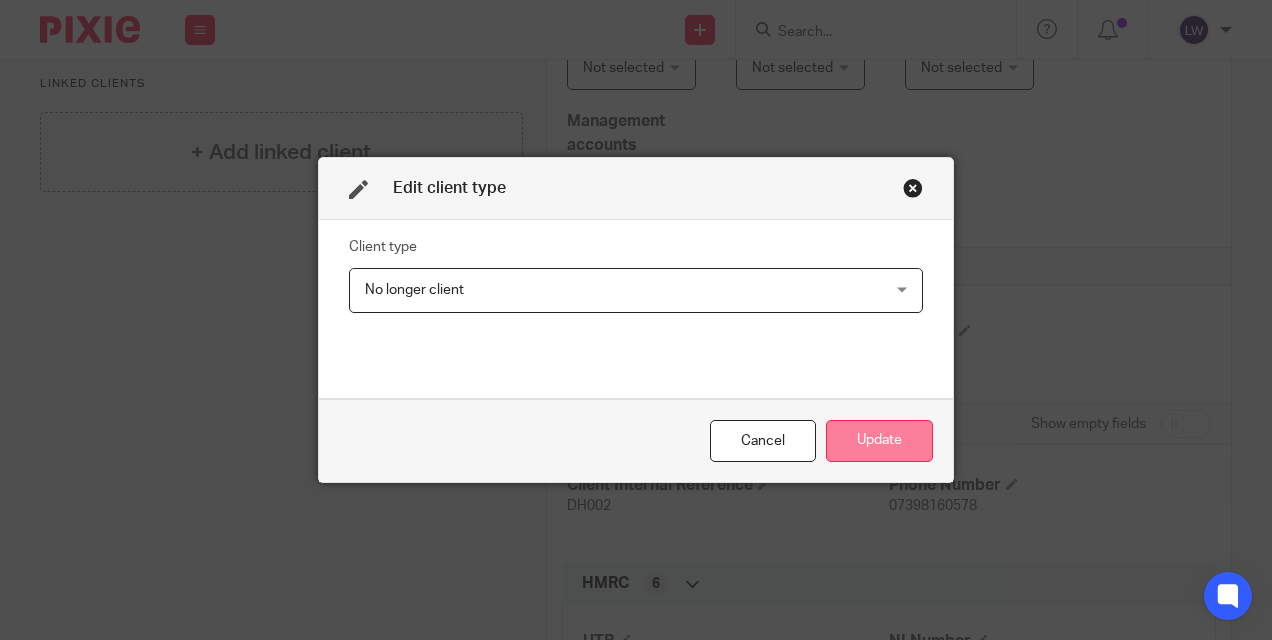 click on "Update" at bounding box center [879, 441] 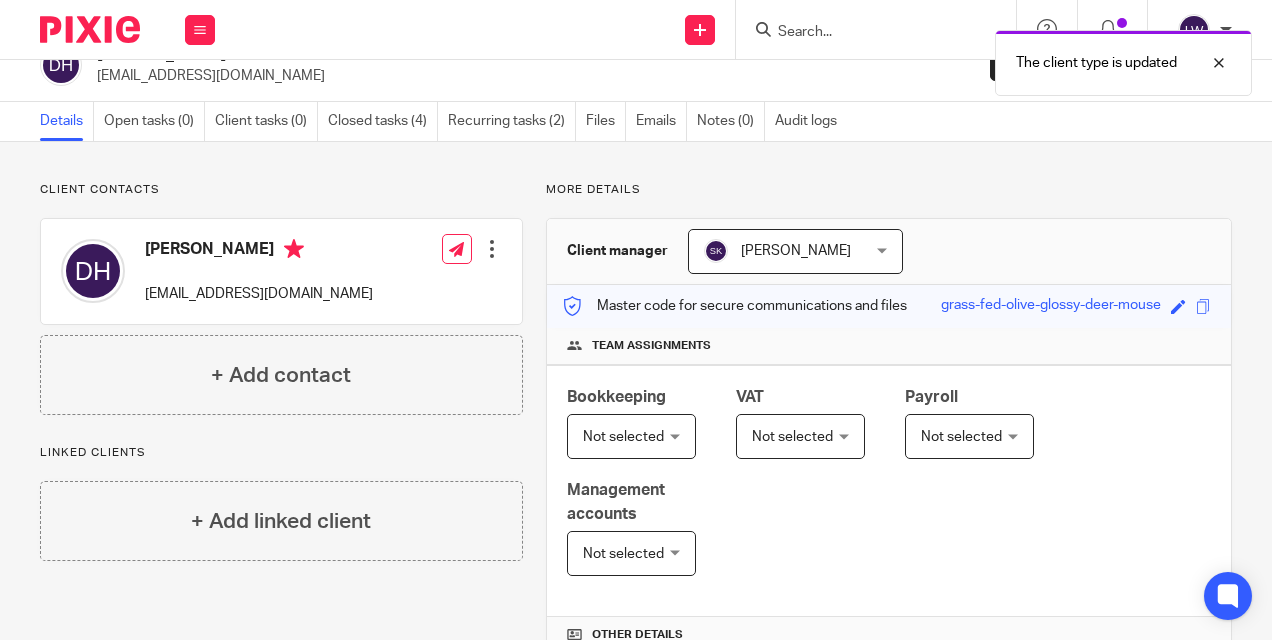scroll, scrollTop: 0, scrollLeft: 0, axis: both 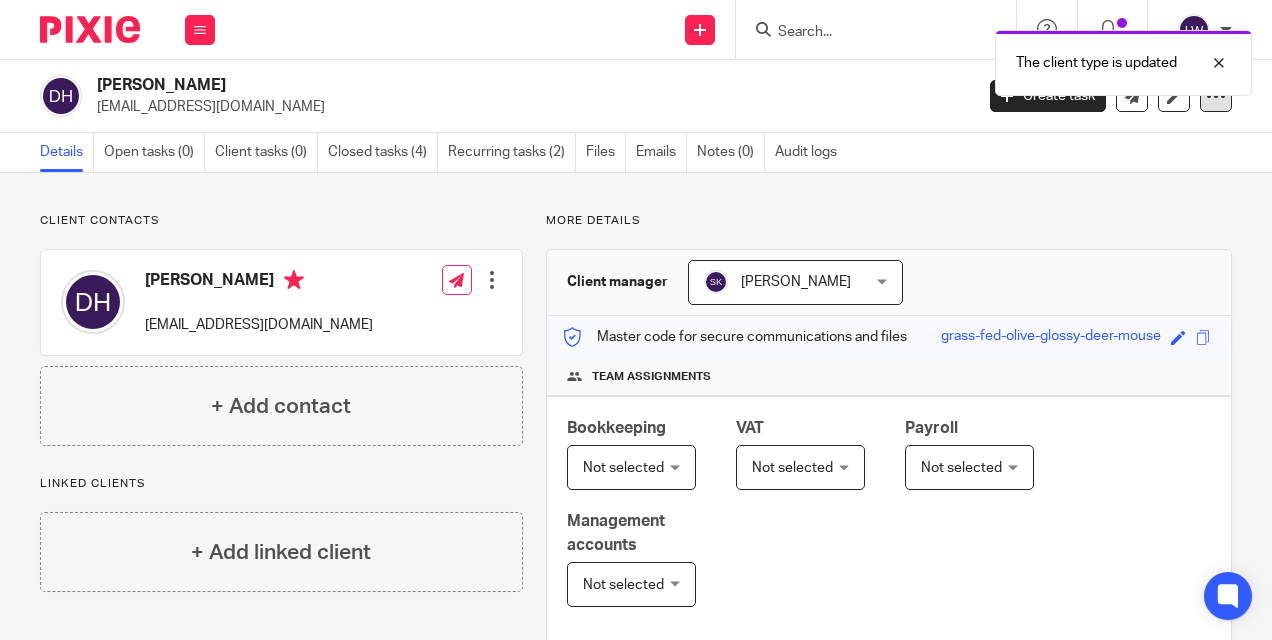 click at bounding box center (1216, 96) 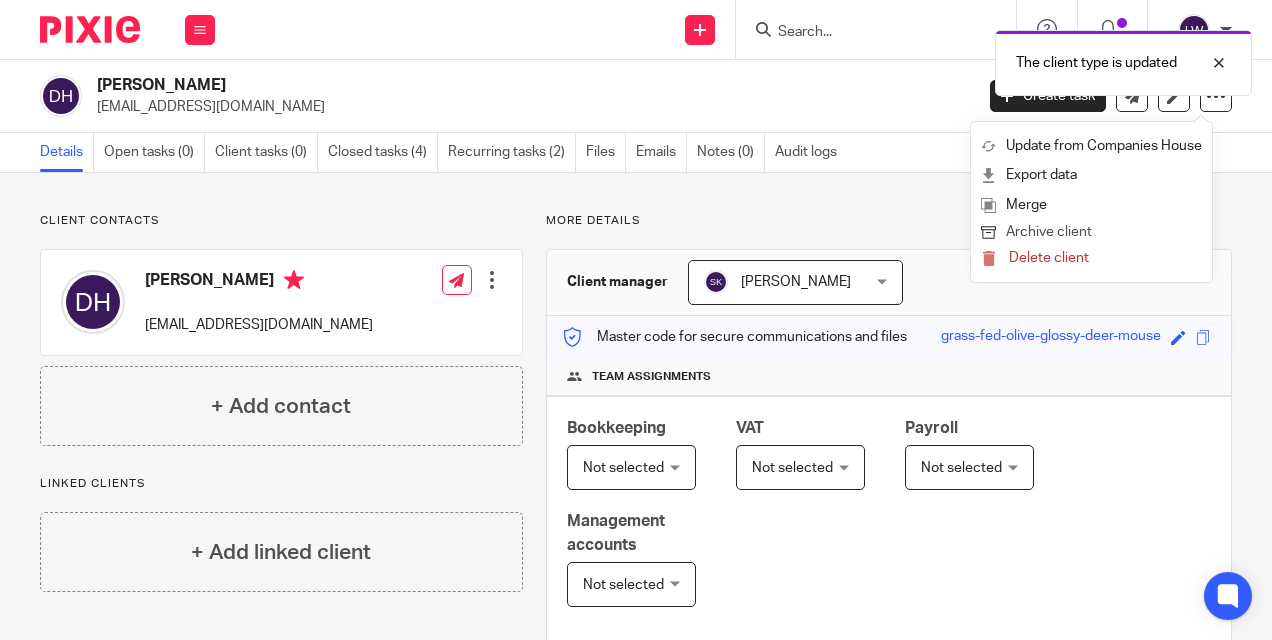 click on "Archive client" at bounding box center [1091, 233] 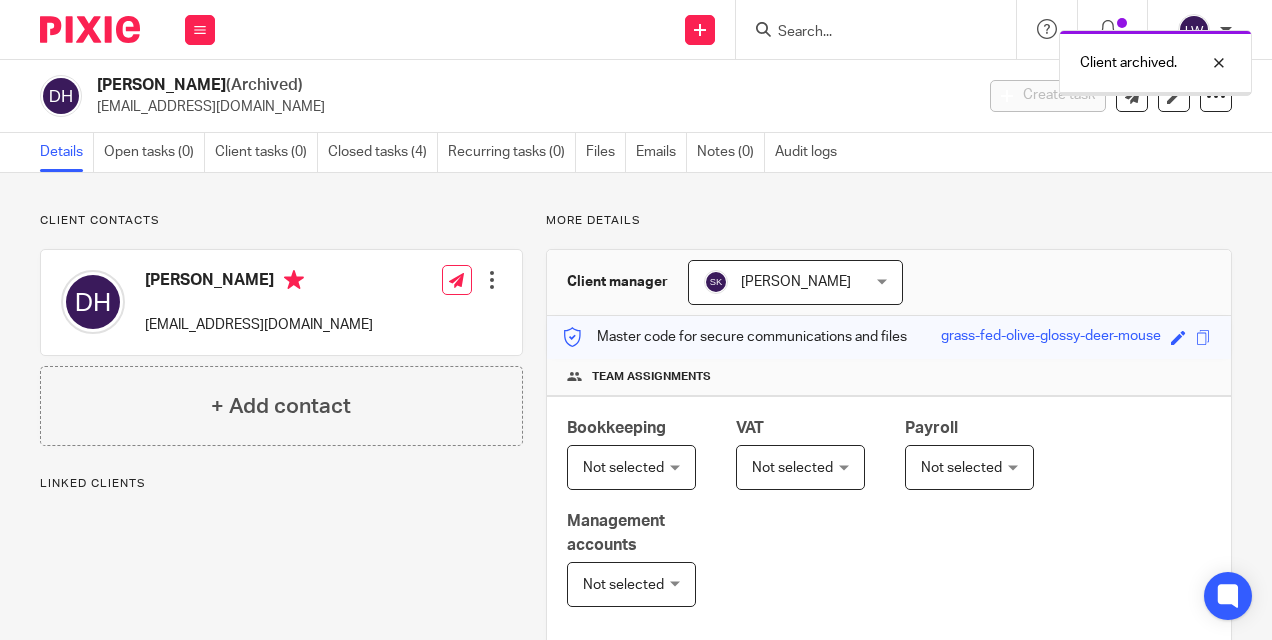 scroll, scrollTop: 0, scrollLeft: 0, axis: both 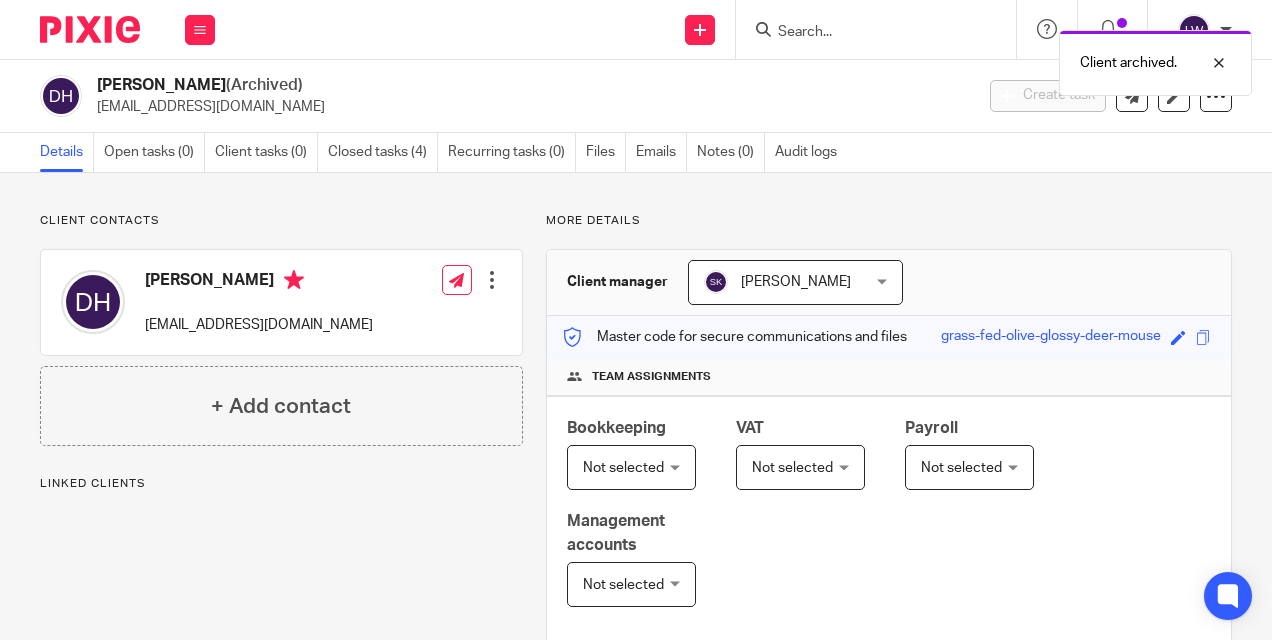 click on "Client archived." at bounding box center (944, 58) 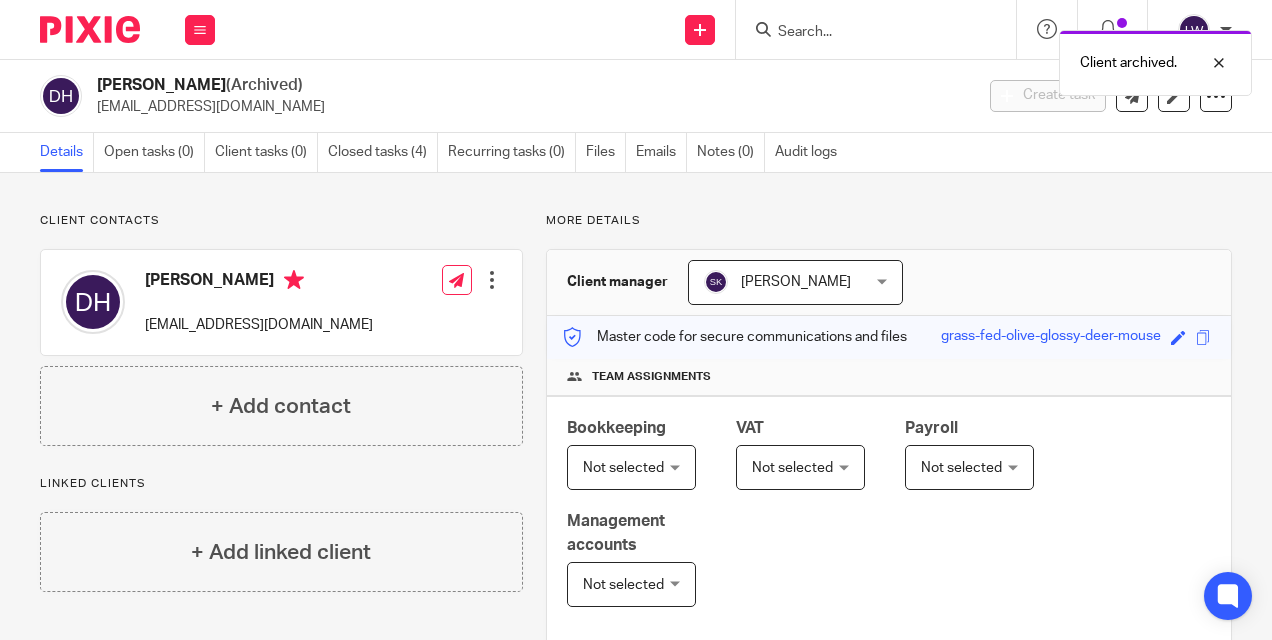click on "Client archived." at bounding box center (944, 58) 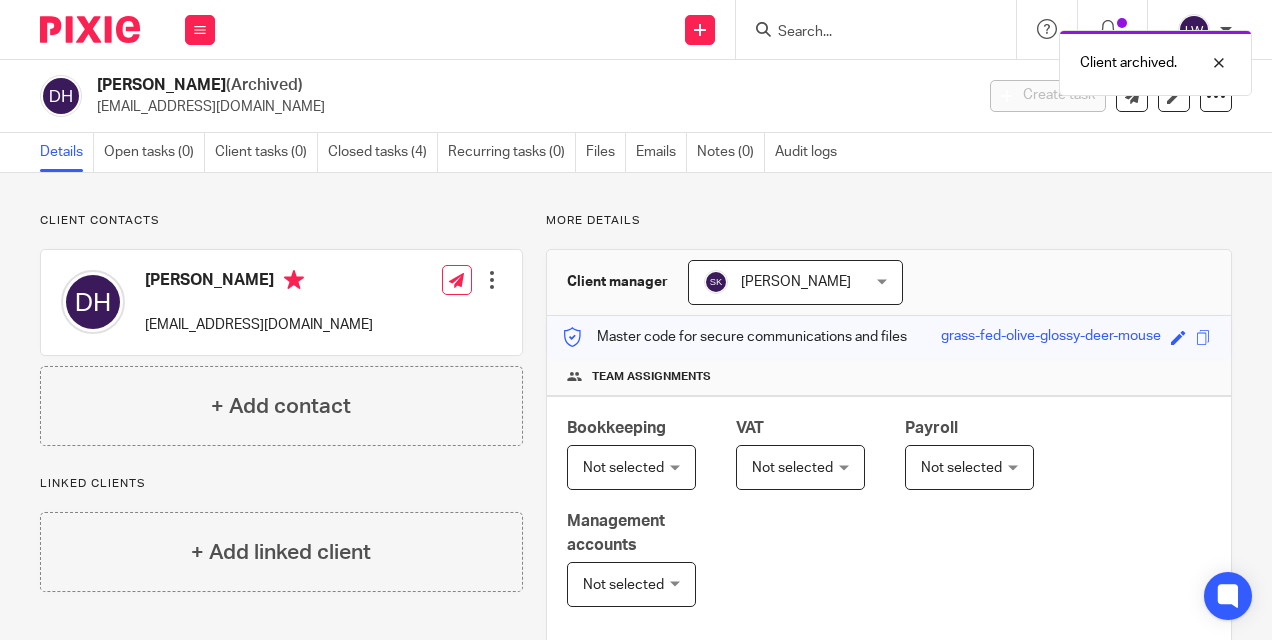 click on "Client archived." at bounding box center [944, 58] 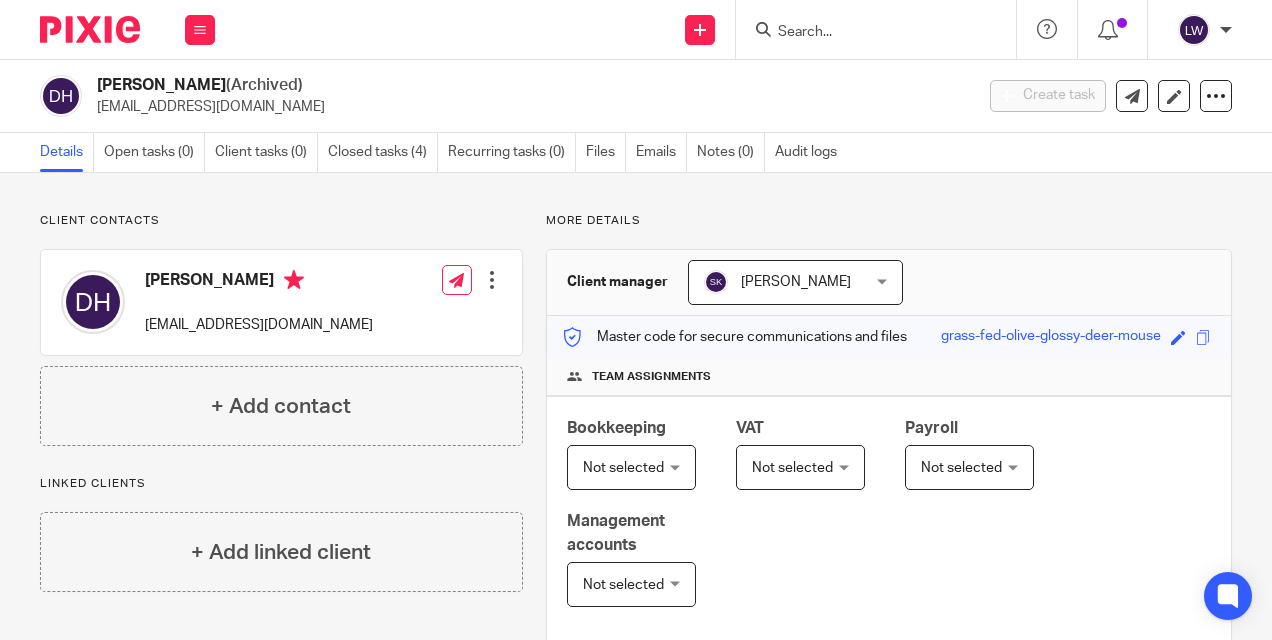 click at bounding box center (866, 33) 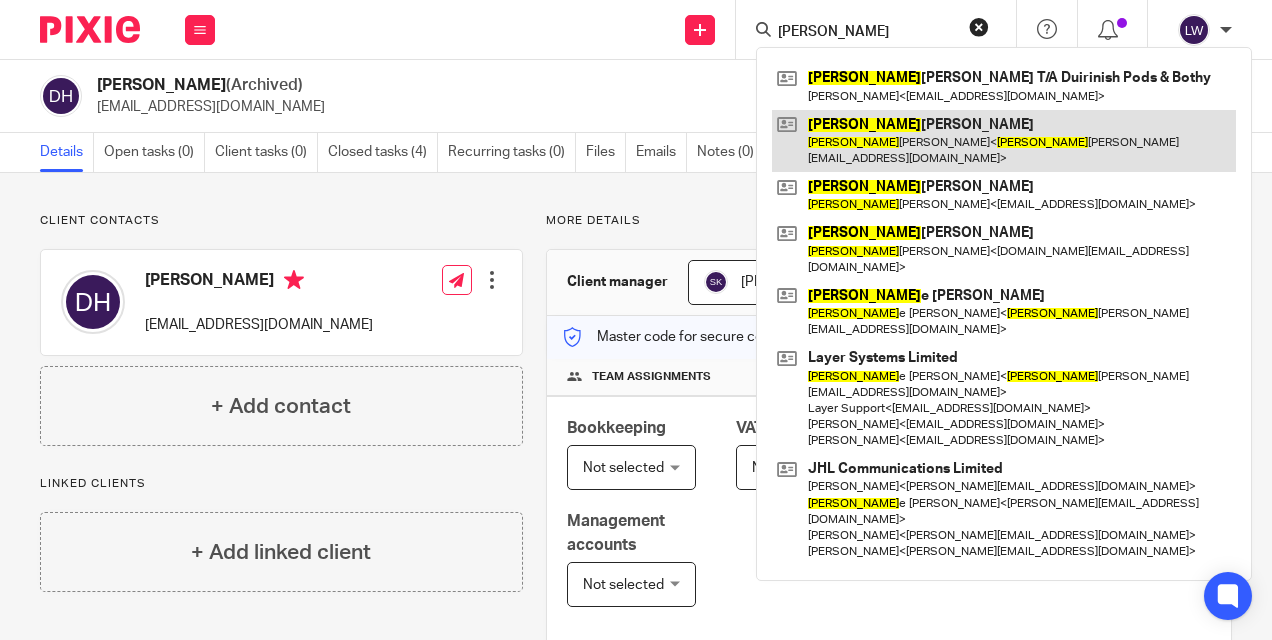 type on "micheal" 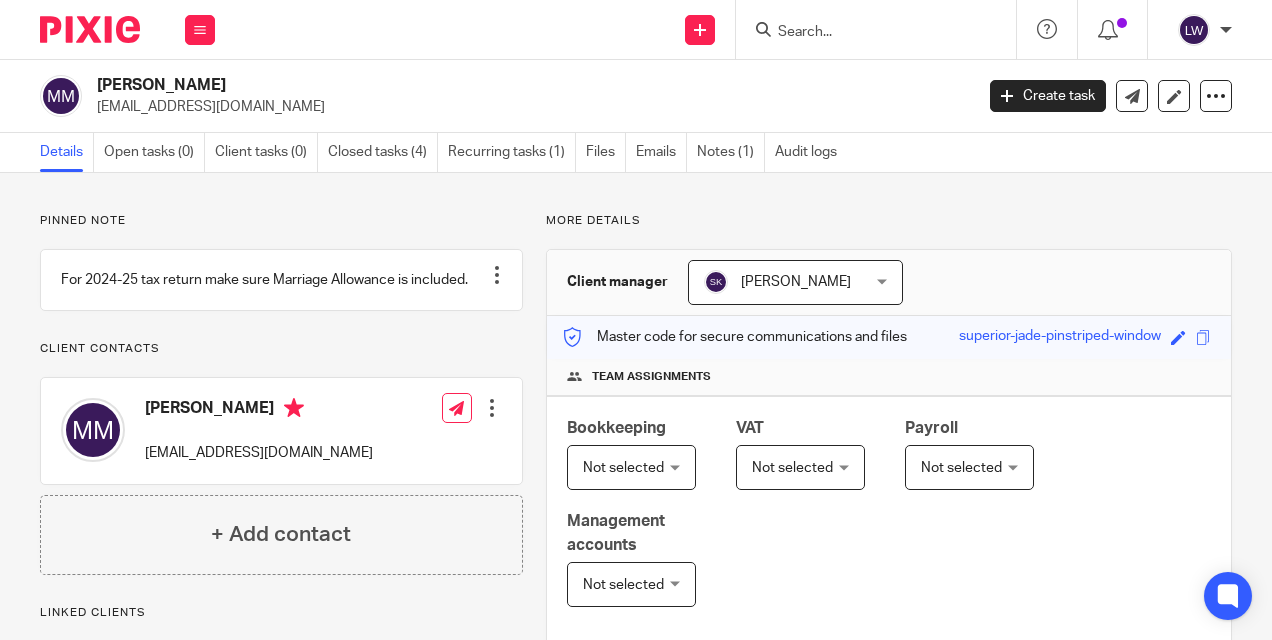 scroll, scrollTop: 0, scrollLeft: 0, axis: both 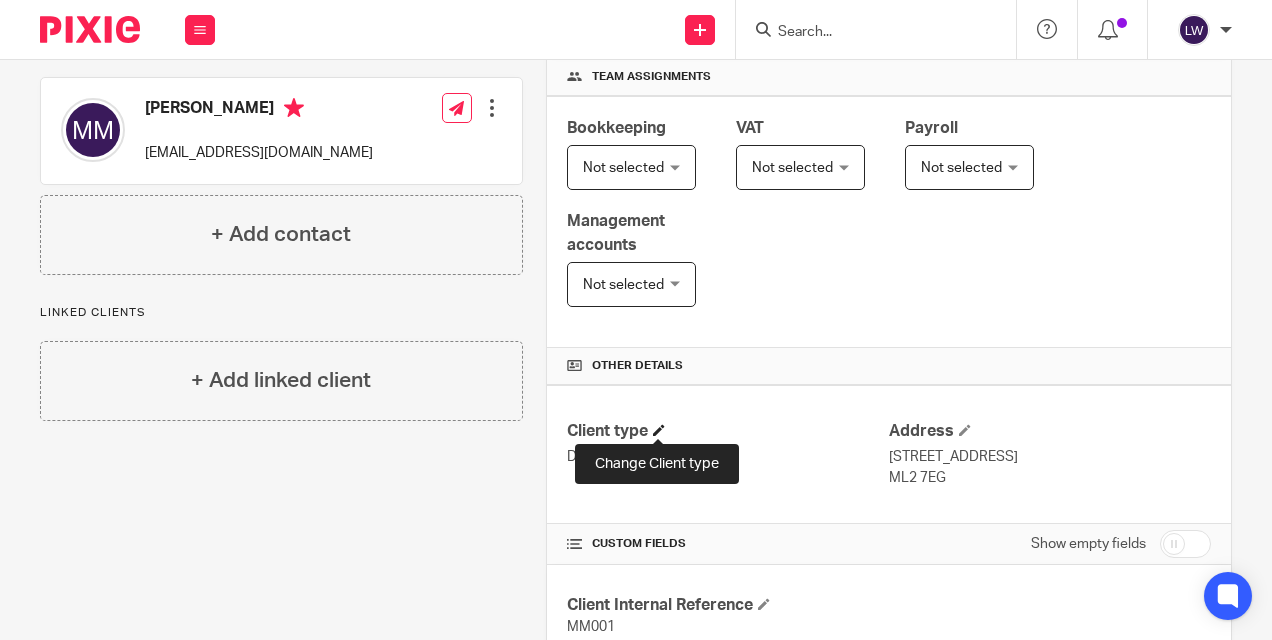 click at bounding box center [659, 430] 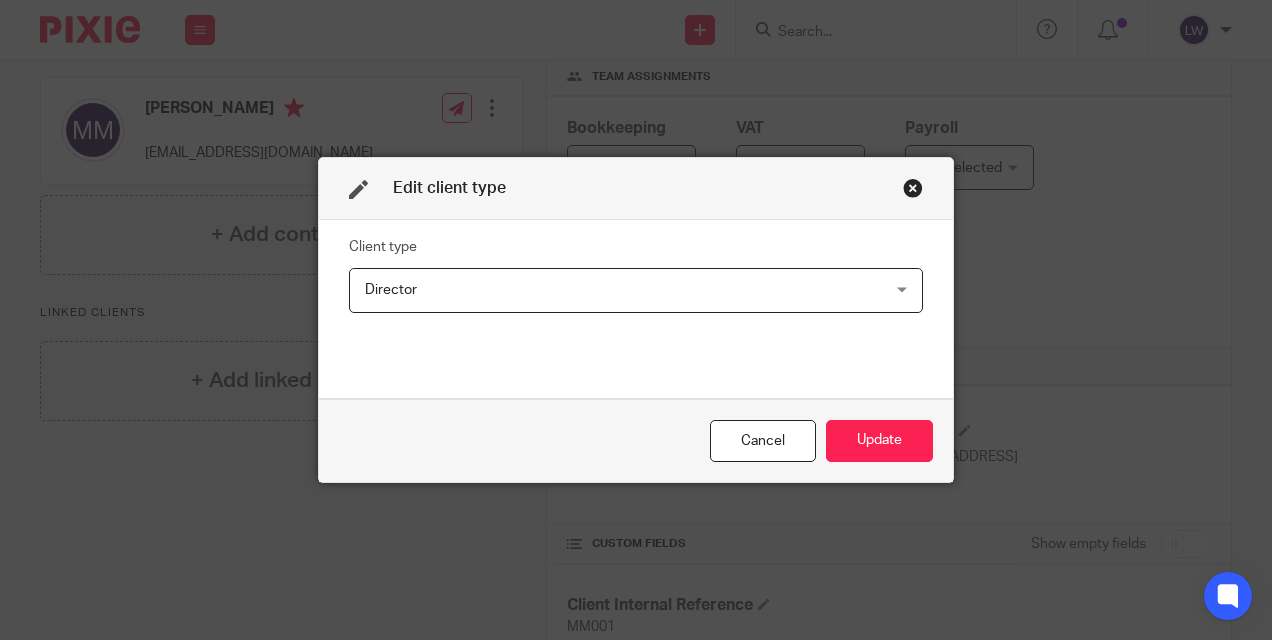 click on "Director" at bounding box center (588, 290) 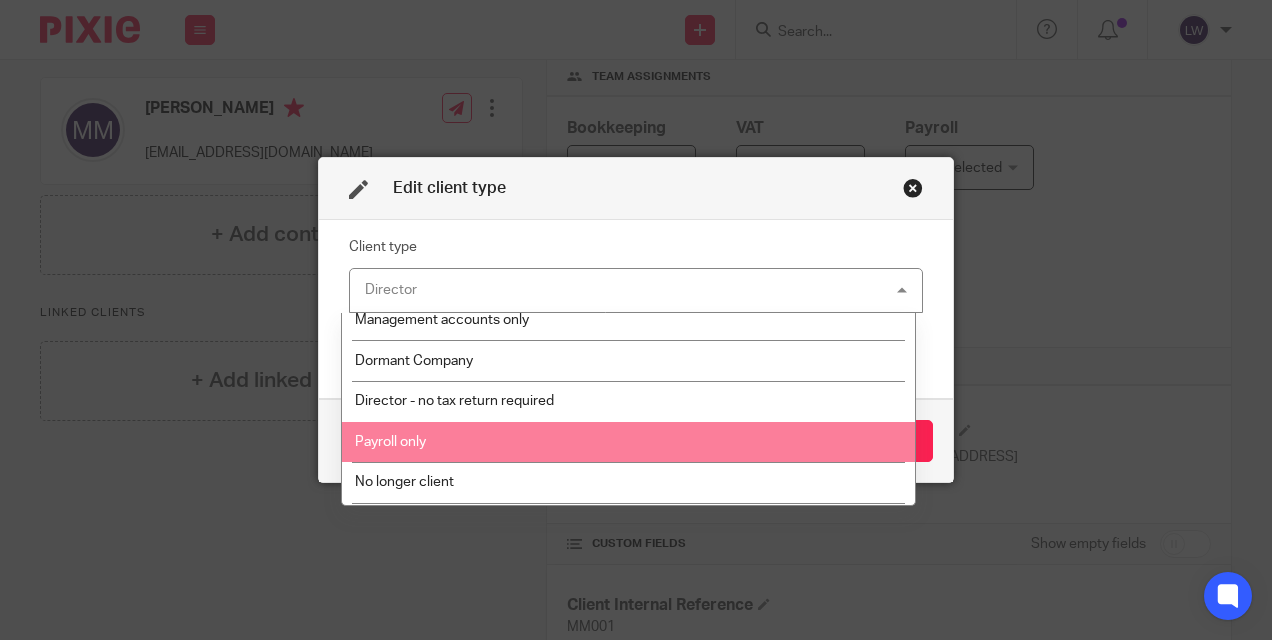 scroll, scrollTop: 538, scrollLeft: 0, axis: vertical 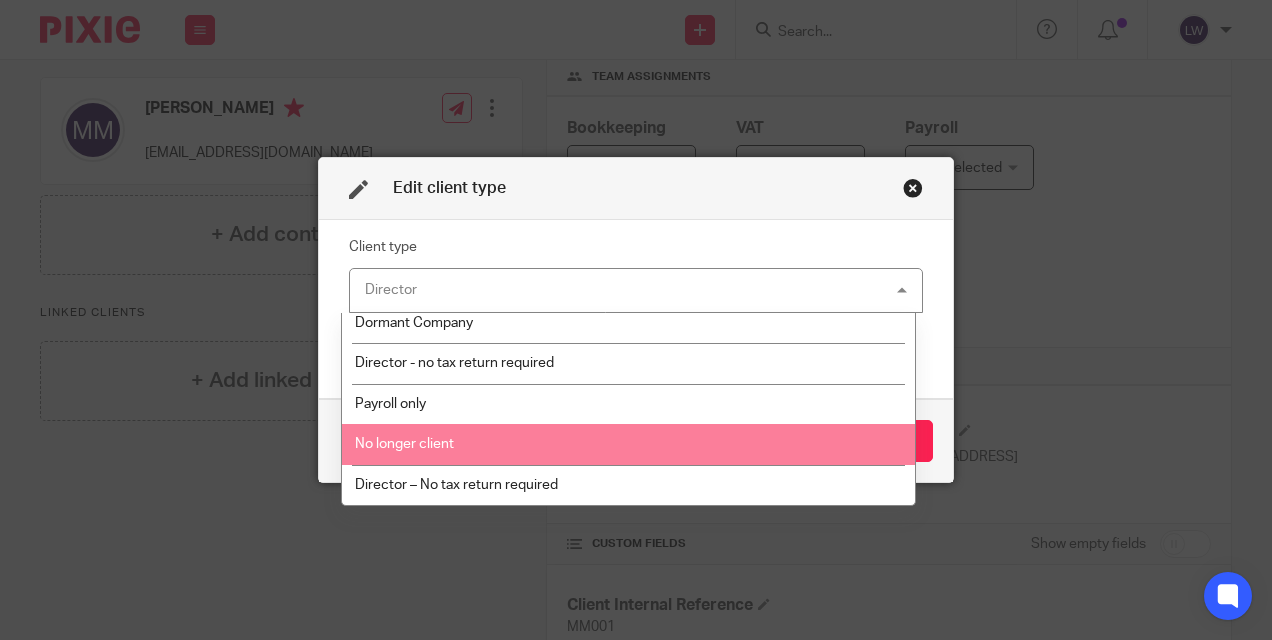 click on "No longer client" at bounding box center (628, 444) 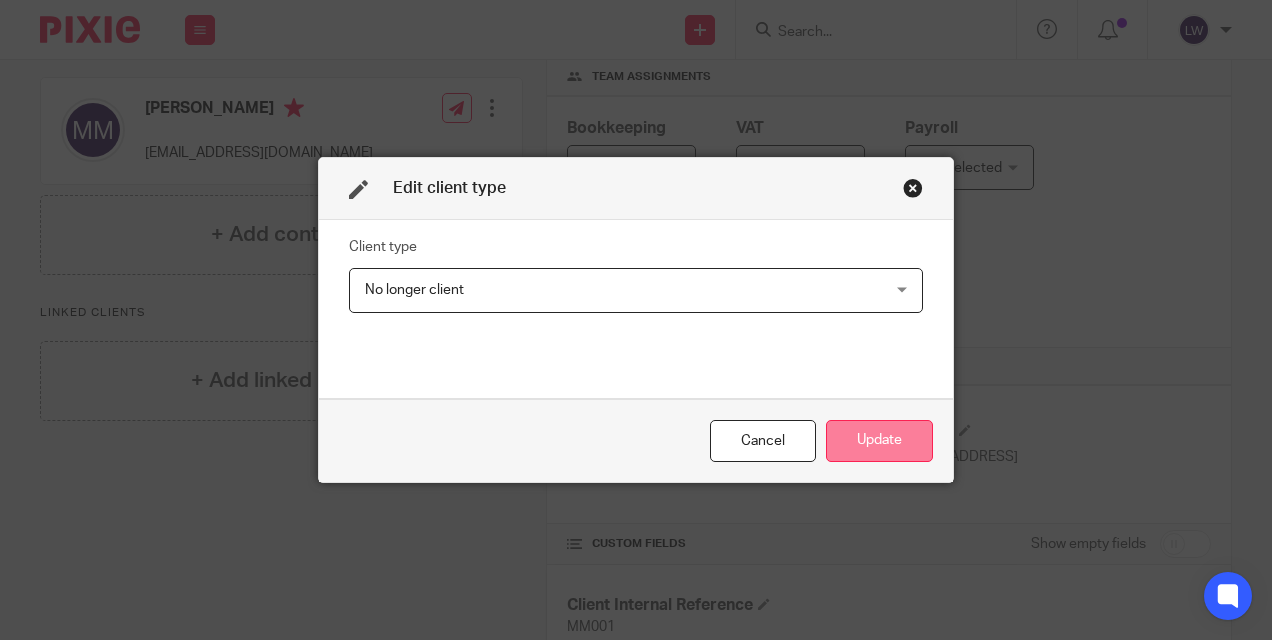 click on "Update" at bounding box center (879, 441) 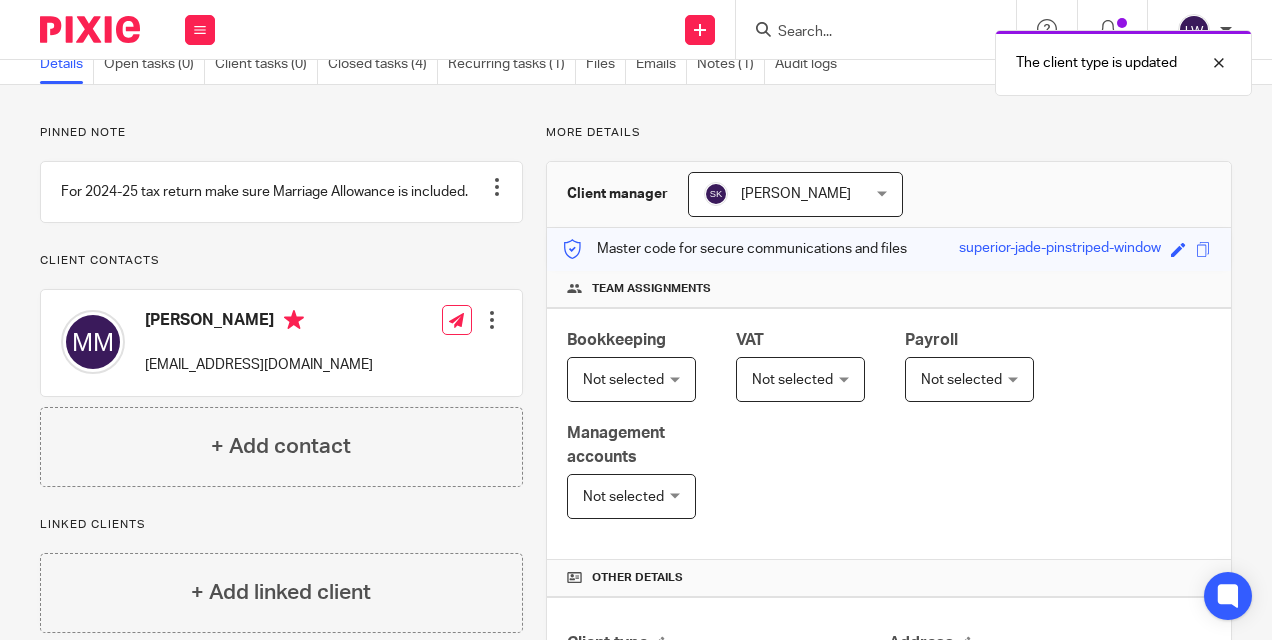 scroll, scrollTop: 0, scrollLeft: 0, axis: both 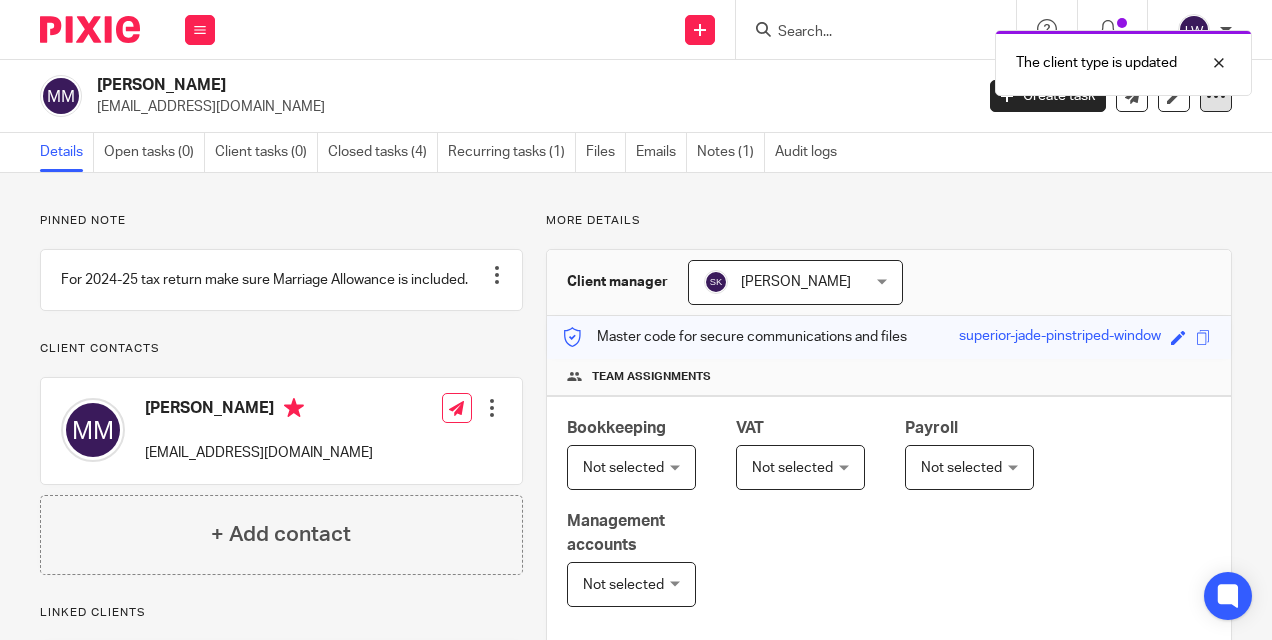 click at bounding box center (1216, 96) 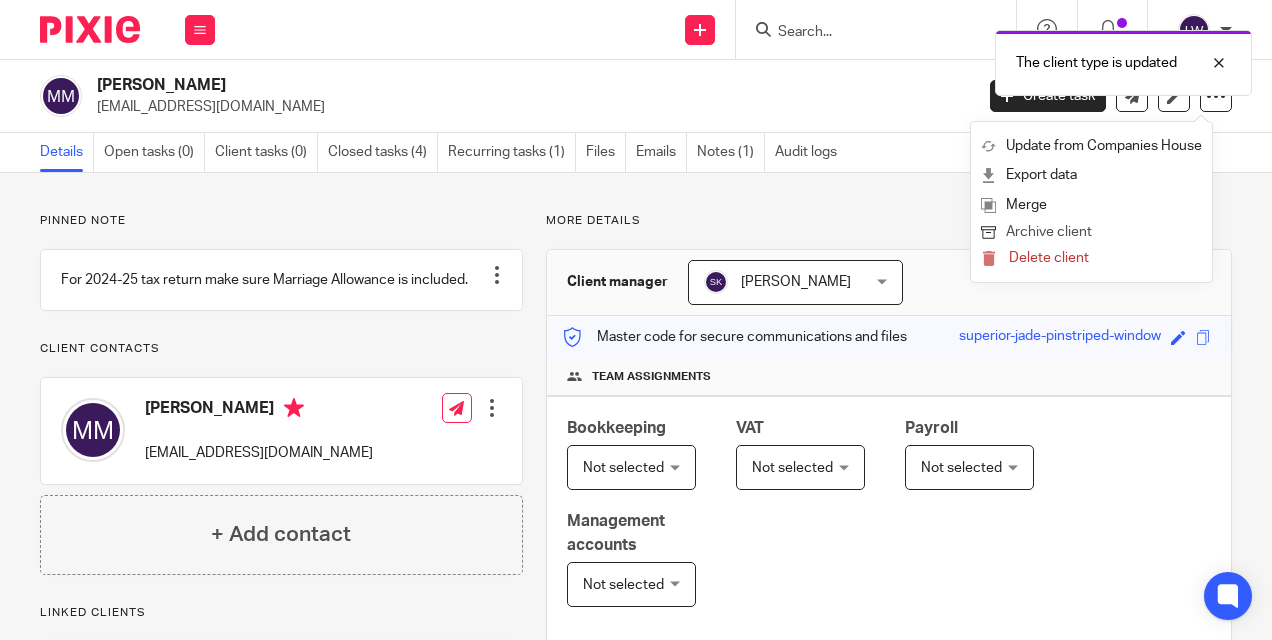 click on "Archive client" at bounding box center (1091, 233) 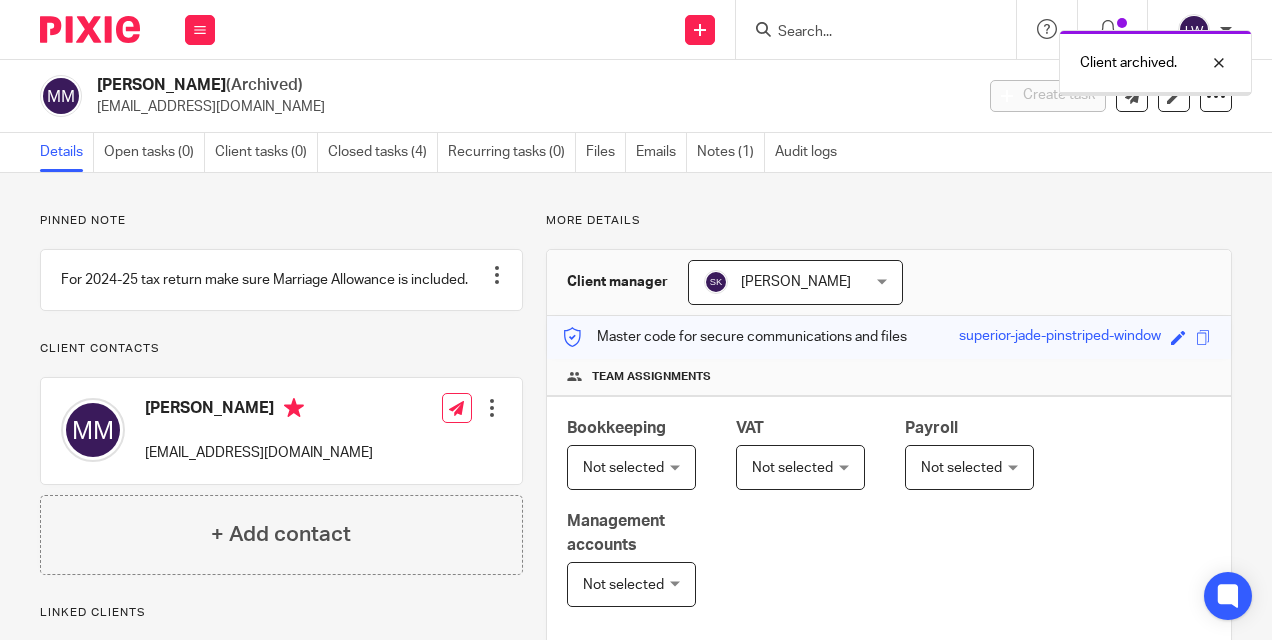scroll, scrollTop: 0, scrollLeft: 0, axis: both 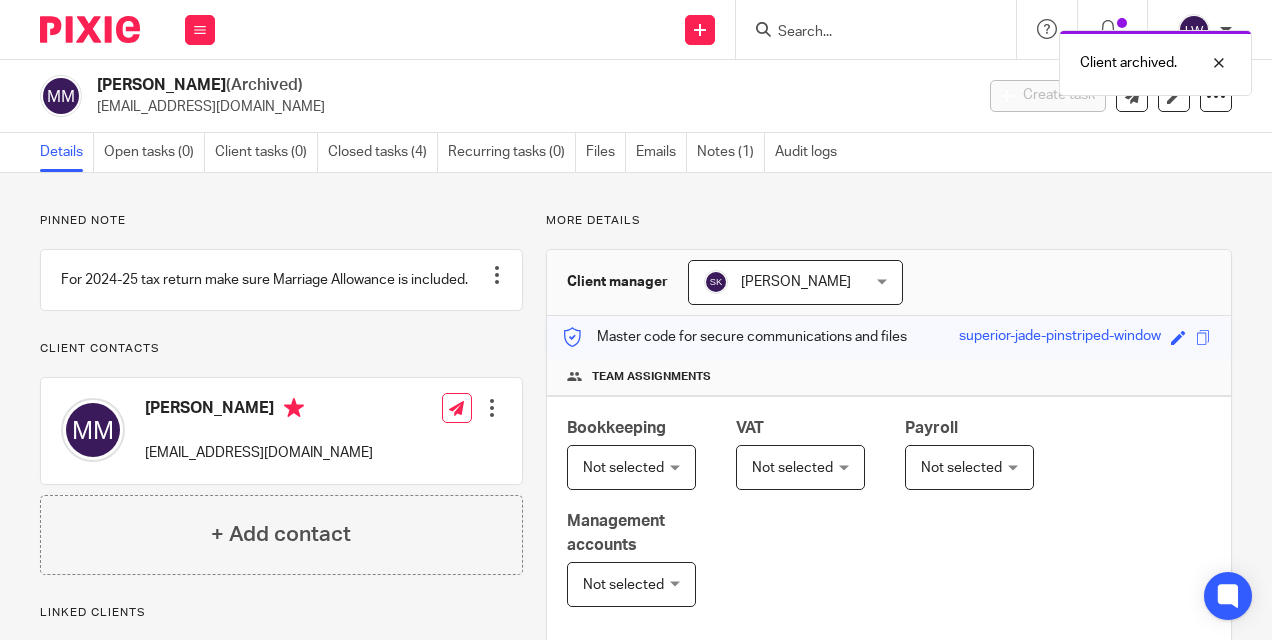 click on "Client archived." at bounding box center [944, 58] 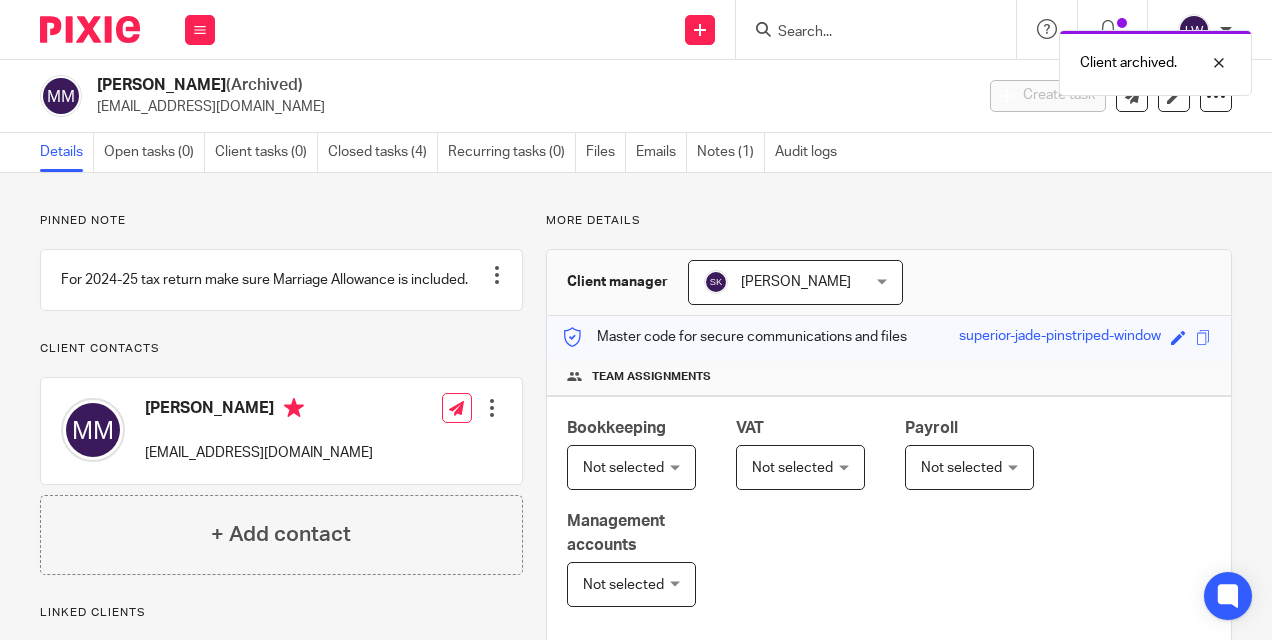 click on "Client archived." at bounding box center [944, 58] 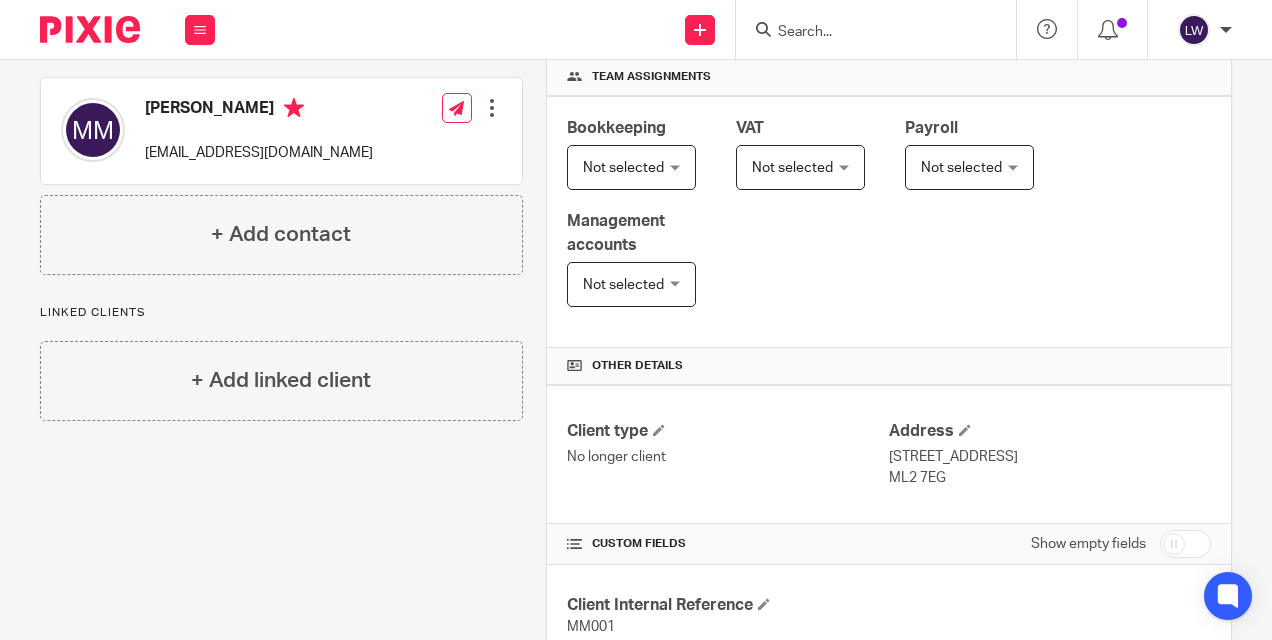 scroll, scrollTop: 0, scrollLeft: 0, axis: both 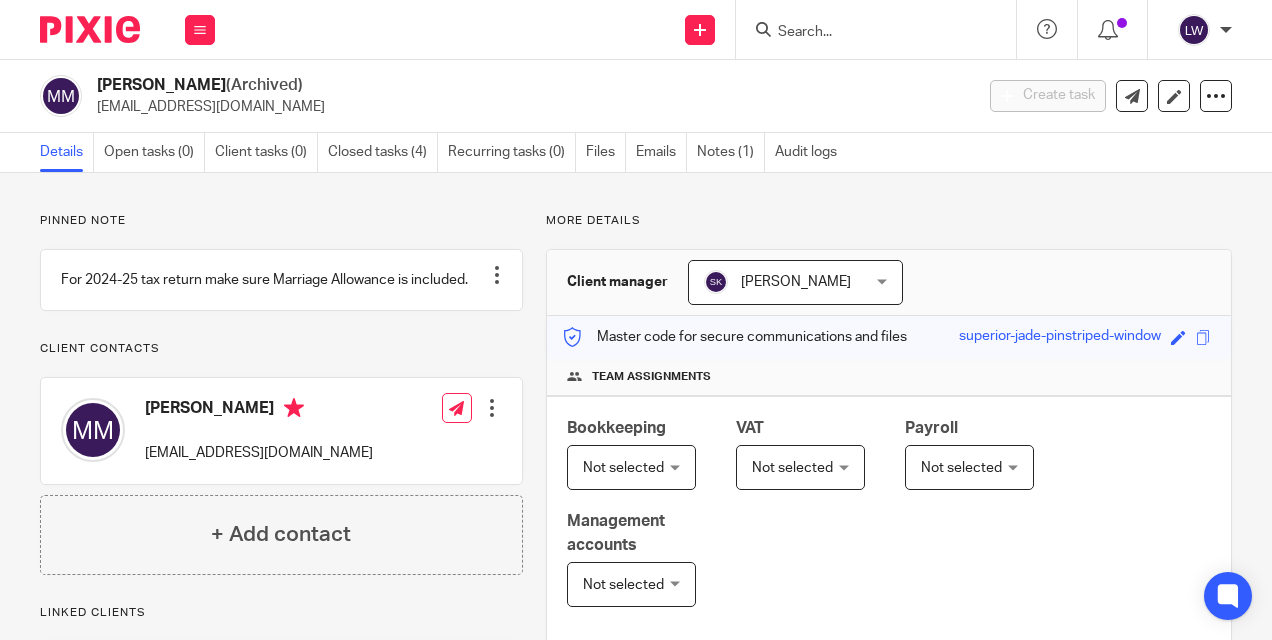click at bounding box center (866, 33) 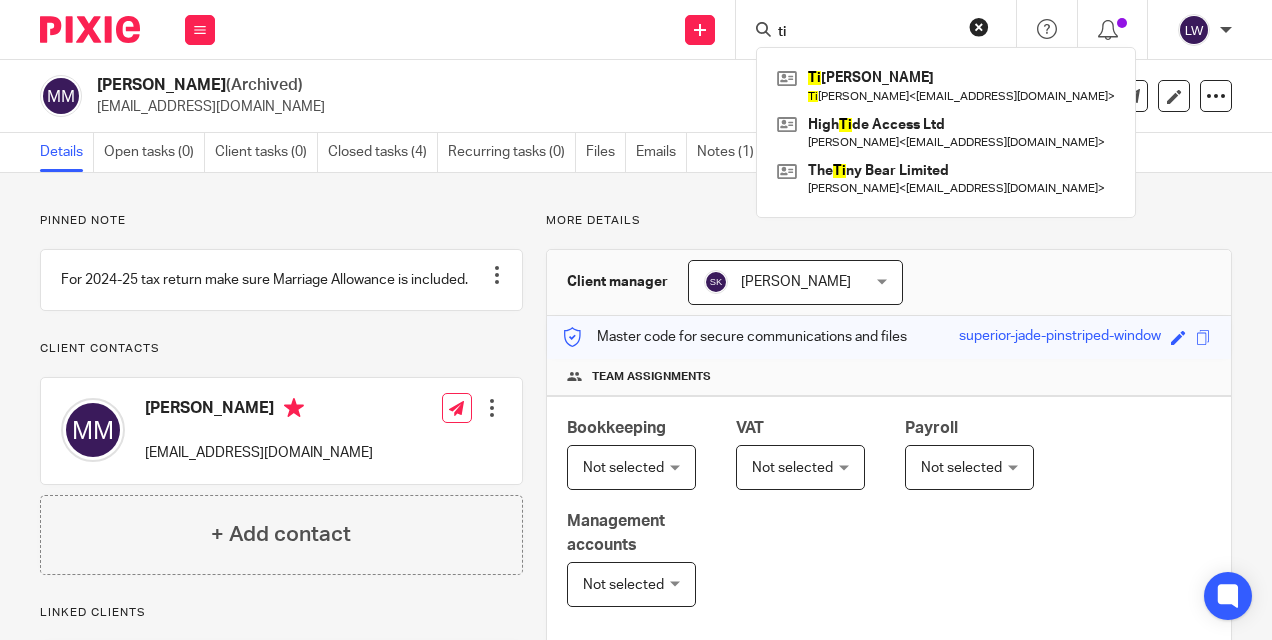 type on "t" 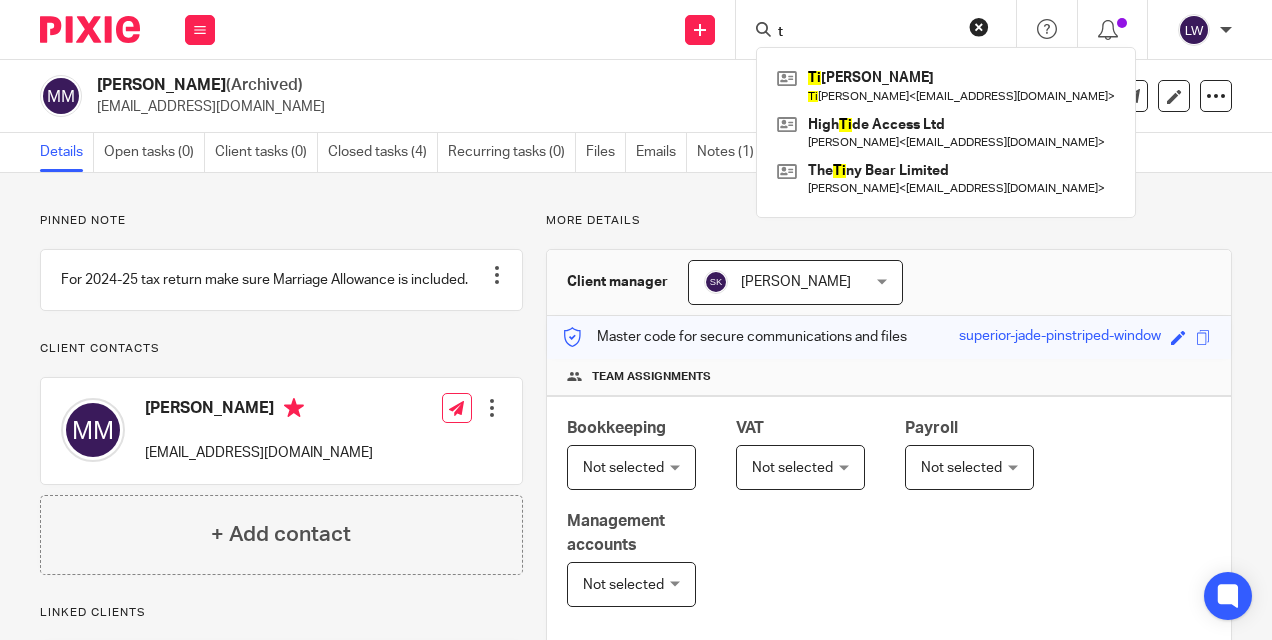 type 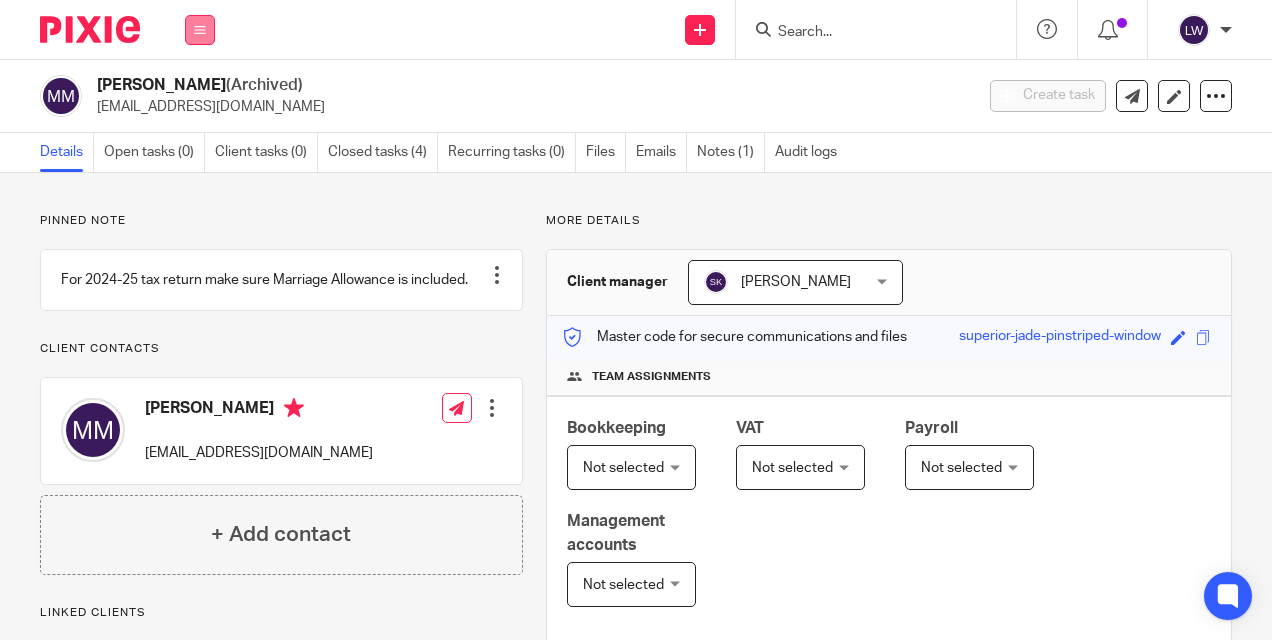 click at bounding box center (200, 30) 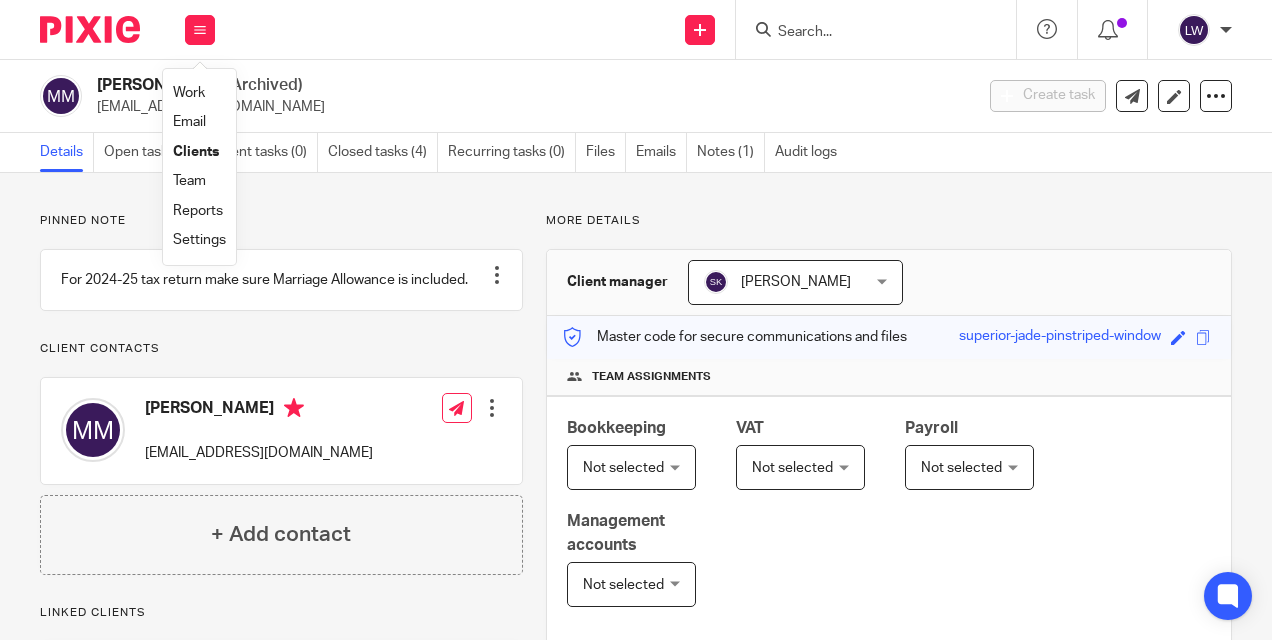 click on "Clients" at bounding box center (196, 152) 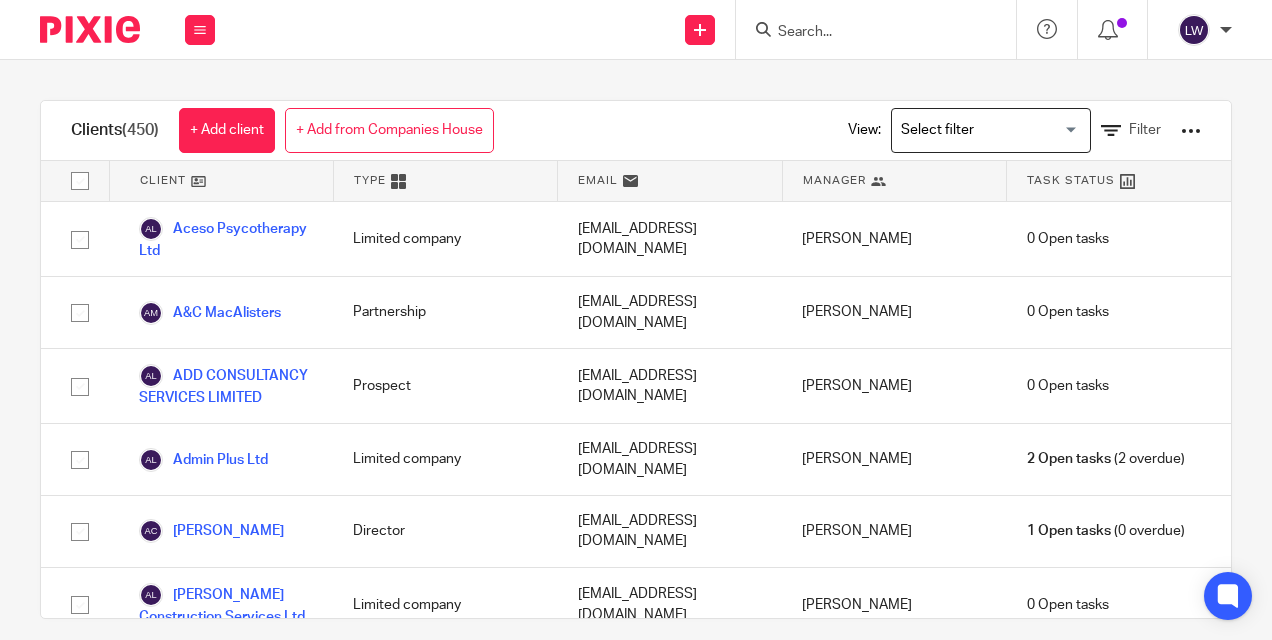 scroll, scrollTop: 0, scrollLeft: 0, axis: both 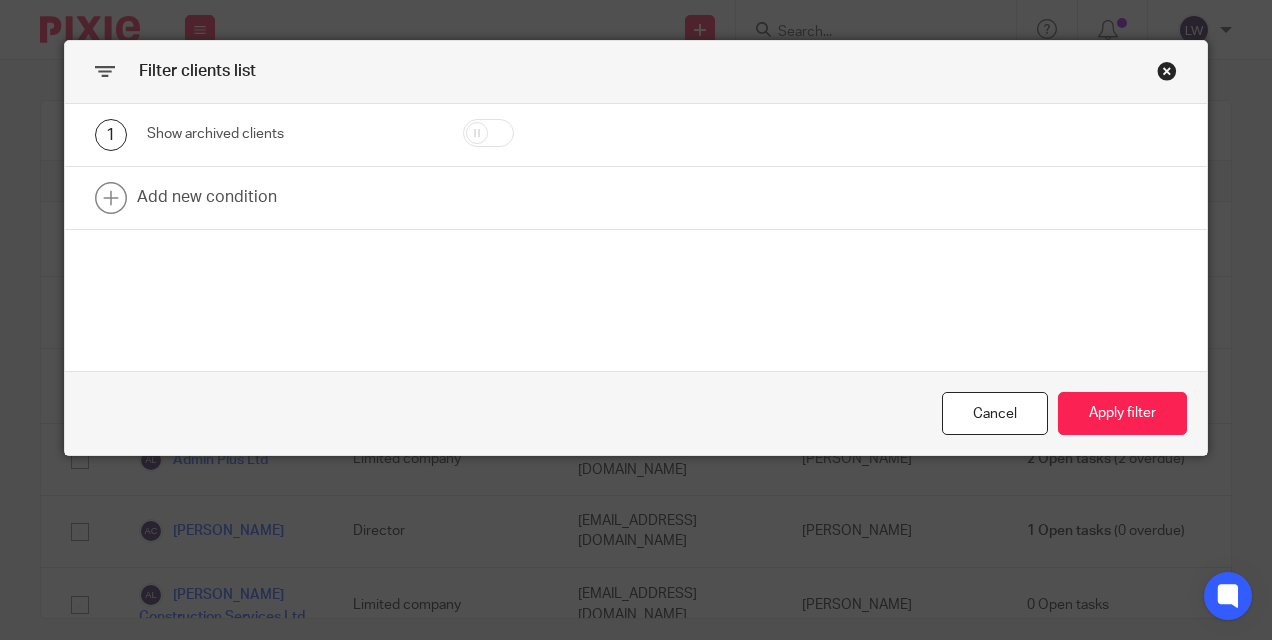 click on "Show archived clients" at bounding box center [293, 134] 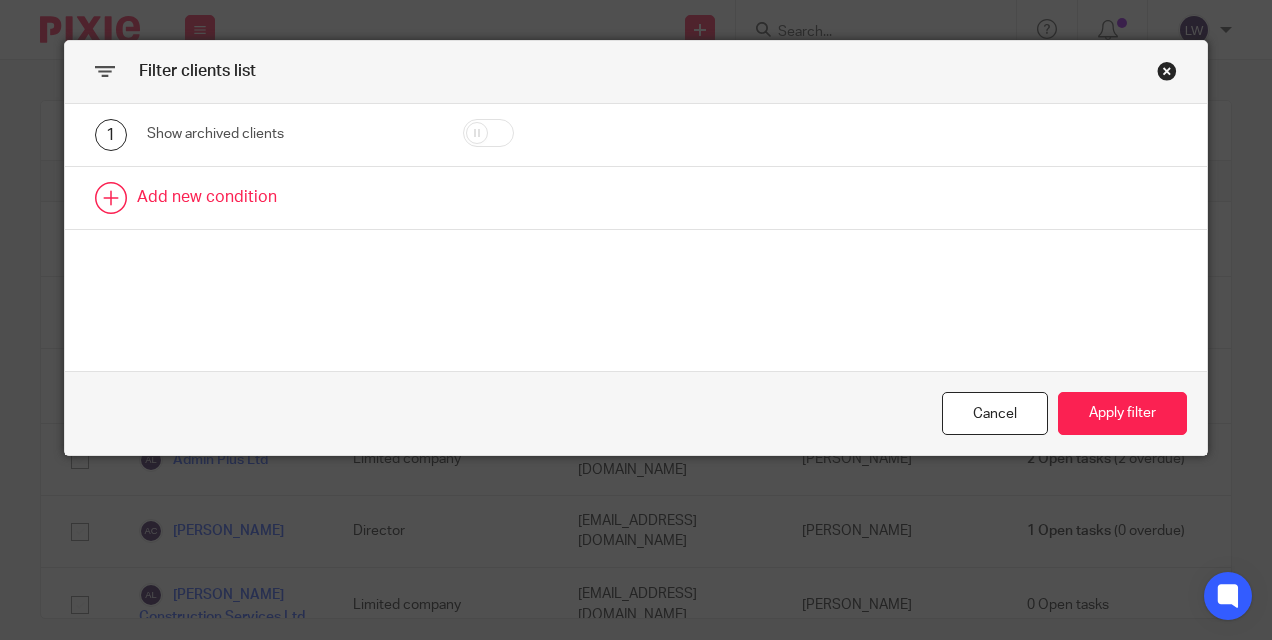 click at bounding box center (636, 198) 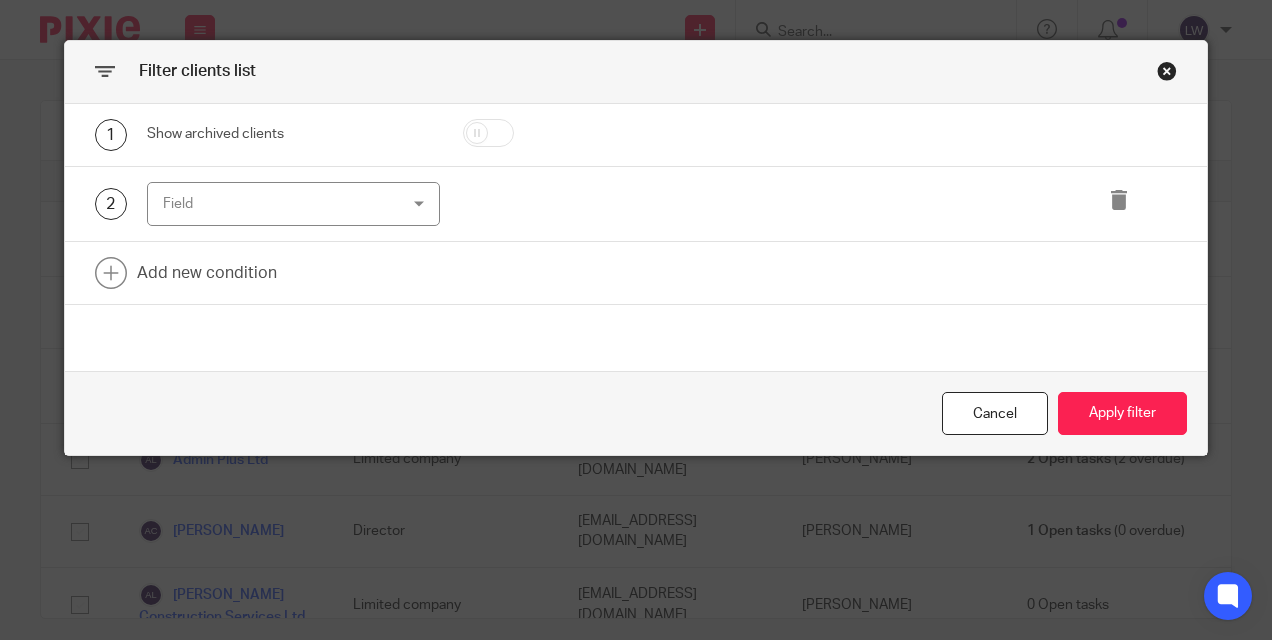 click on "Field" at bounding box center [273, 204] 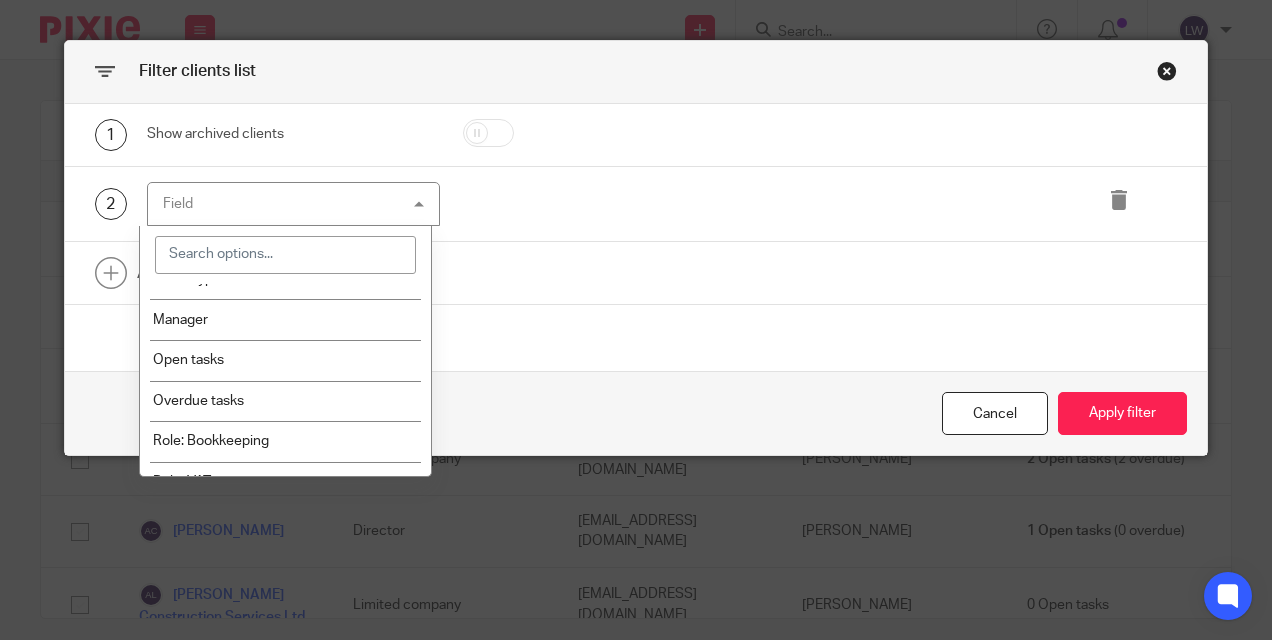 scroll, scrollTop: 0, scrollLeft: 0, axis: both 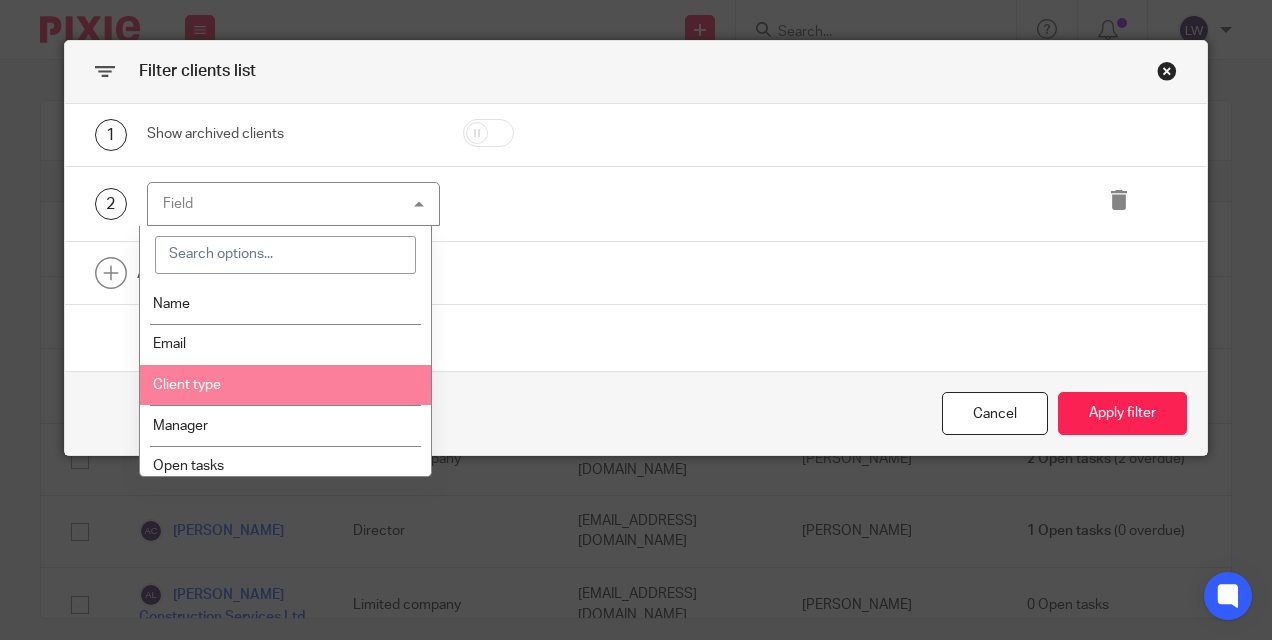 click on "Client type" at bounding box center [286, 385] 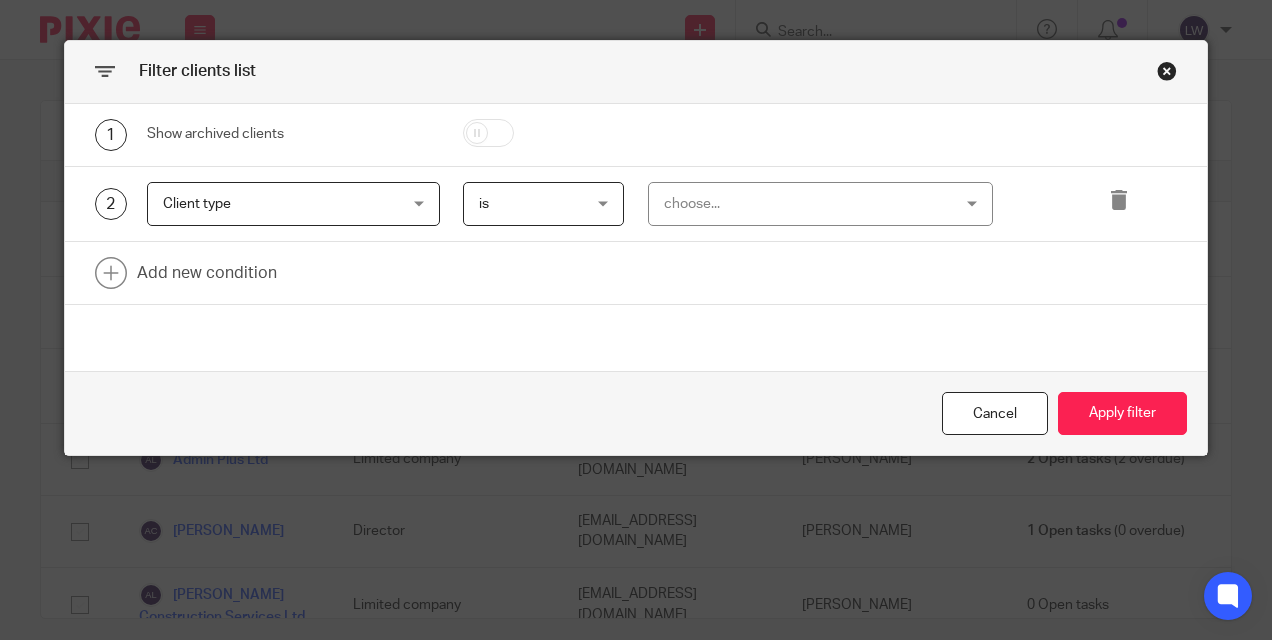 click on "choose..." at bounding box center (795, 204) 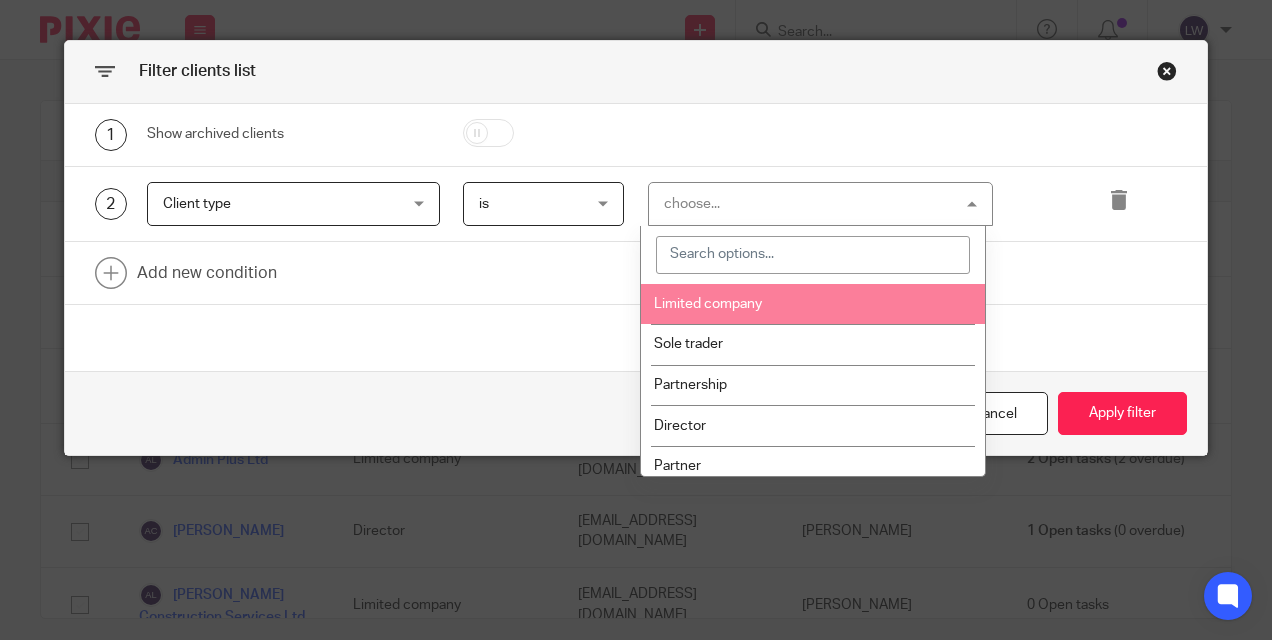 click on "Limited company" at bounding box center [813, 304] 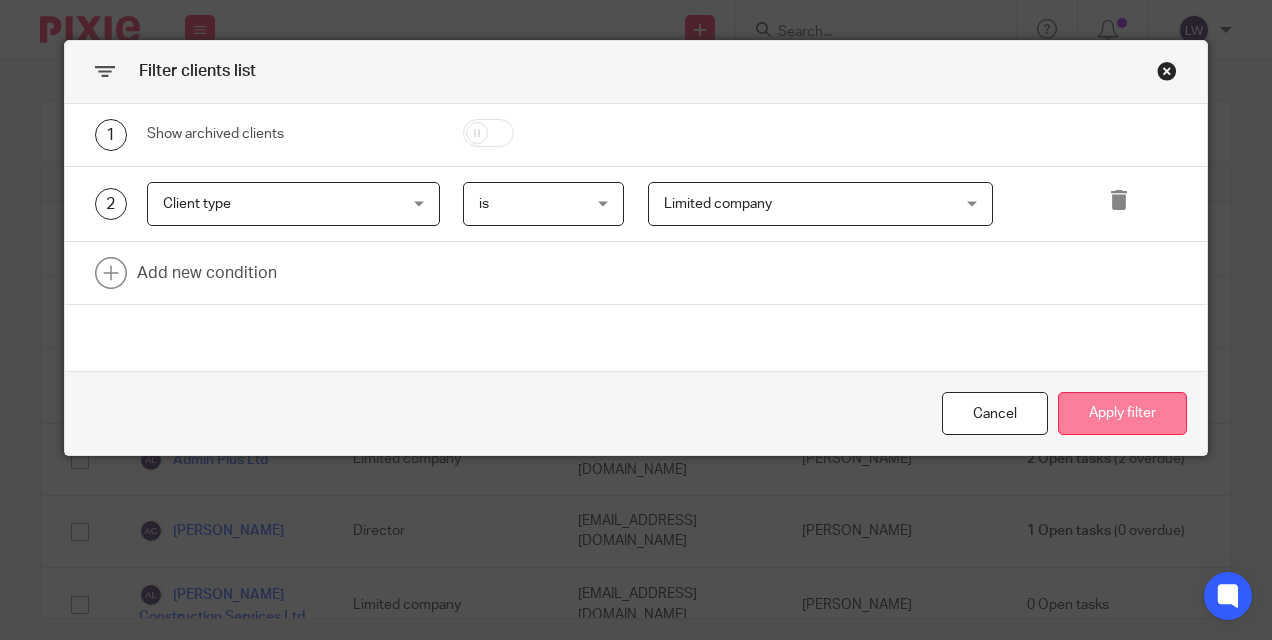click on "Apply filter" at bounding box center (1122, 413) 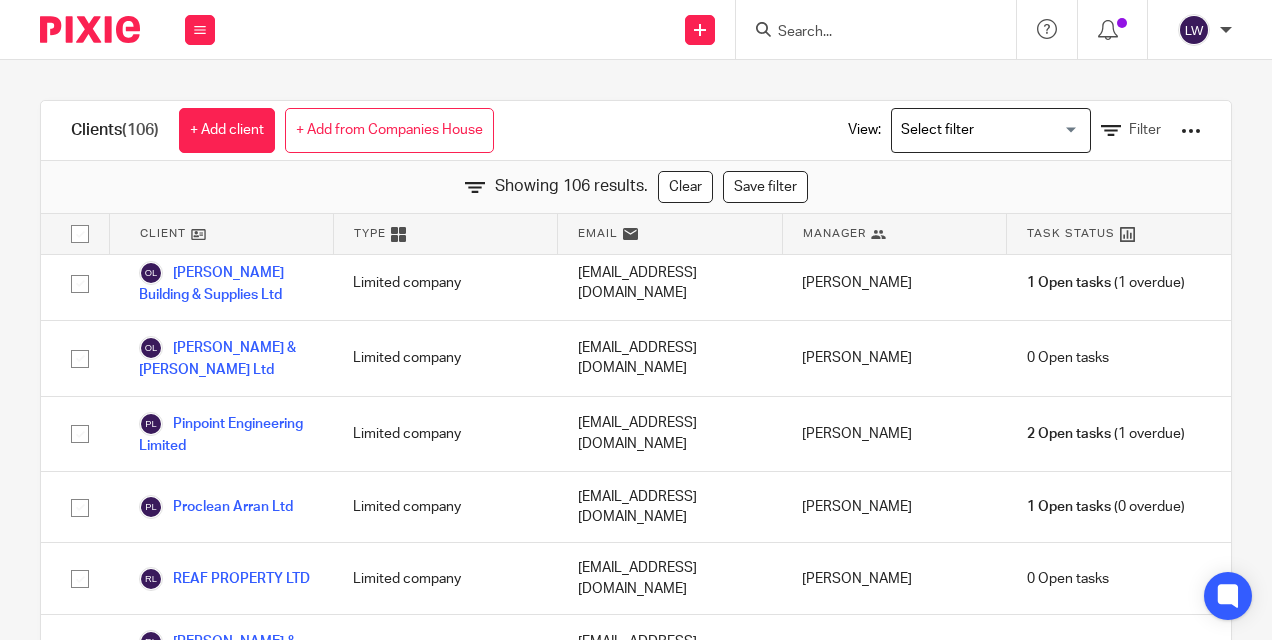 scroll, scrollTop: 5700, scrollLeft: 0, axis: vertical 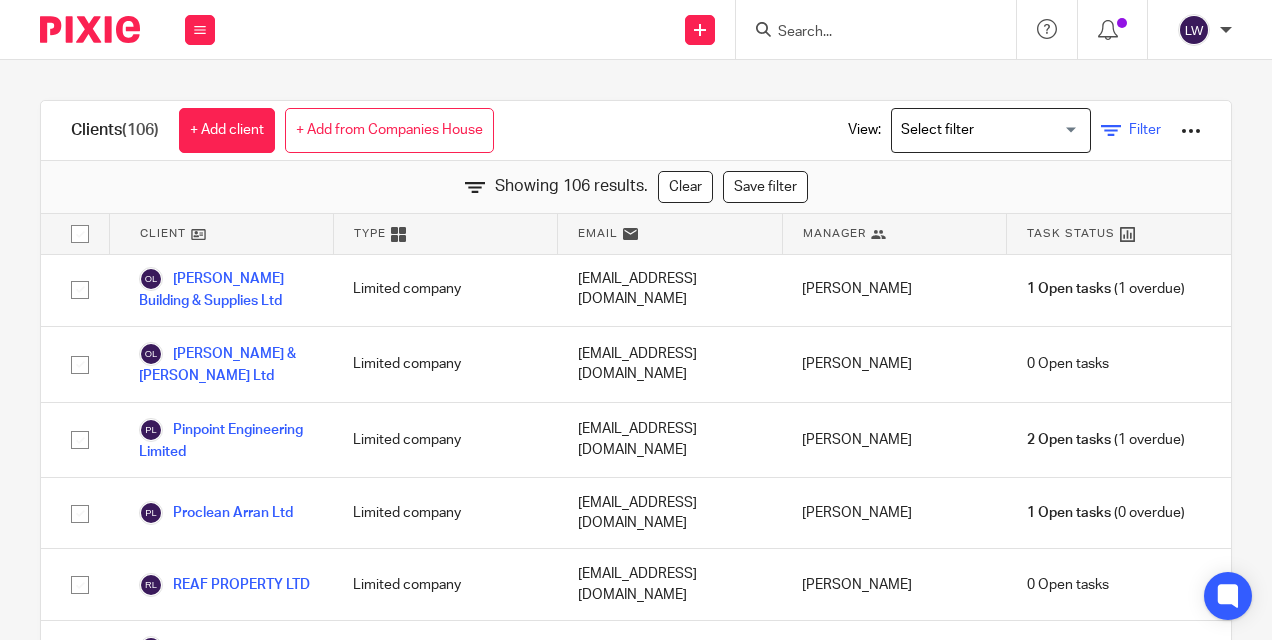 click on "Filter" at bounding box center (1145, 130) 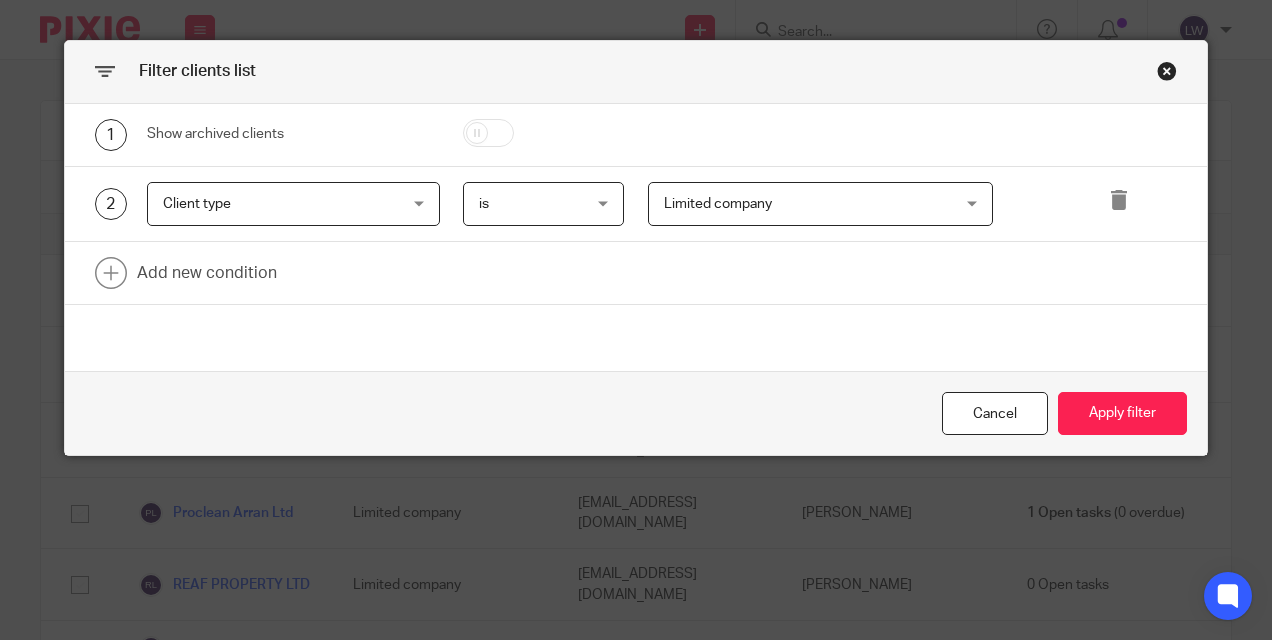 click on "Show archived clients" at bounding box center (293, 134) 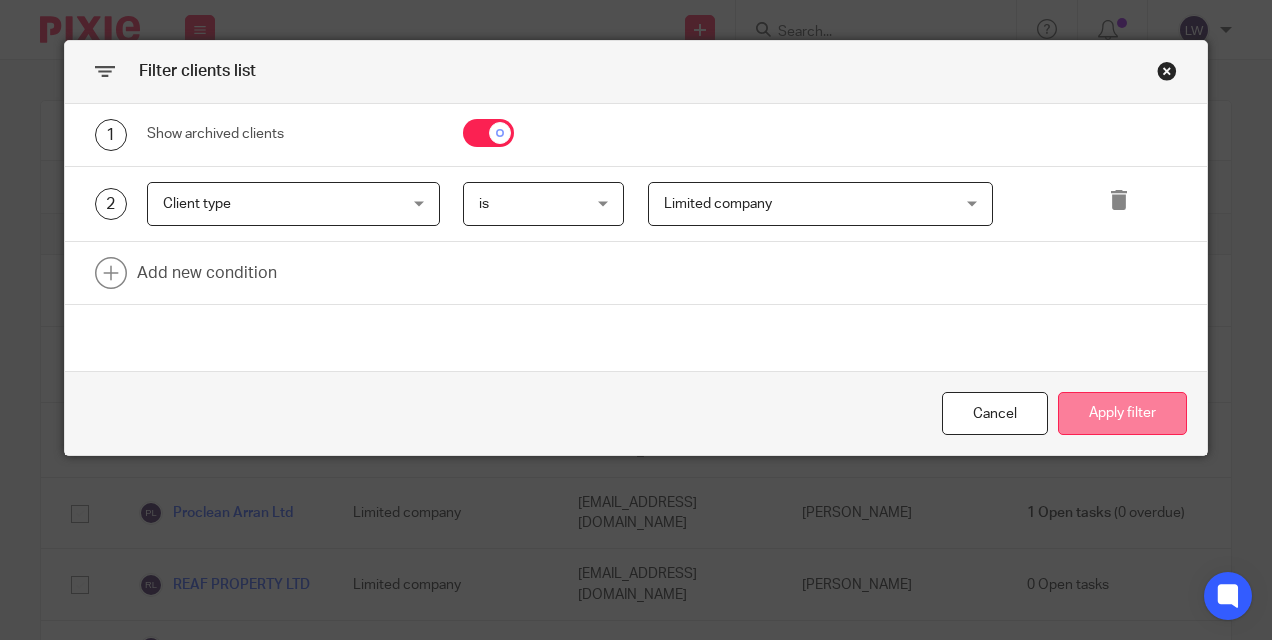 click on "Apply filter" at bounding box center [1122, 413] 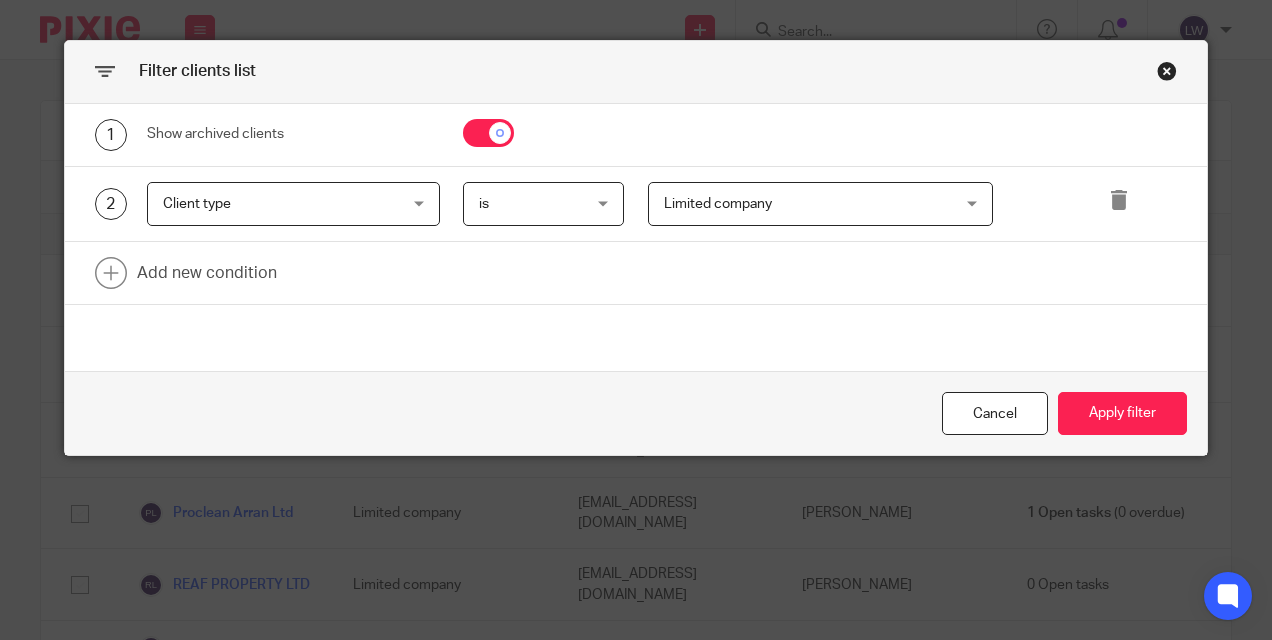 scroll, scrollTop: 238, scrollLeft: 0, axis: vertical 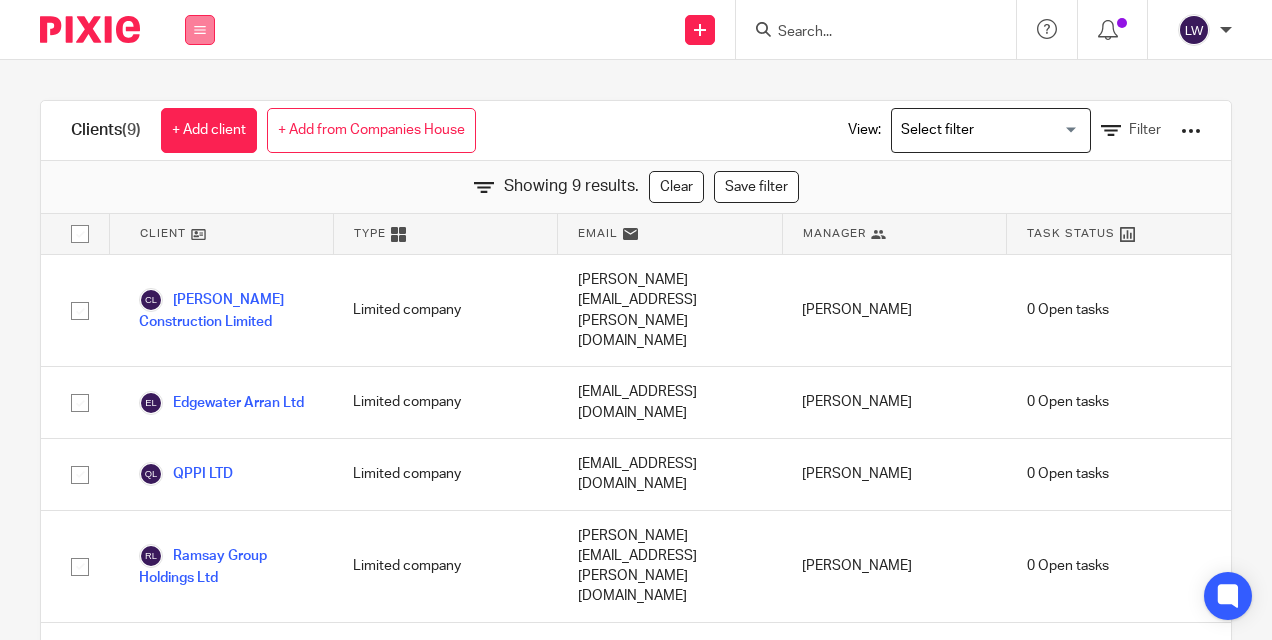 click at bounding box center (200, 30) 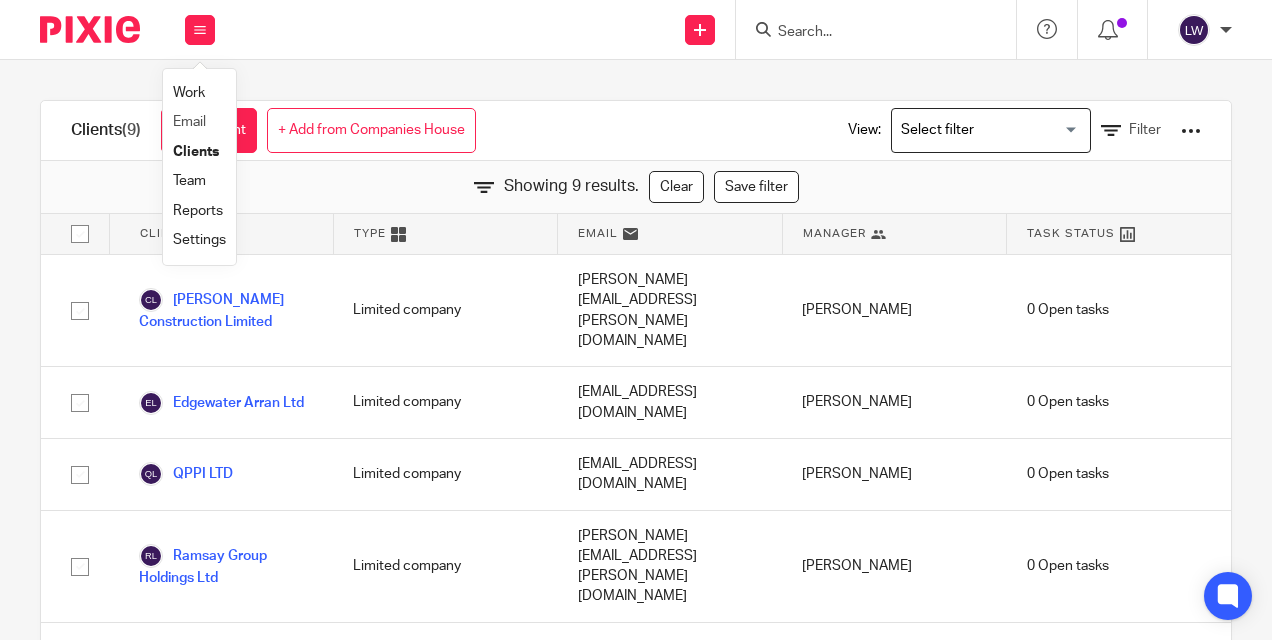 click on "Email" at bounding box center [199, 122] 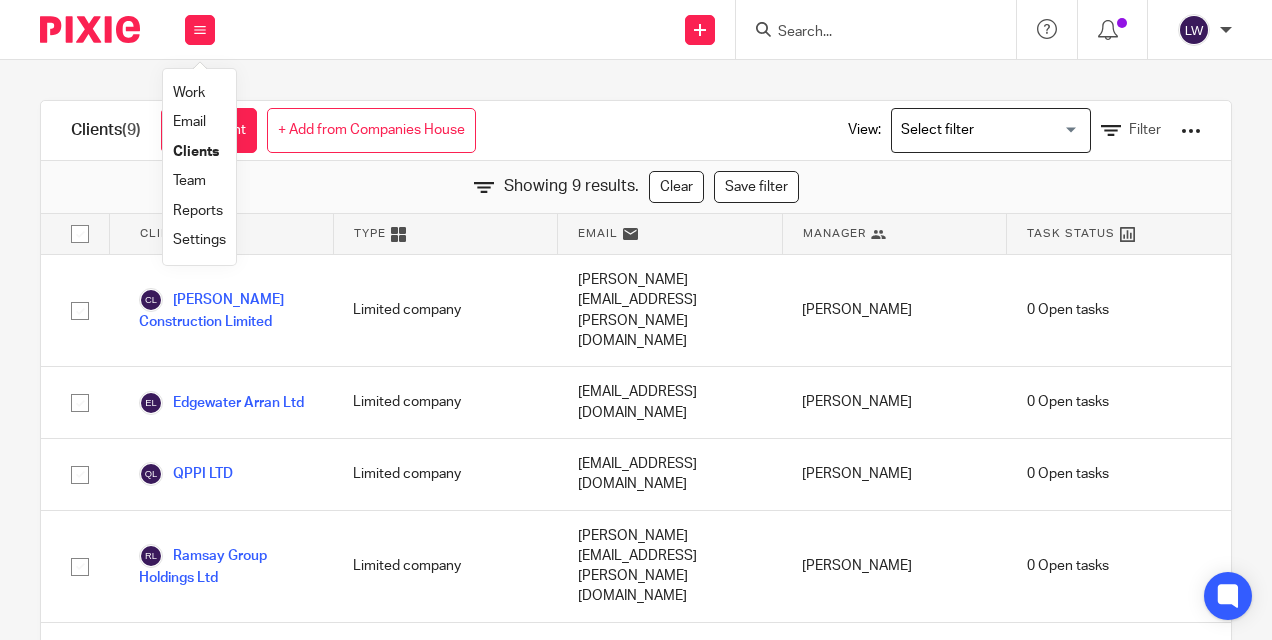 click on "Email" at bounding box center [189, 122] 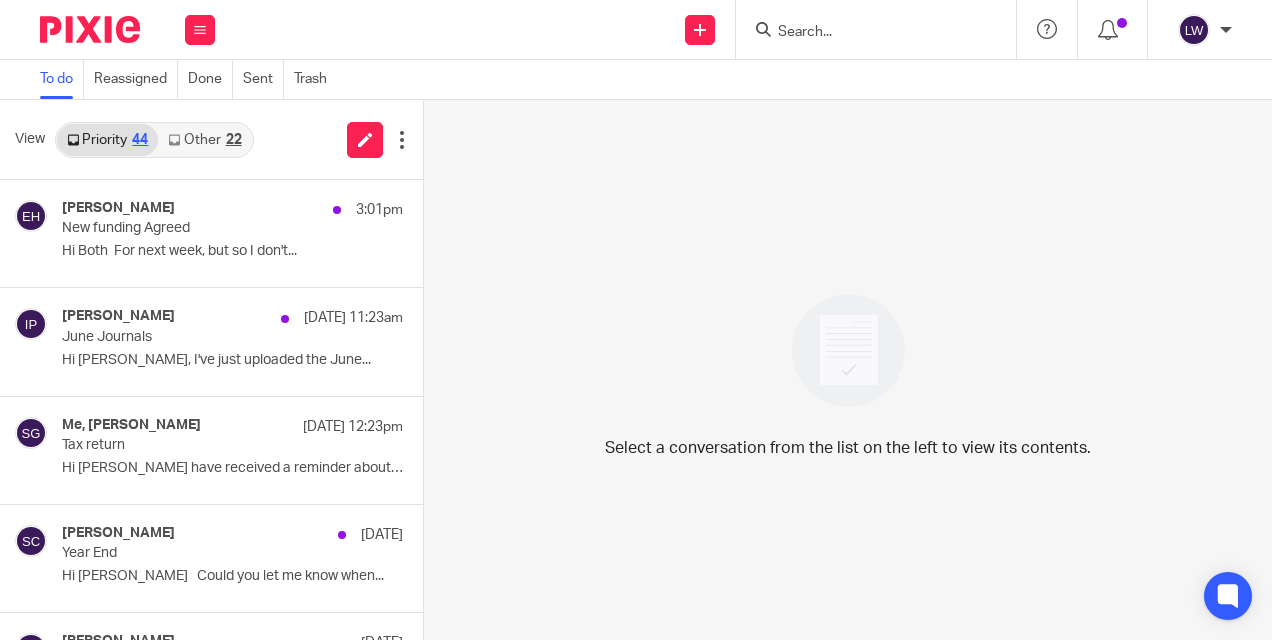 scroll, scrollTop: 0, scrollLeft: 0, axis: both 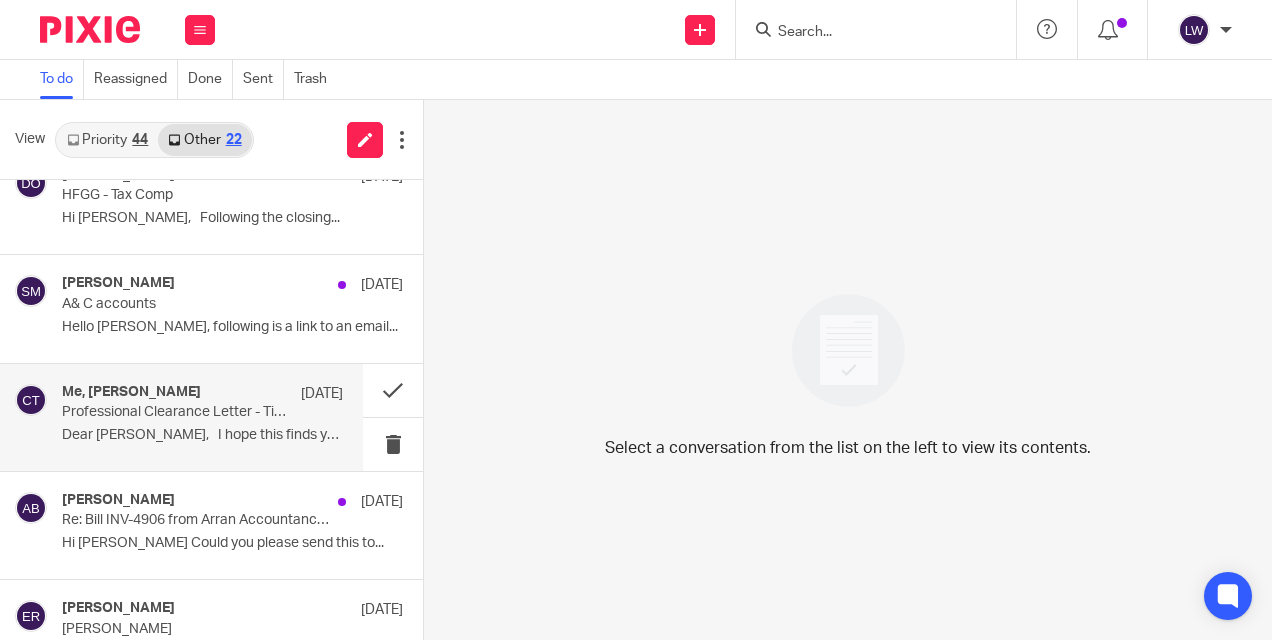 click on "Me, Chris Tobin
24 Jun   Professional Clearance Letter - Timberline Joinery Ltd   Dear Lorna,     I hope this finds you..." at bounding box center [202, 417] 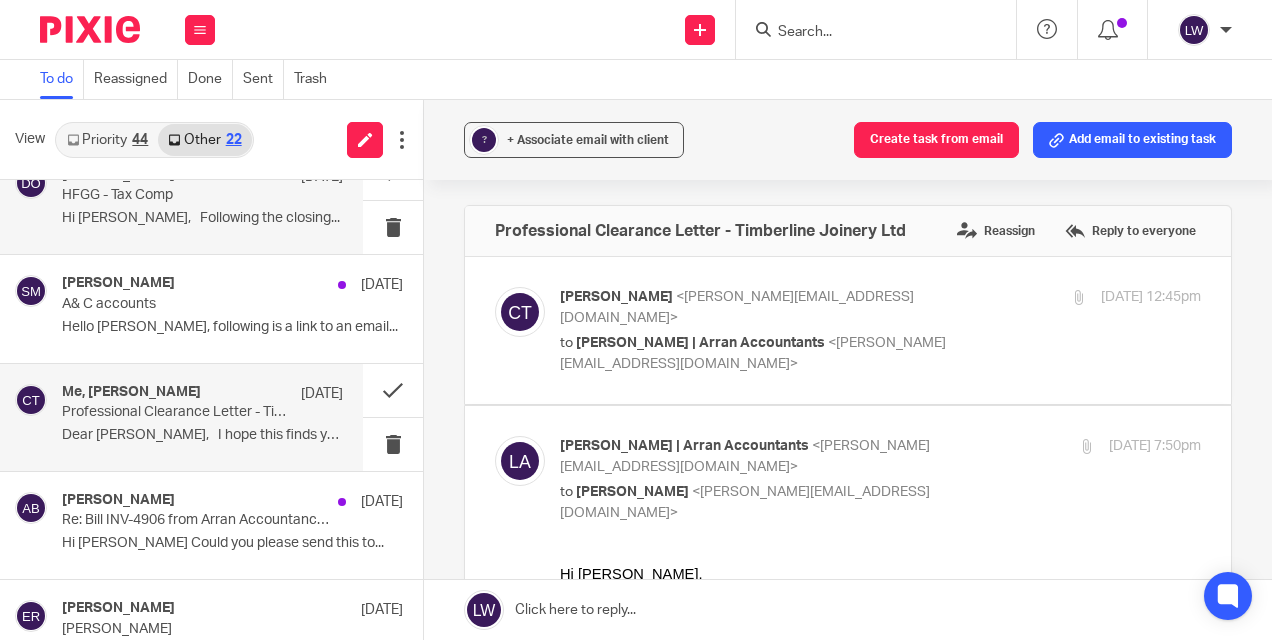 scroll, scrollTop: 0, scrollLeft: 0, axis: both 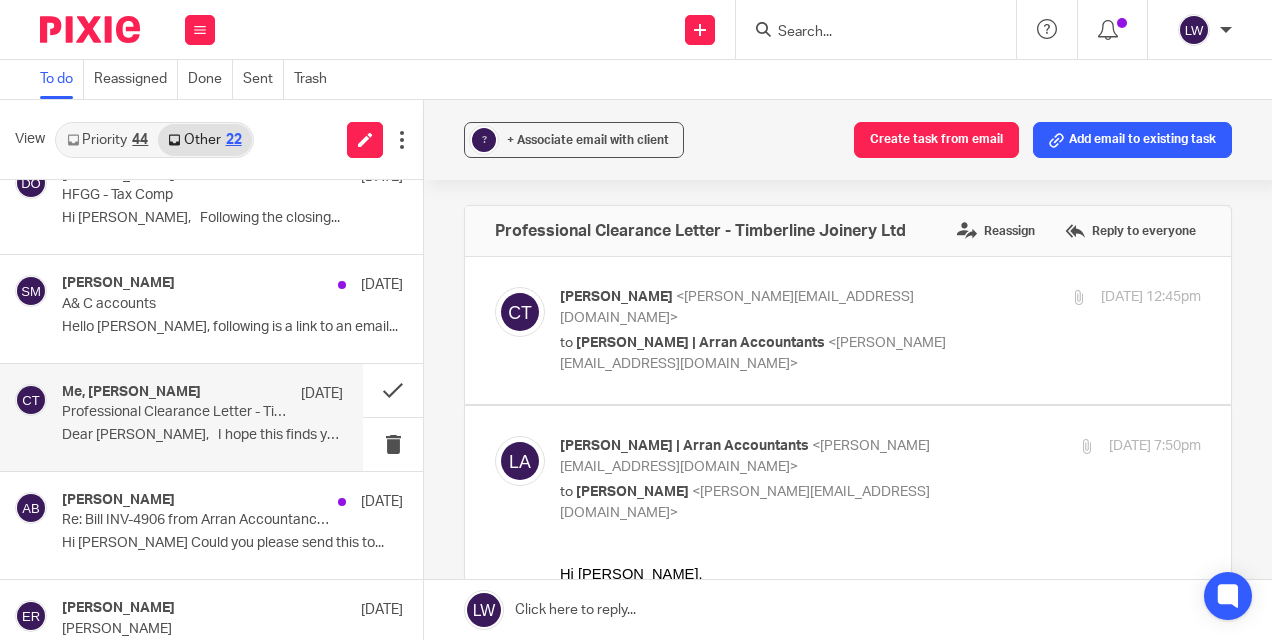 click on "?
+ Associate email with client
Create task from email
Add email to existing task" at bounding box center [848, 140] 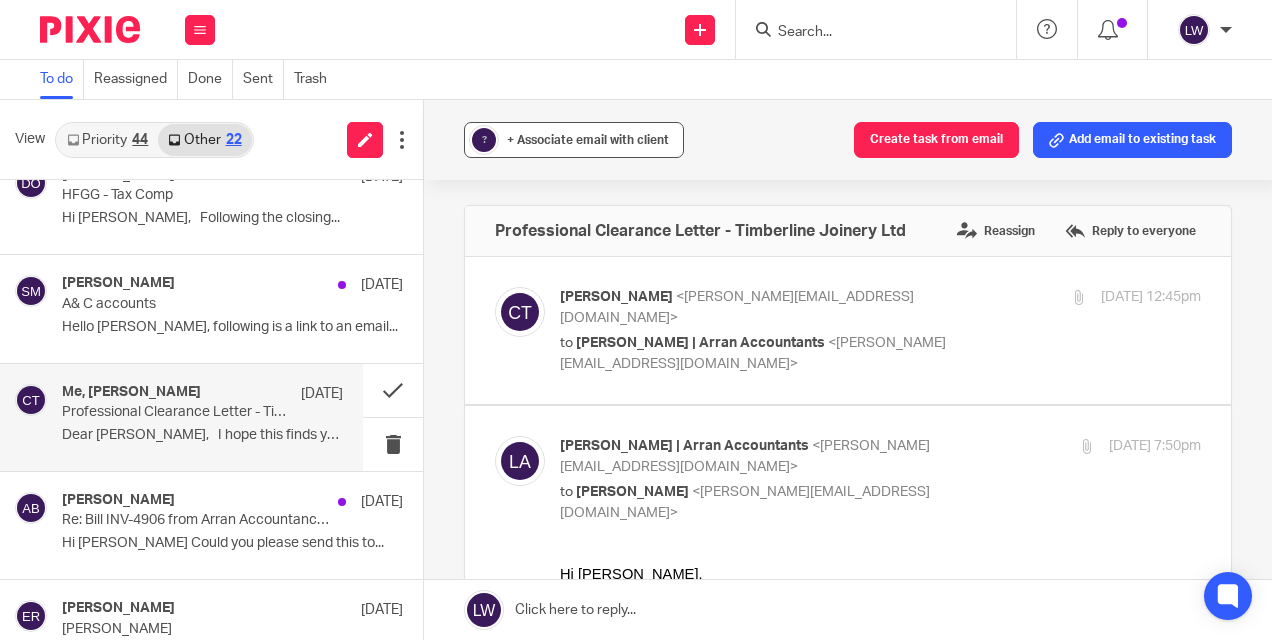 click on "+ Associate email with client" at bounding box center [588, 140] 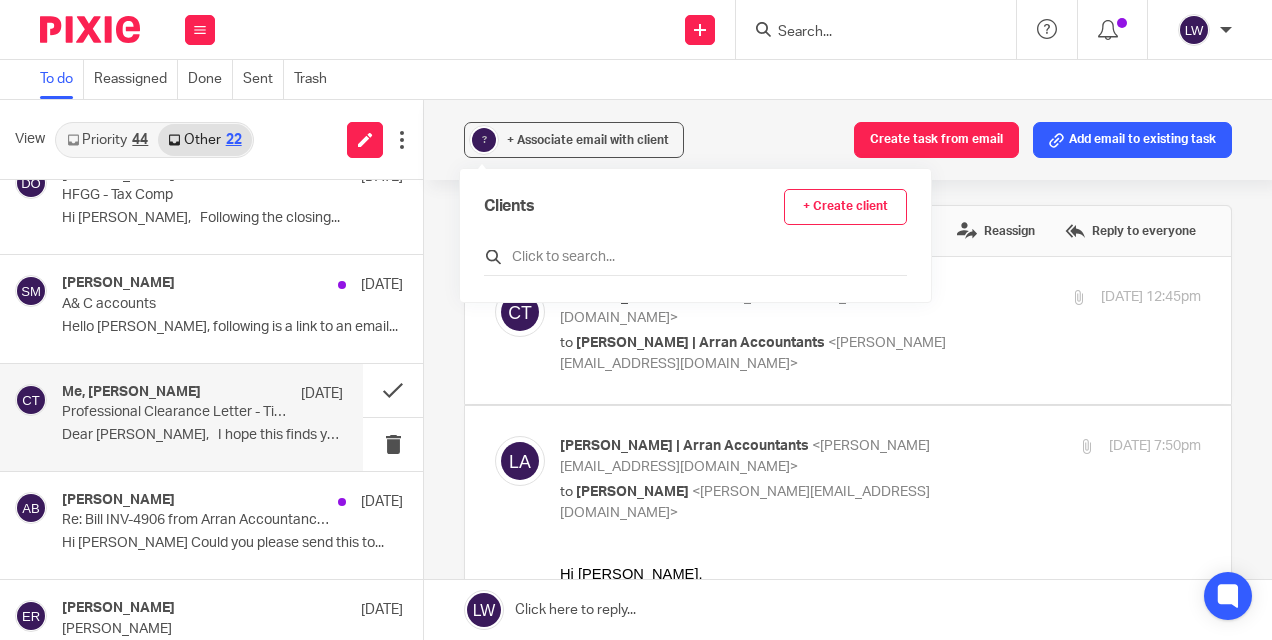 click at bounding box center [695, 257] 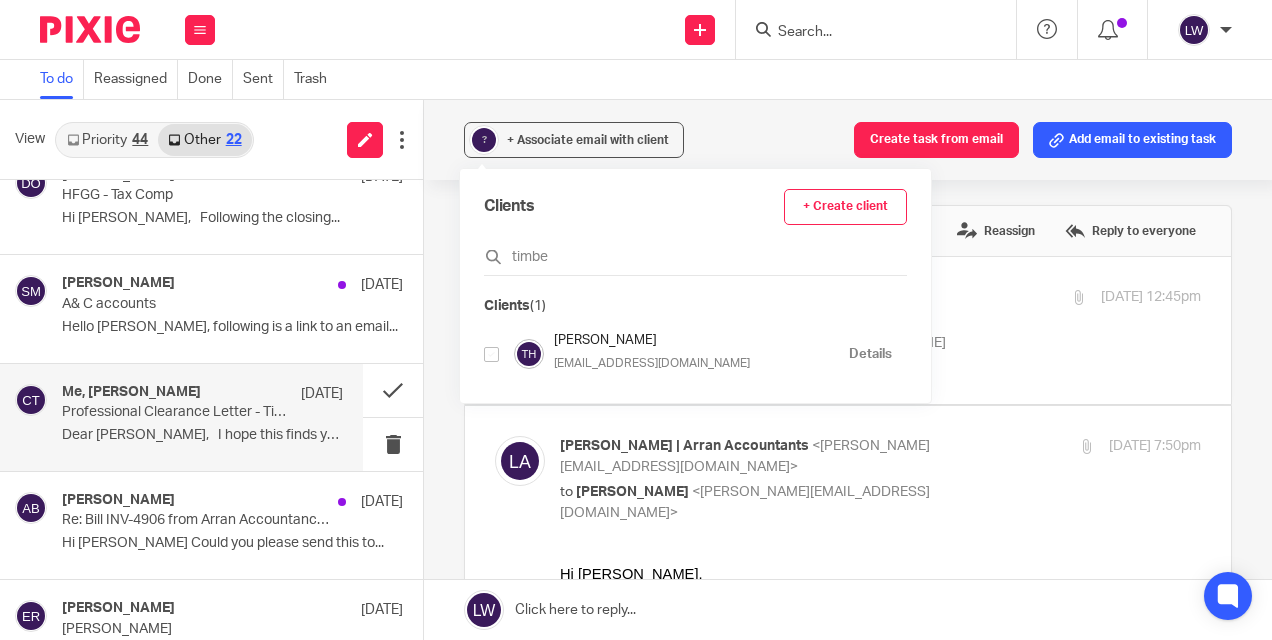 type on "timber" 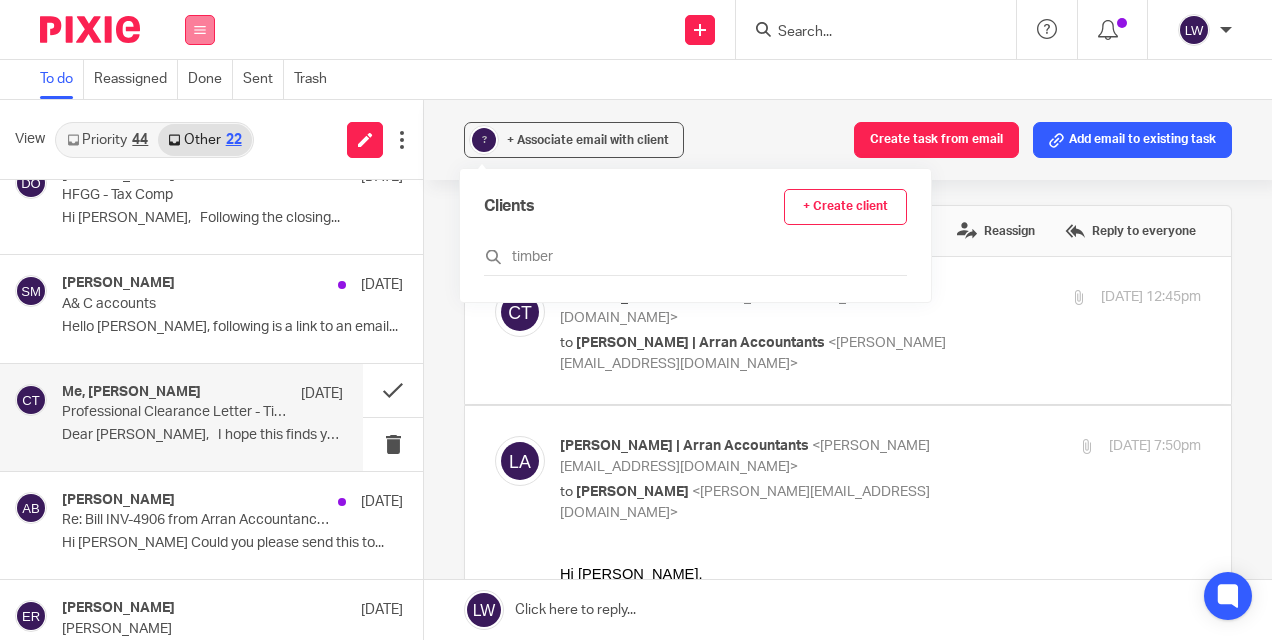 click at bounding box center (200, 30) 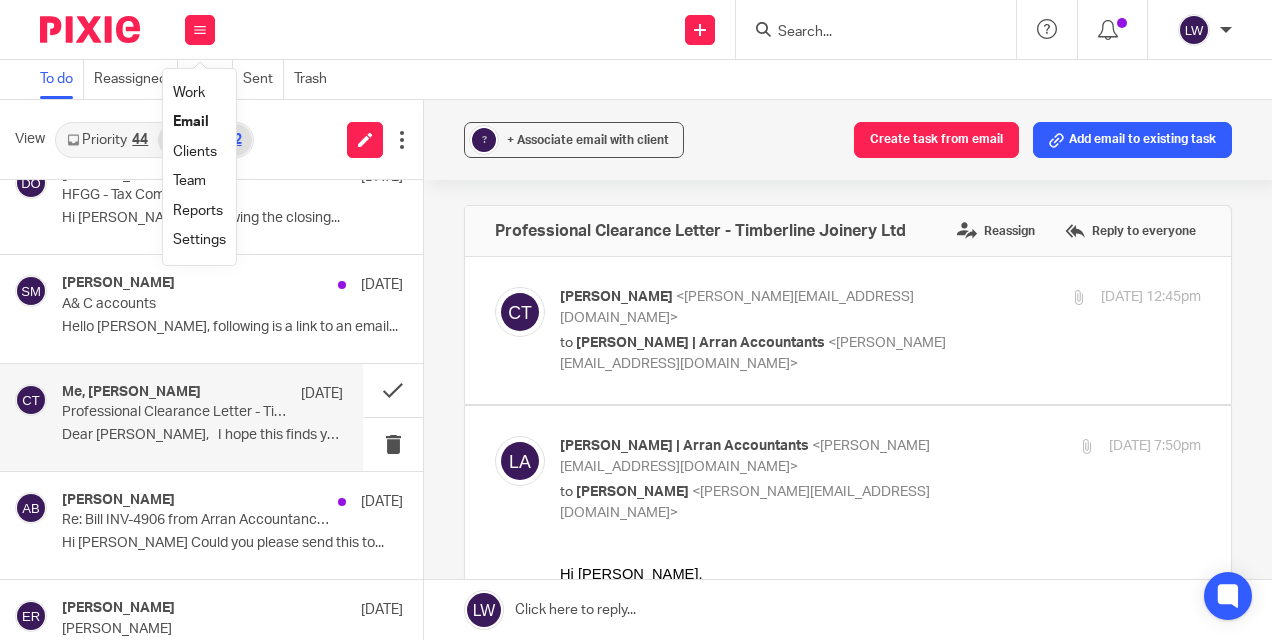click on "Clients" at bounding box center [195, 152] 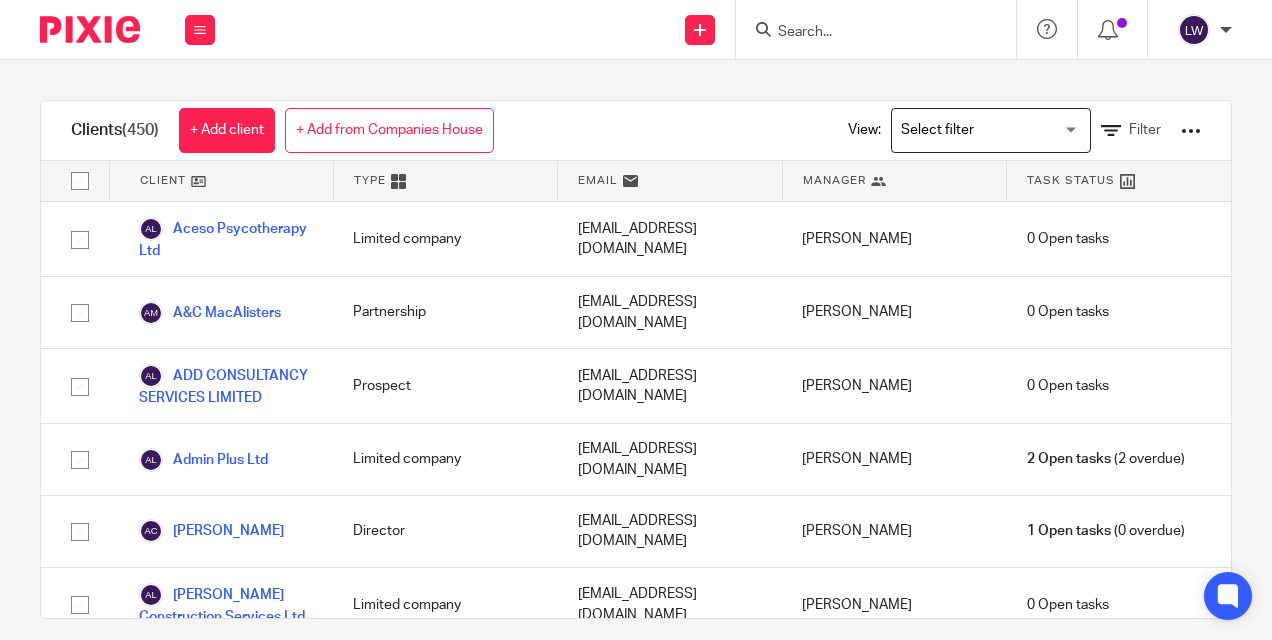 scroll, scrollTop: 0, scrollLeft: 0, axis: both 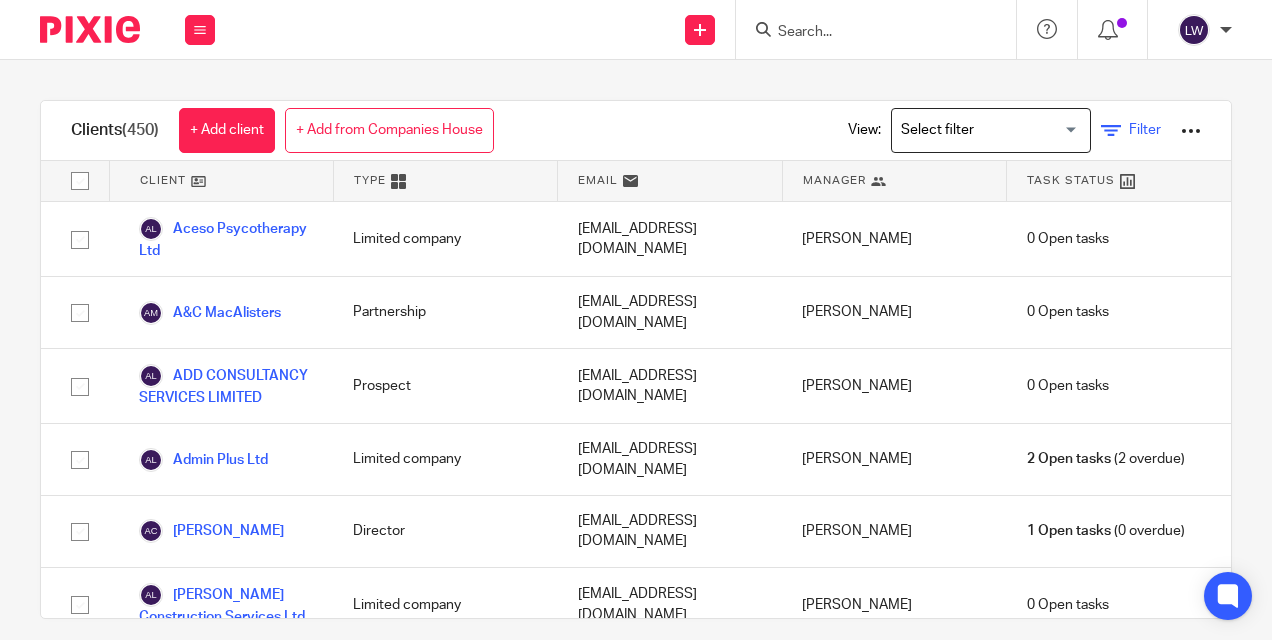 click on "Filter" at bounding box center (1145, 130) 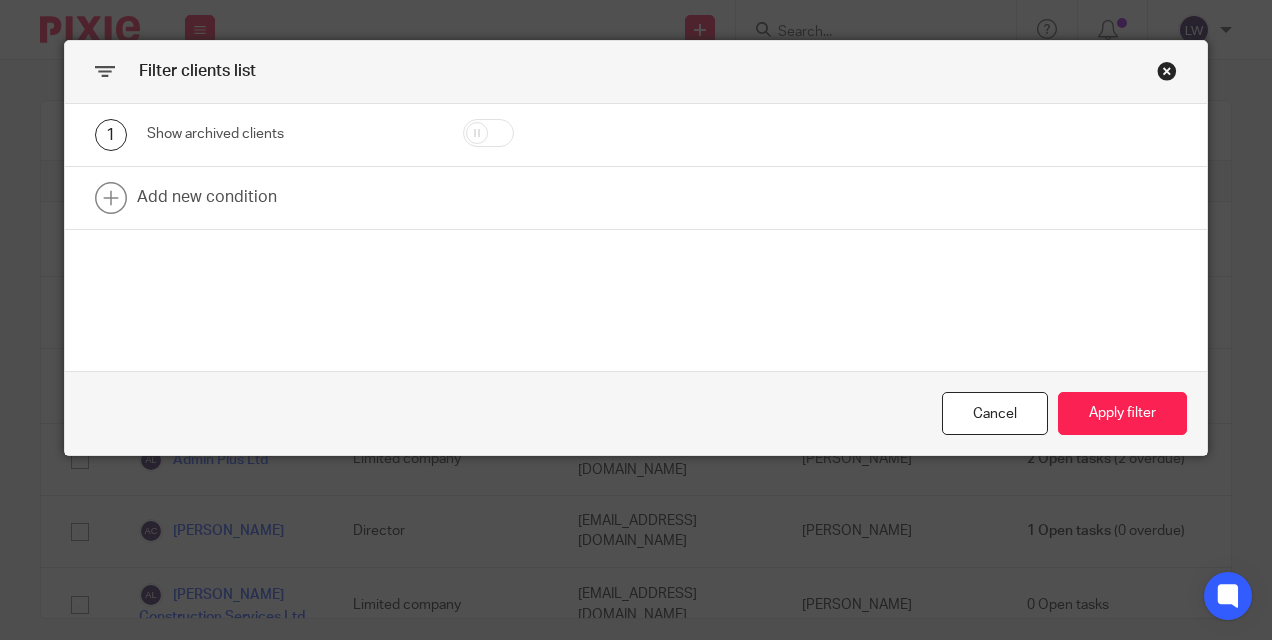 click at bounding box center [532, 135] 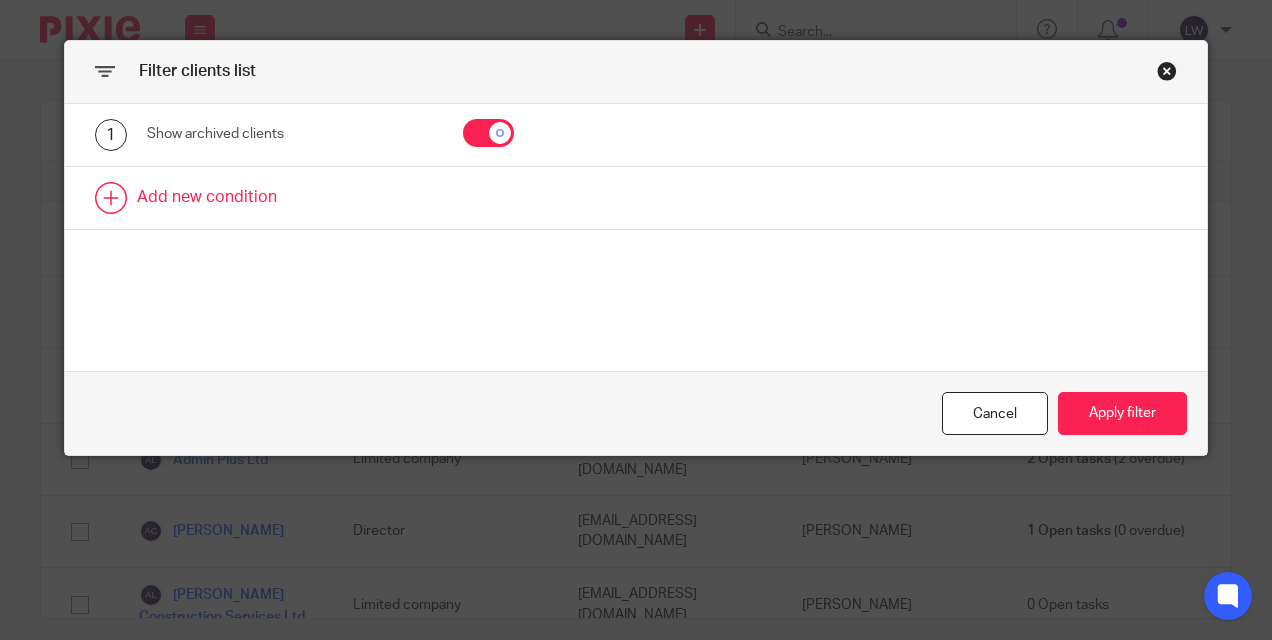 click at bounding box center (636, 198) 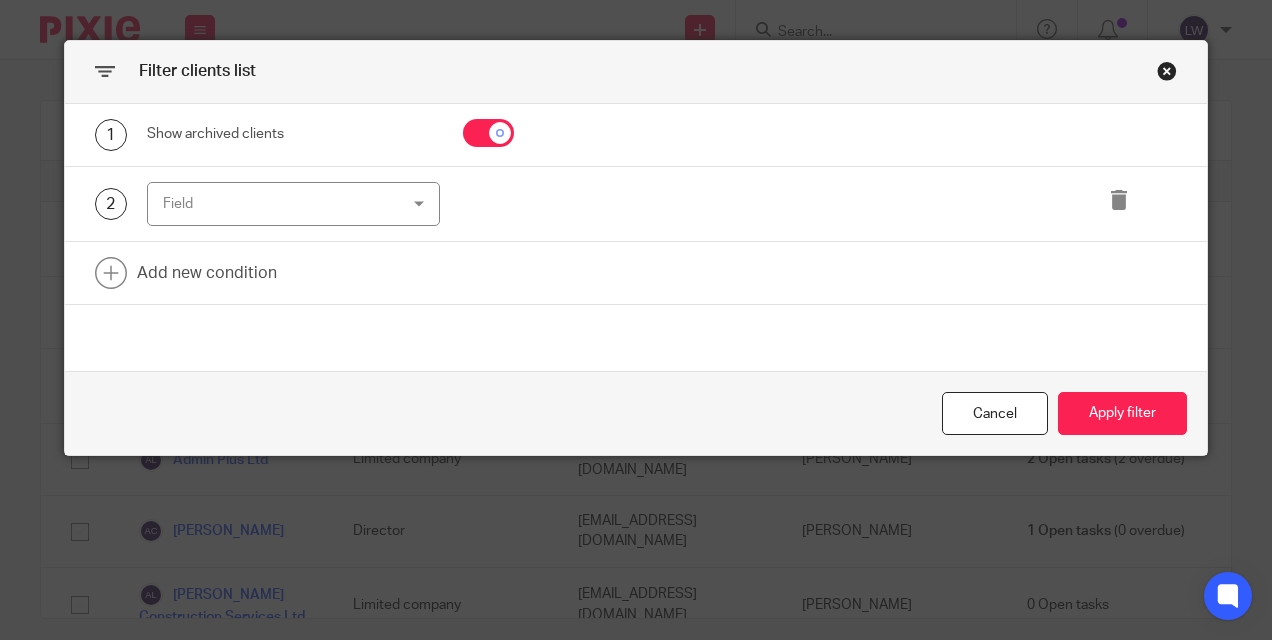 click on "Field" at bounding box center (273, 204) 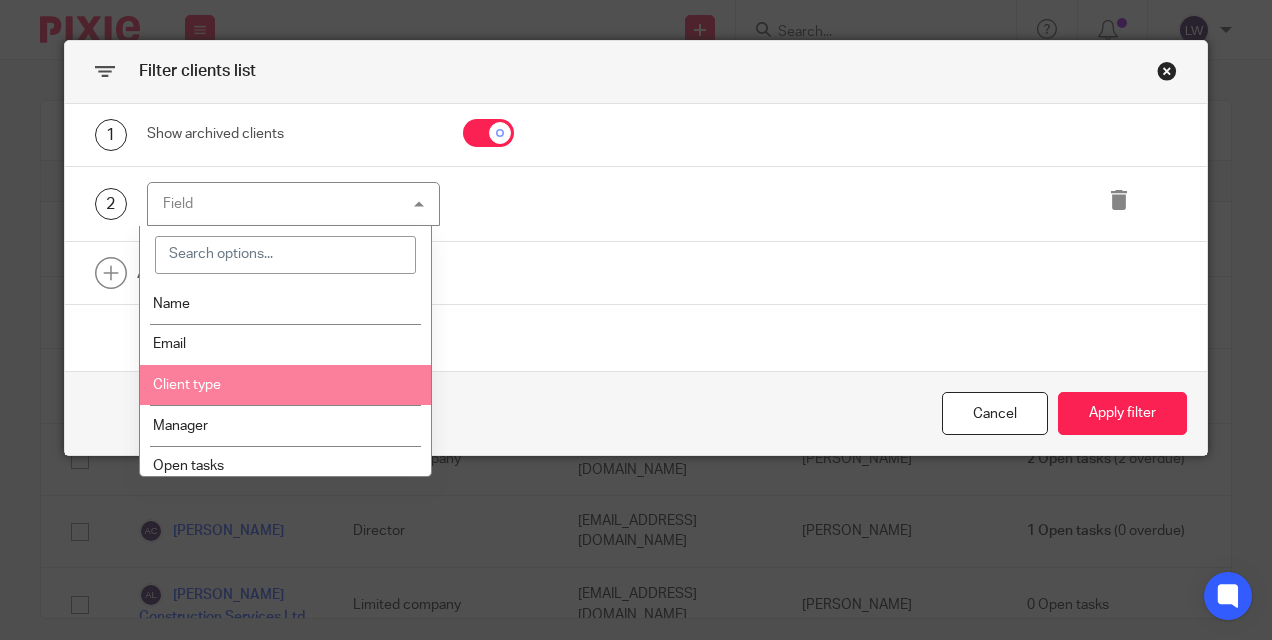 click on "Client type" at bounding box center [286, 385] 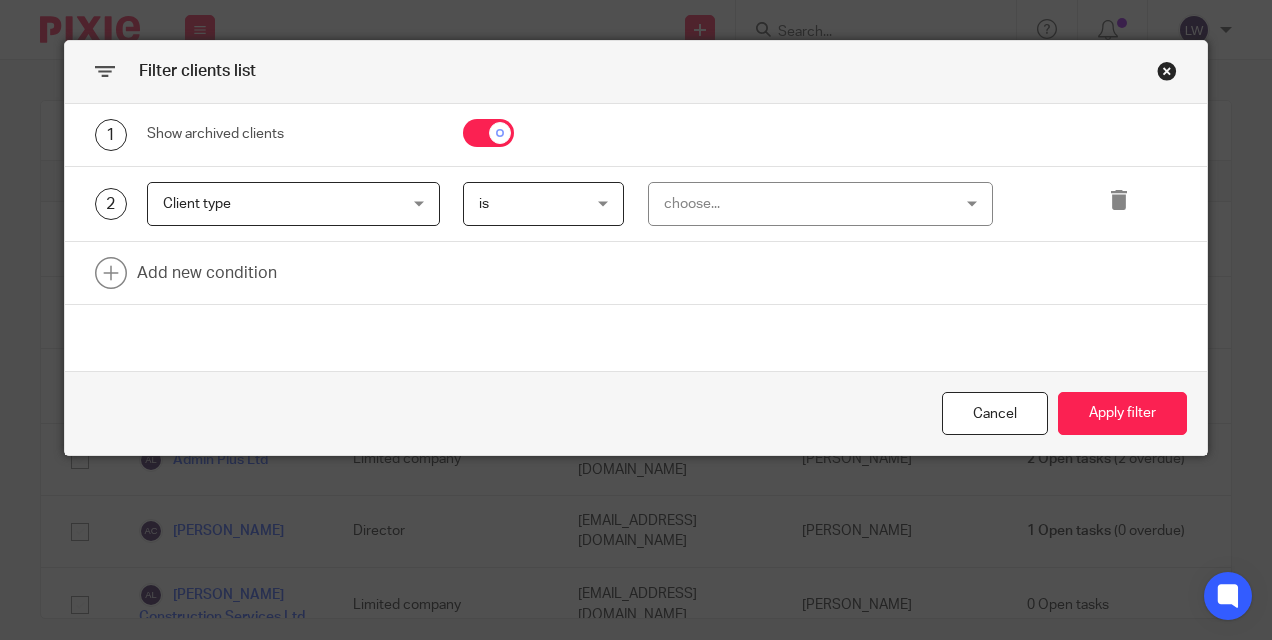 click on "choose..." at bounding box center (795, 204) 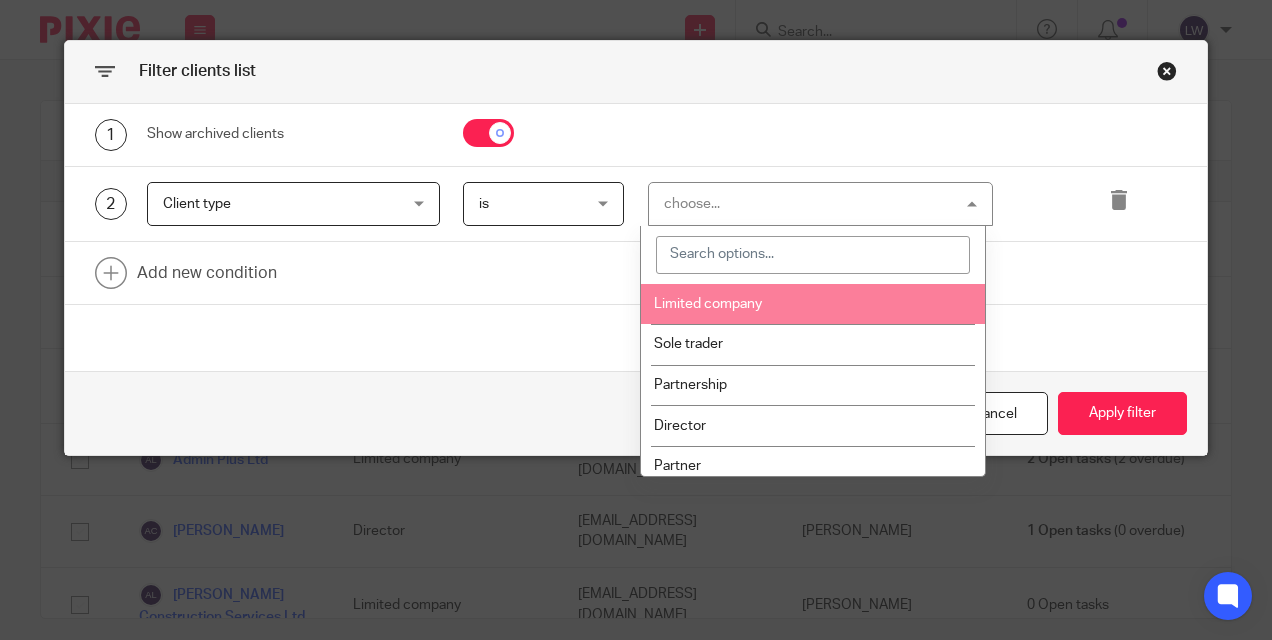 click on "Limited company" at bounding box center (813, 304) 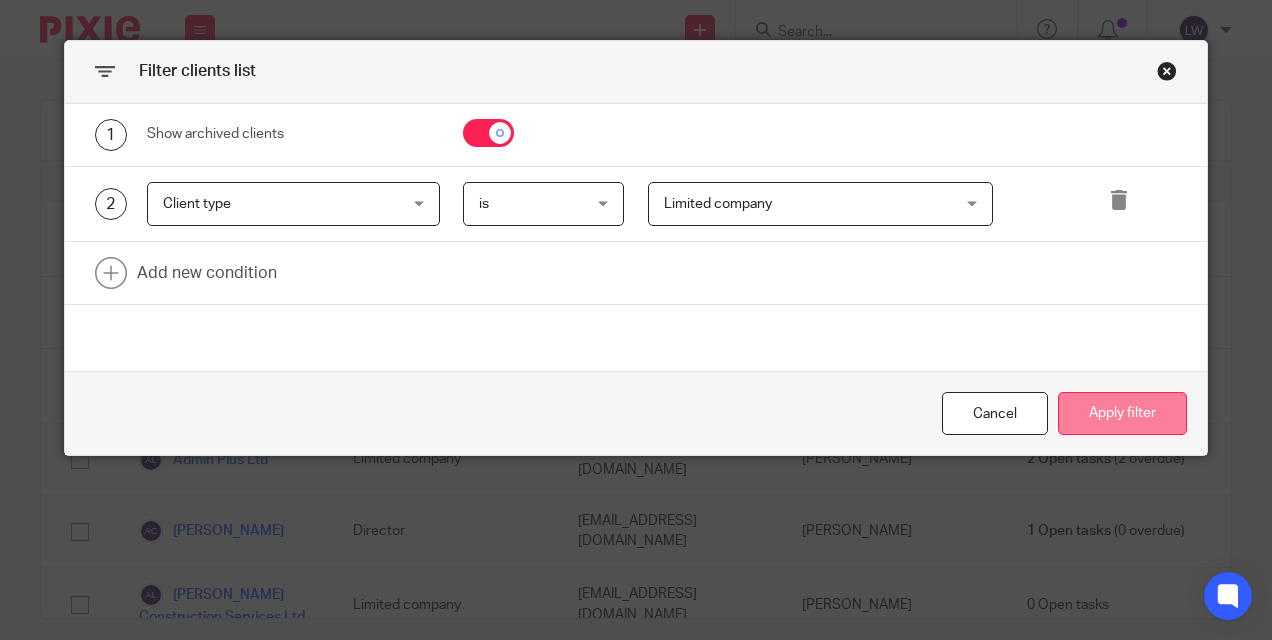 click on "Apply filter" at bounding box center (1122, 413) 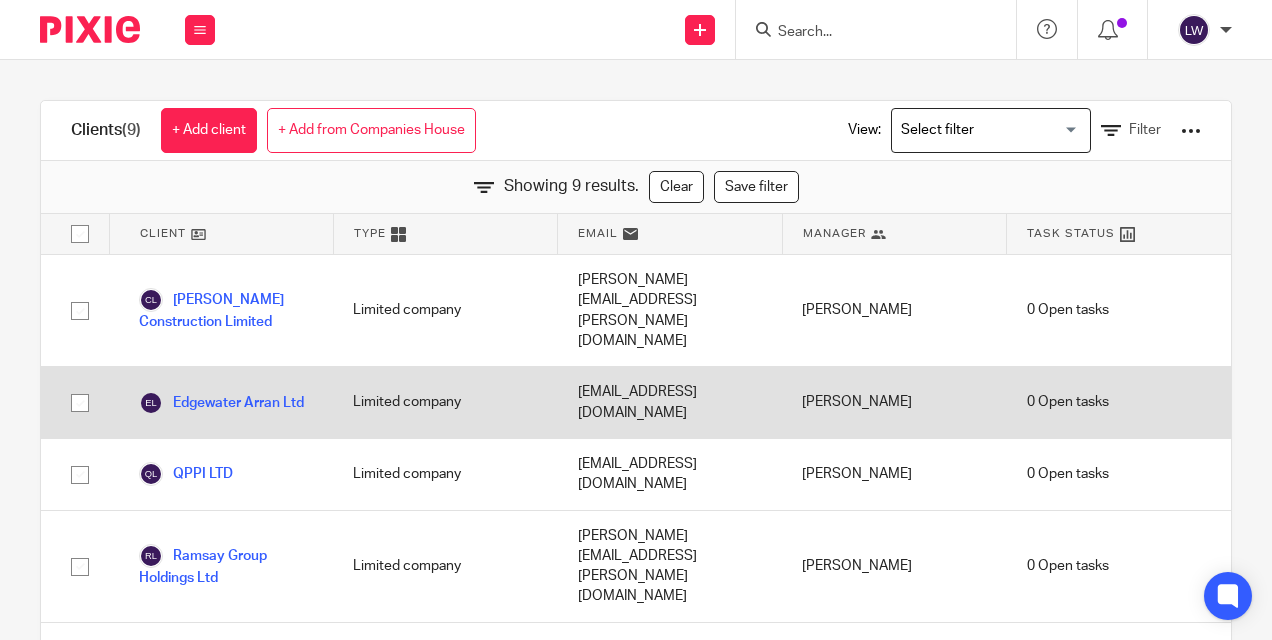 scroll, scrollTop: 238, scrollLeft: 0, axis: vertical 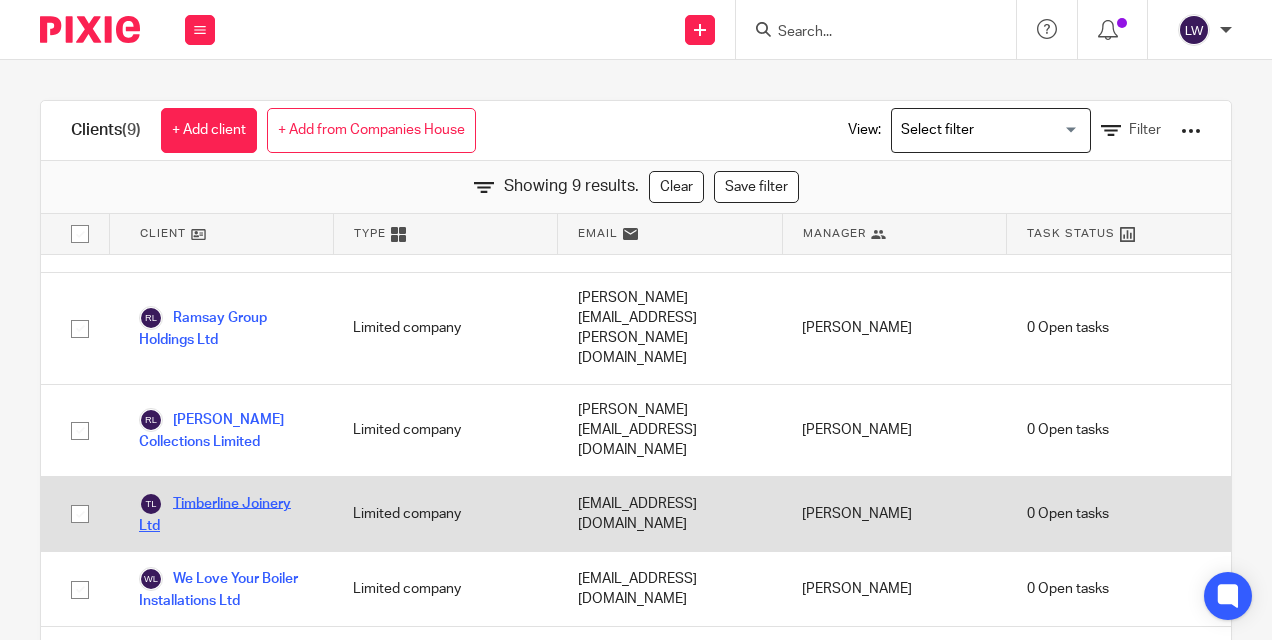 click on "Timberline Joinery Ltd" at bounding box center [226, 514] 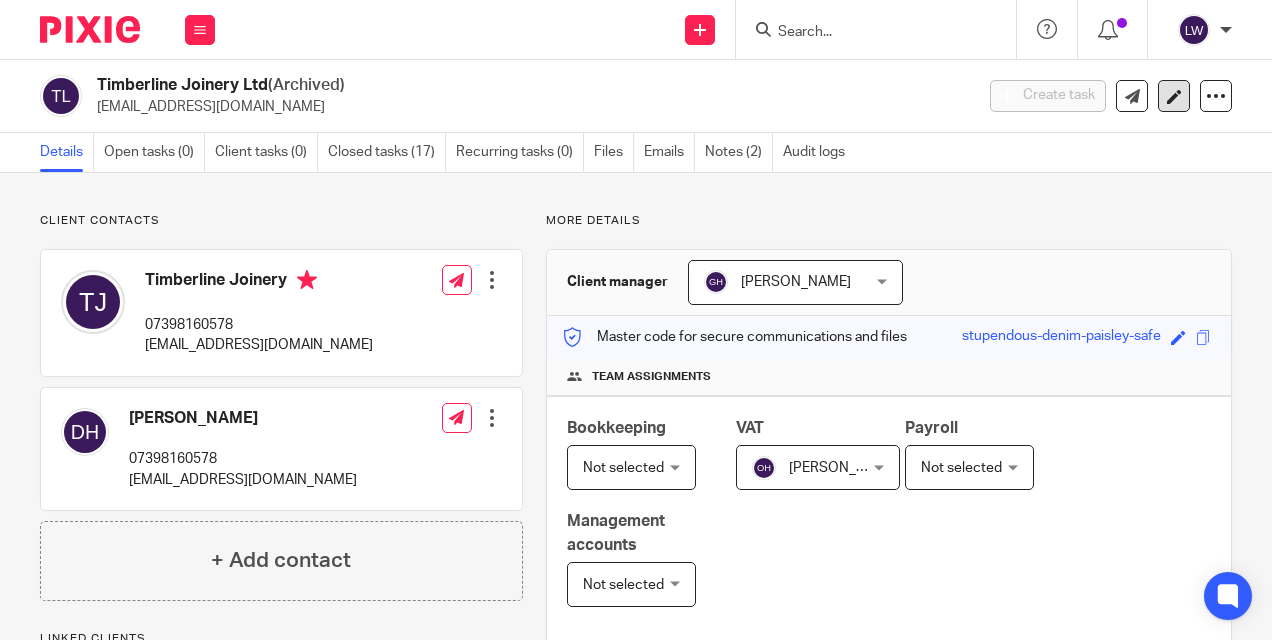 scroll, scrollTop: 0, scrollLeft: 0, axis: both 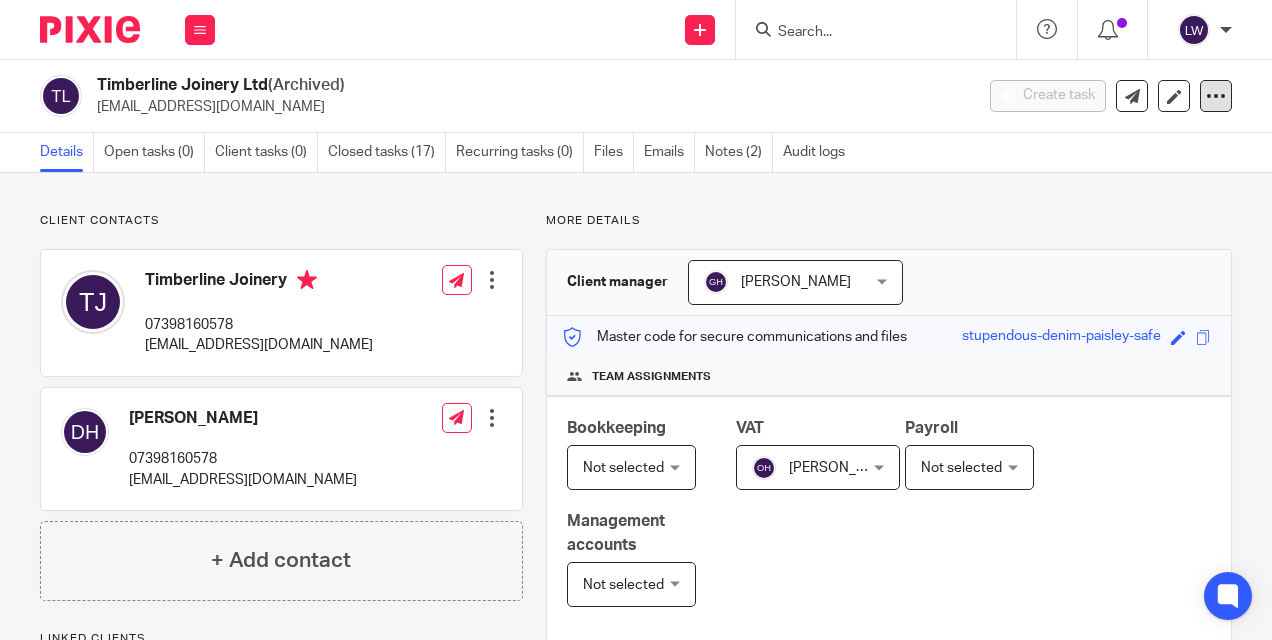 click at bounding box center (1216, 96) 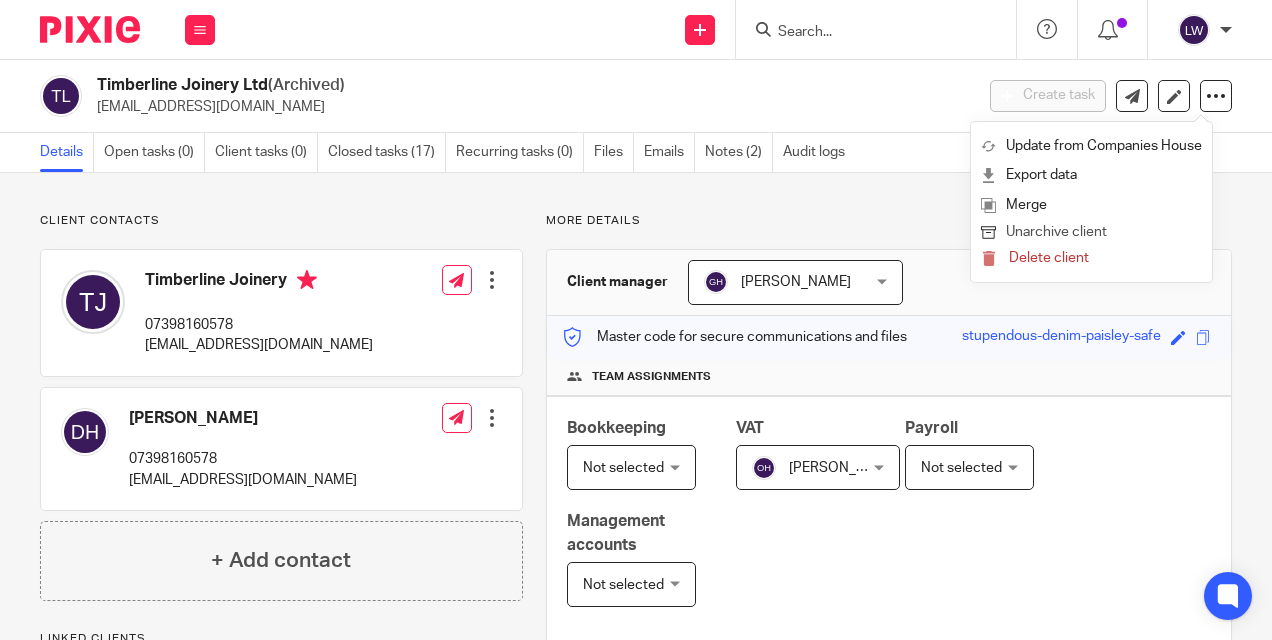 click on "Unarchive client" at bounding box center (1091, 233) 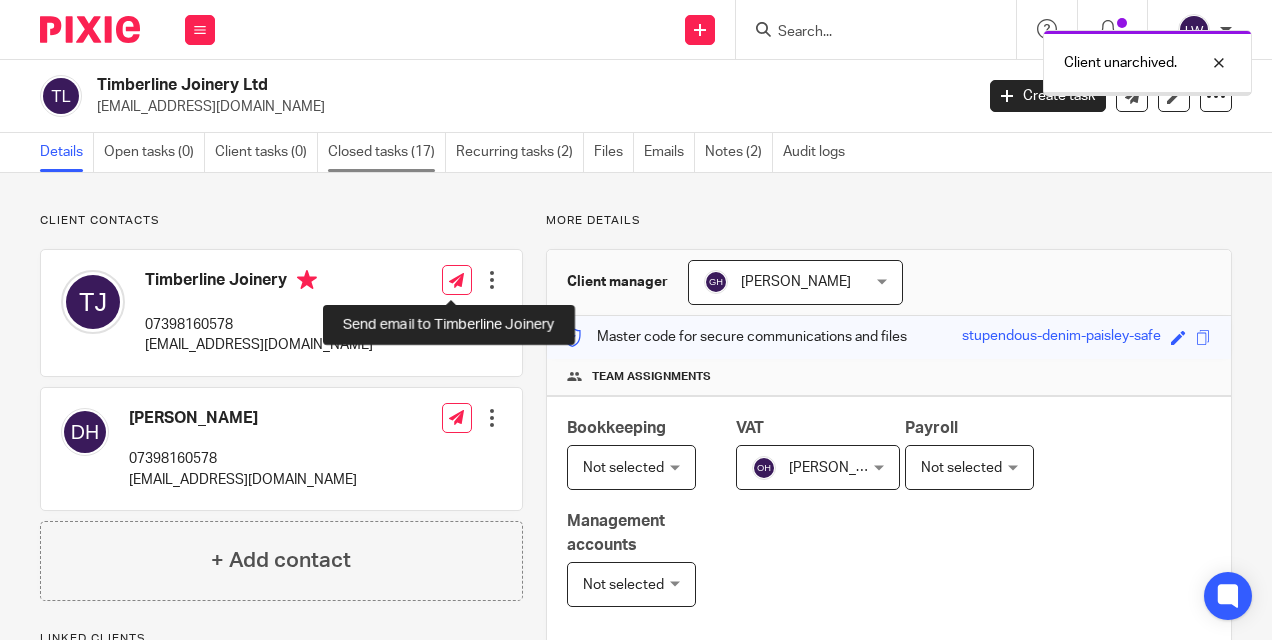 scroll, scrollTop: 0, scrollLeft: 0, axis: both 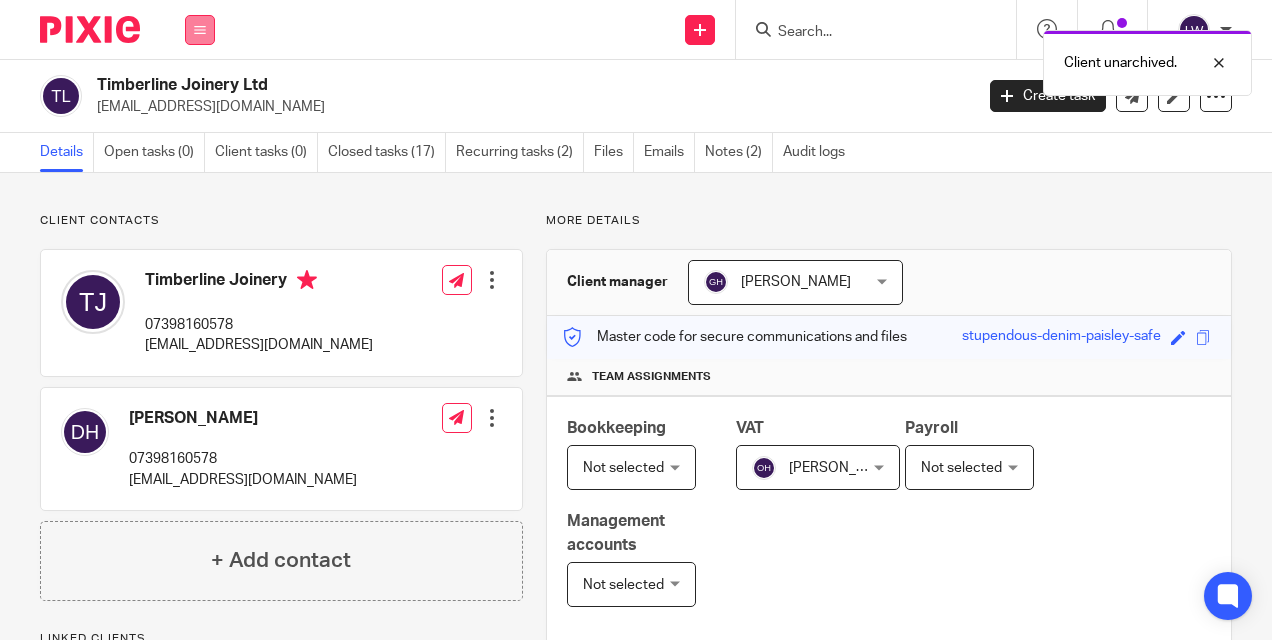 click at bounding box center (200, 30) 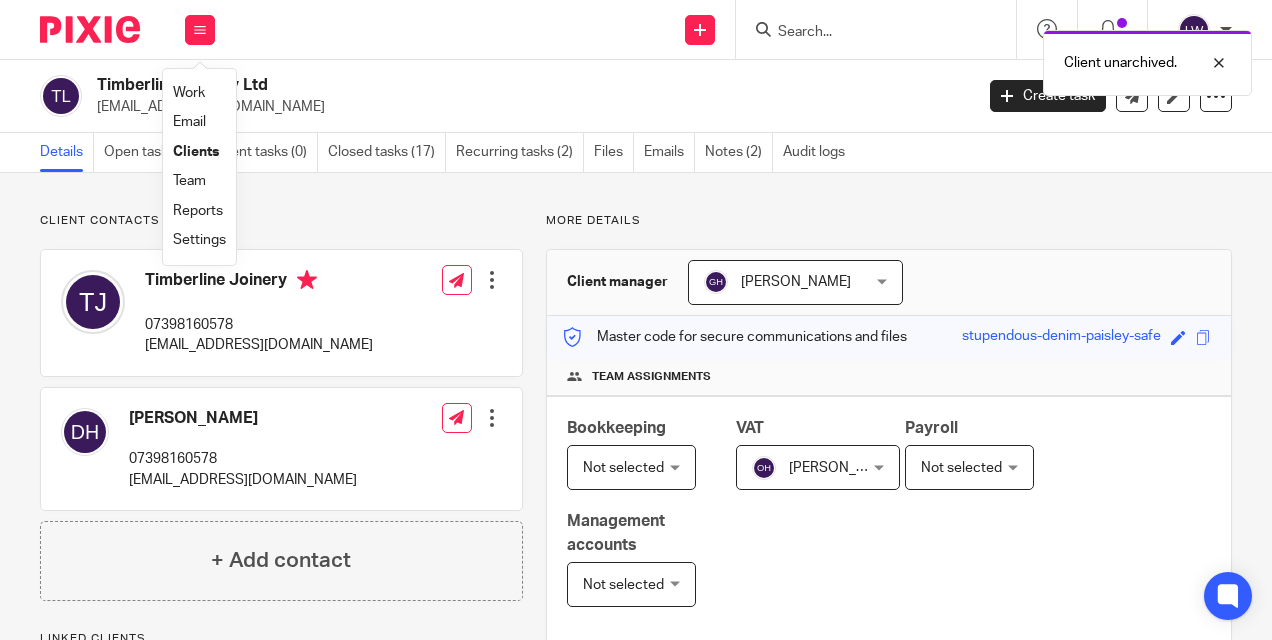 click on "Email" at bounding box center (189, 122) 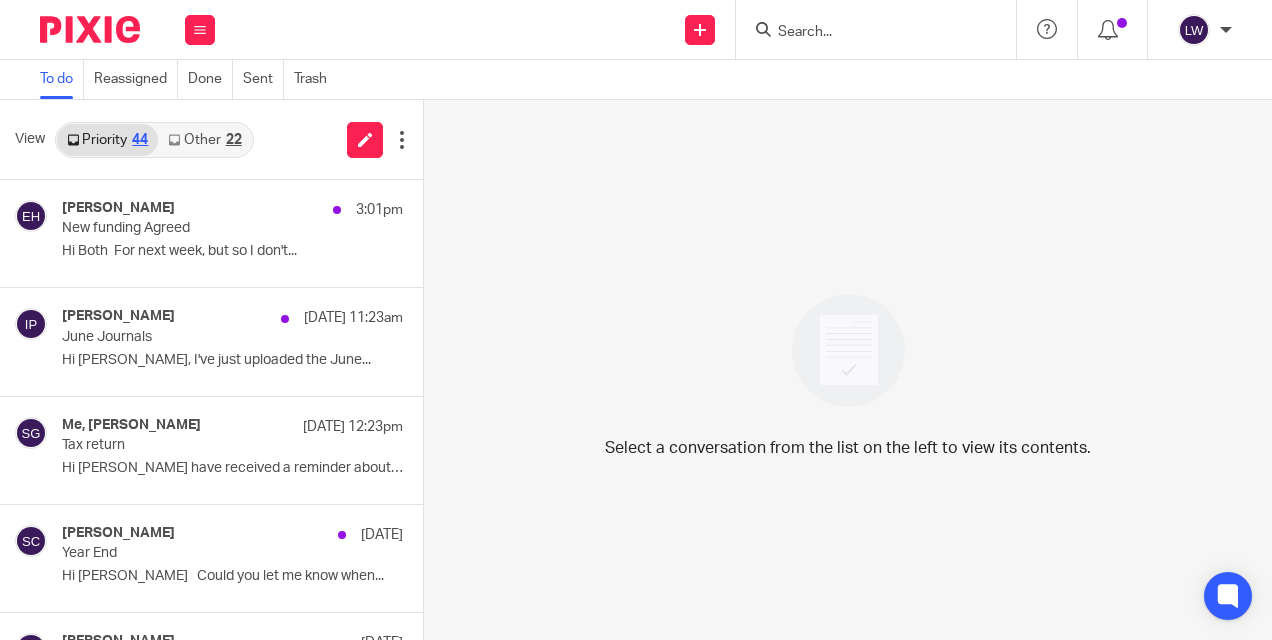 scroll, scrollTop: 0, scrollLeft: 0, axis: both 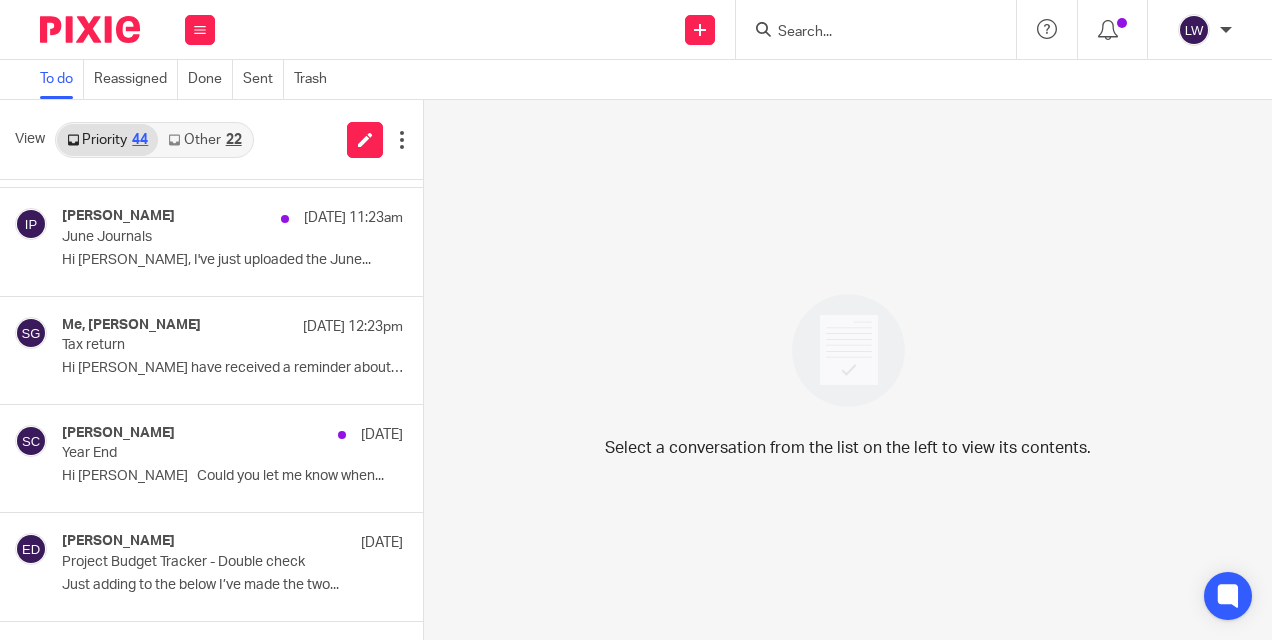 click on "Priority
44
Other
22" at bounding box center [154, 140] 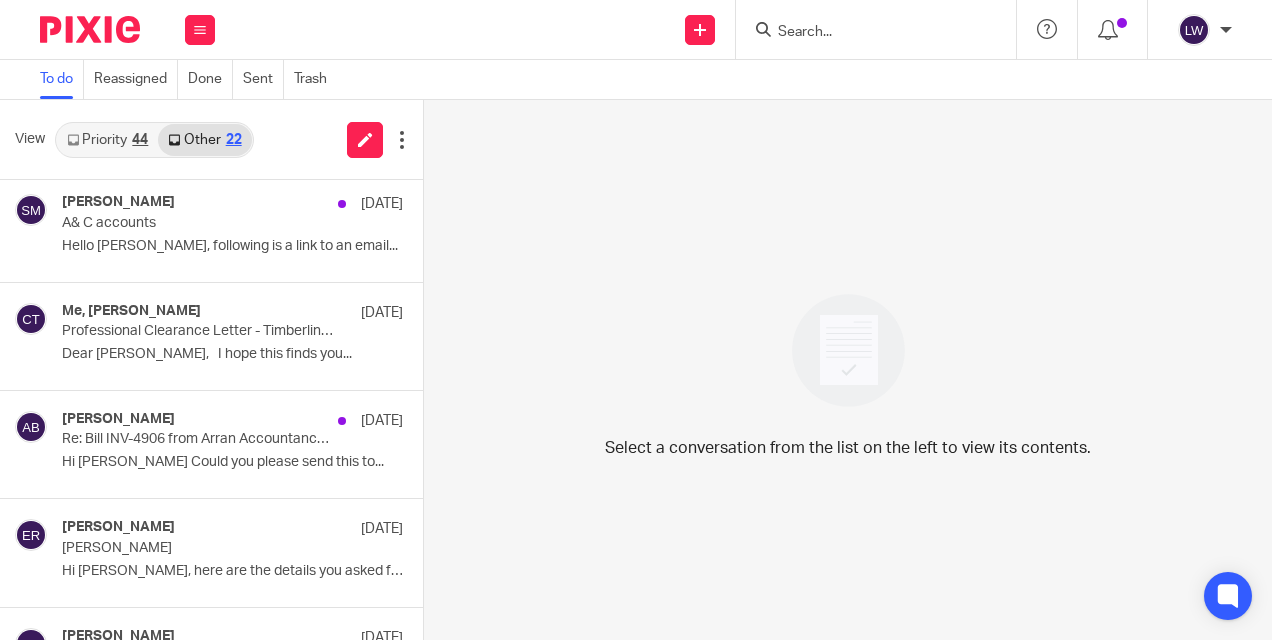 scroll, scrollTop: 1000, scrollLeft: 0, axis: vertical 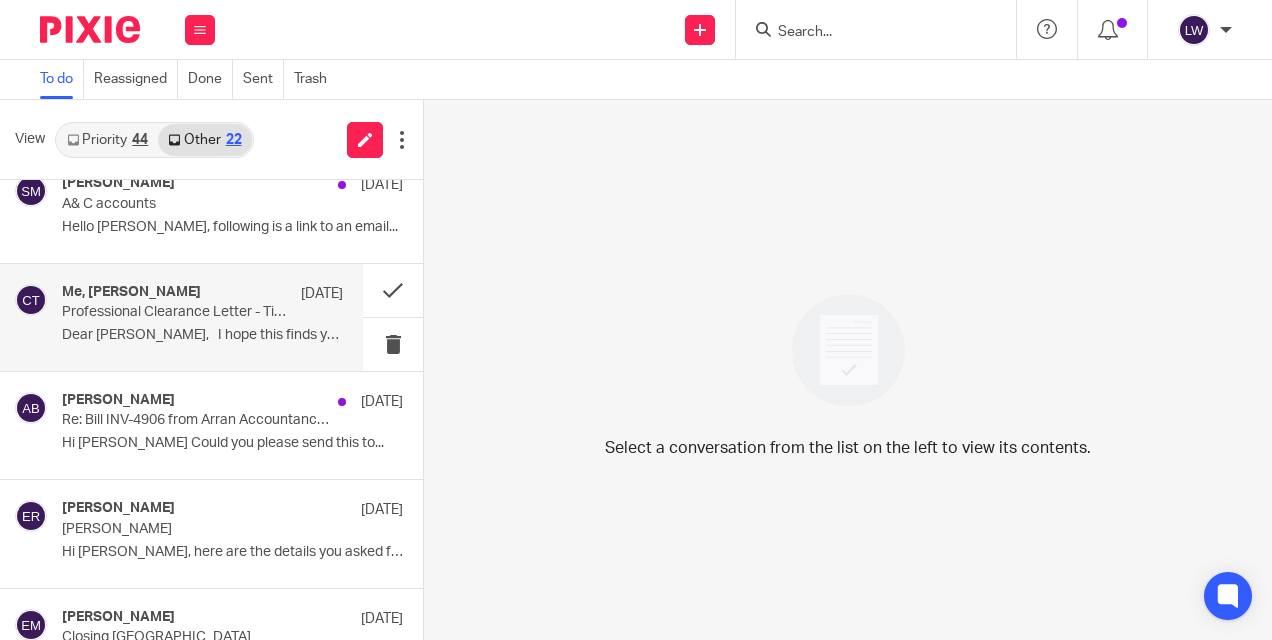 click on "Dear Lorna,     I hope this finds you..." at bounding box center (202, 335) 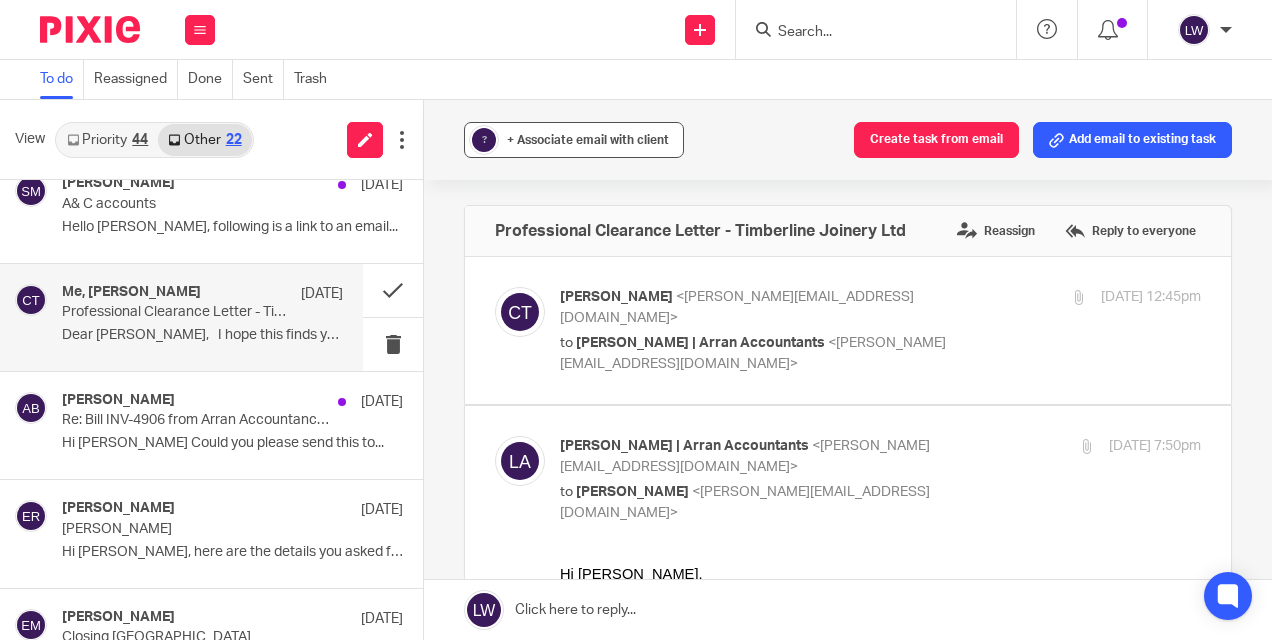 scroll, scrollTop: 0, scrollLeft: 0, axis: both 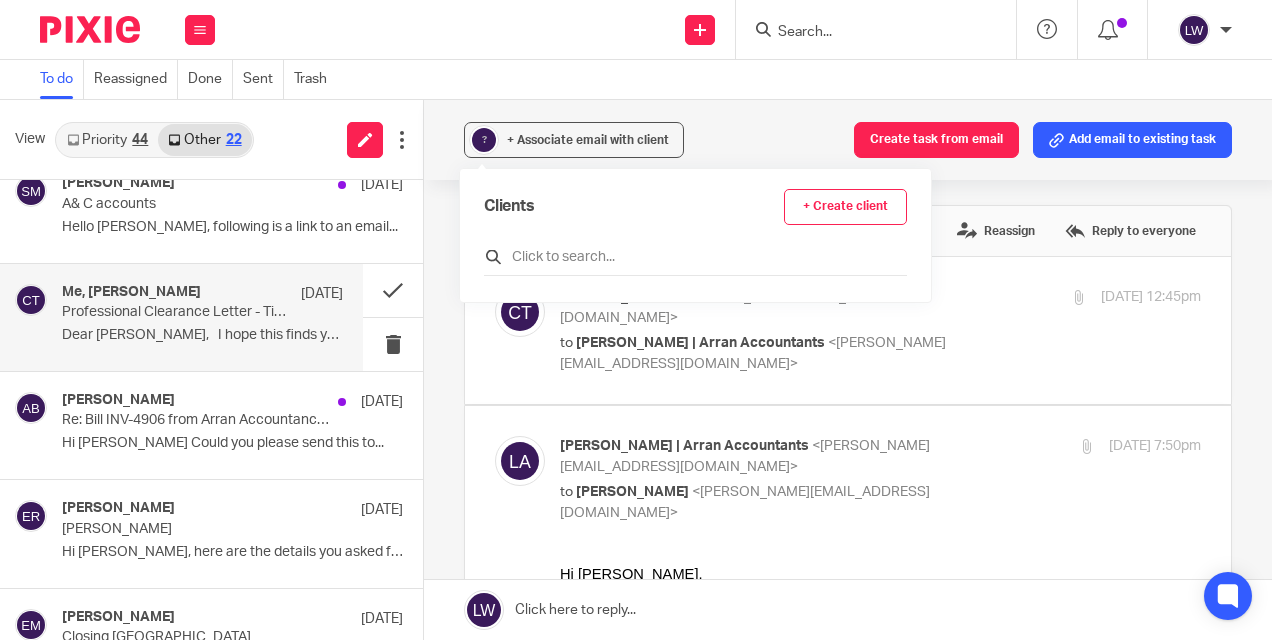 click at bounding box center (695, 257) 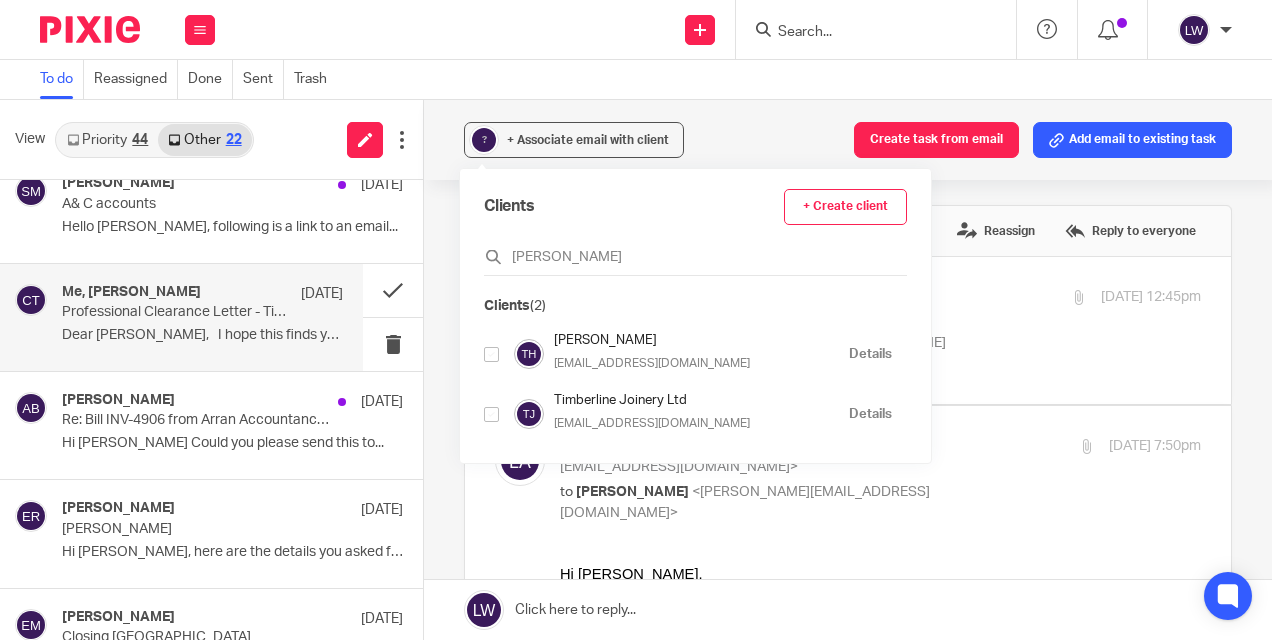 type on "timm" 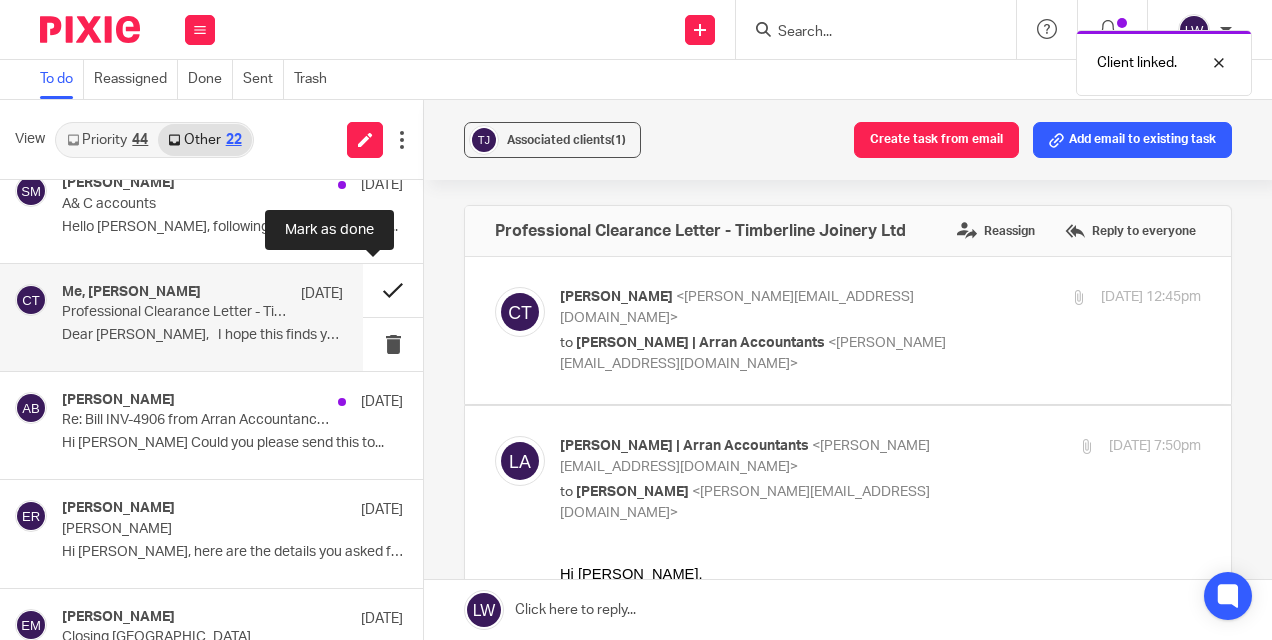 click at bounding box center (393, 290) 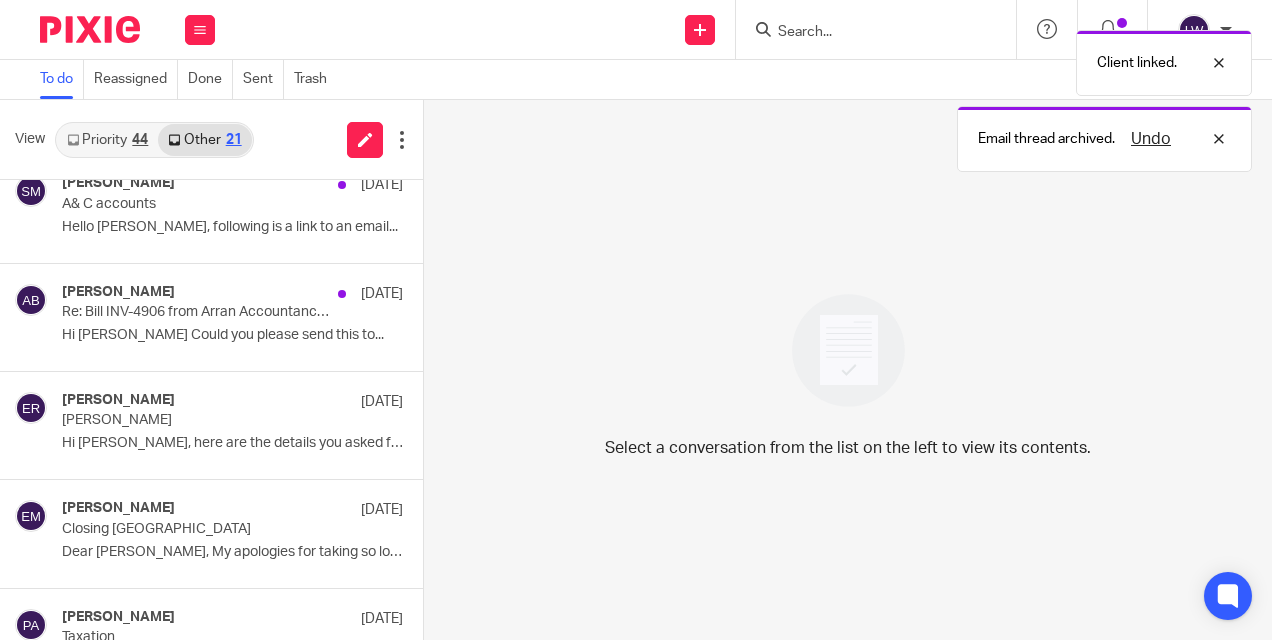 click on "Client linked. Email thread archived. Undo" at bounding box center [944, 96] 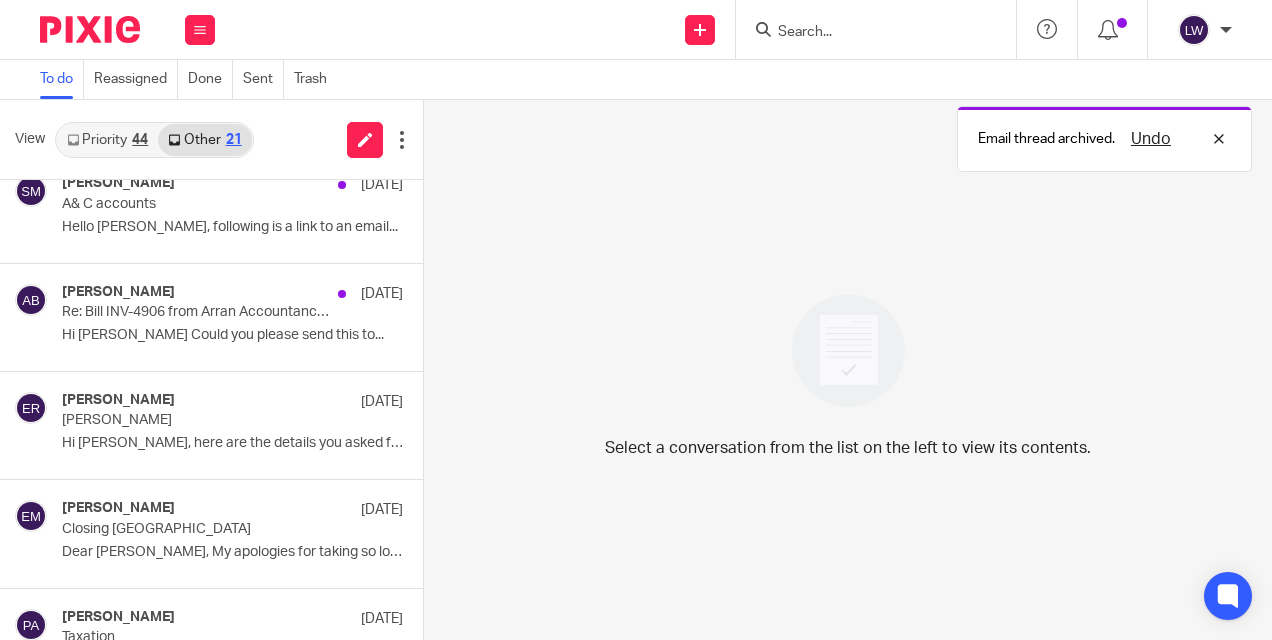 click on "Client linked. Email thread archived. Undo" at bounding box center [944, 96] 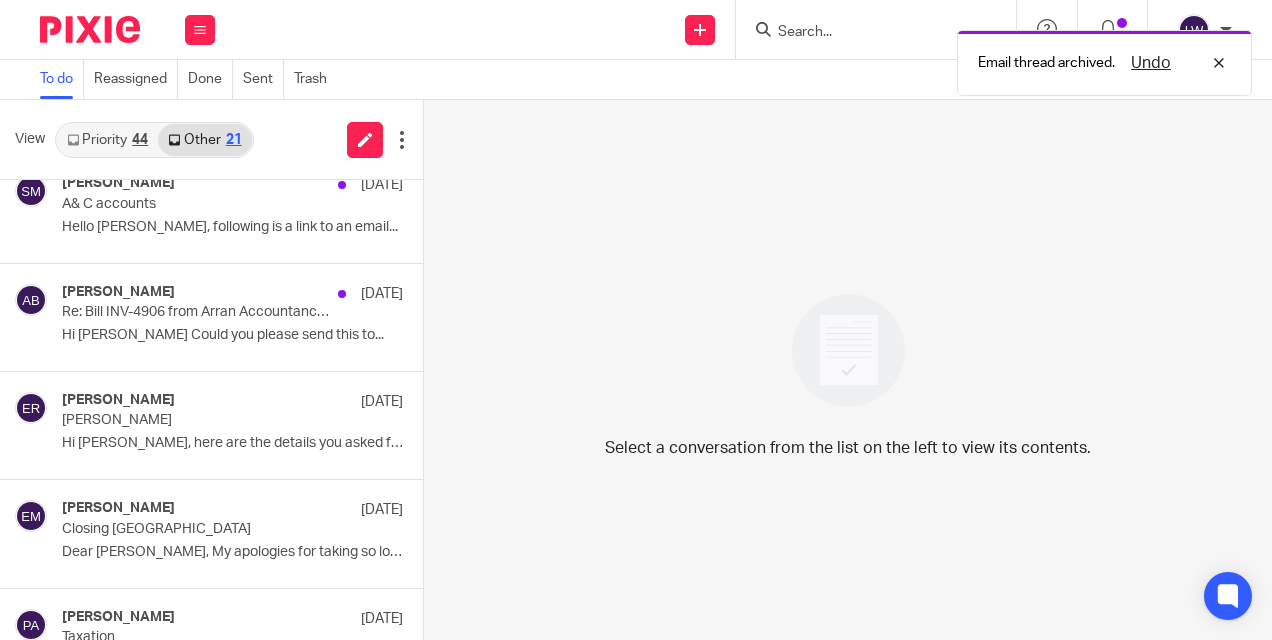 click on "Email thread archived. Undo" at bounding box center [944, 58] 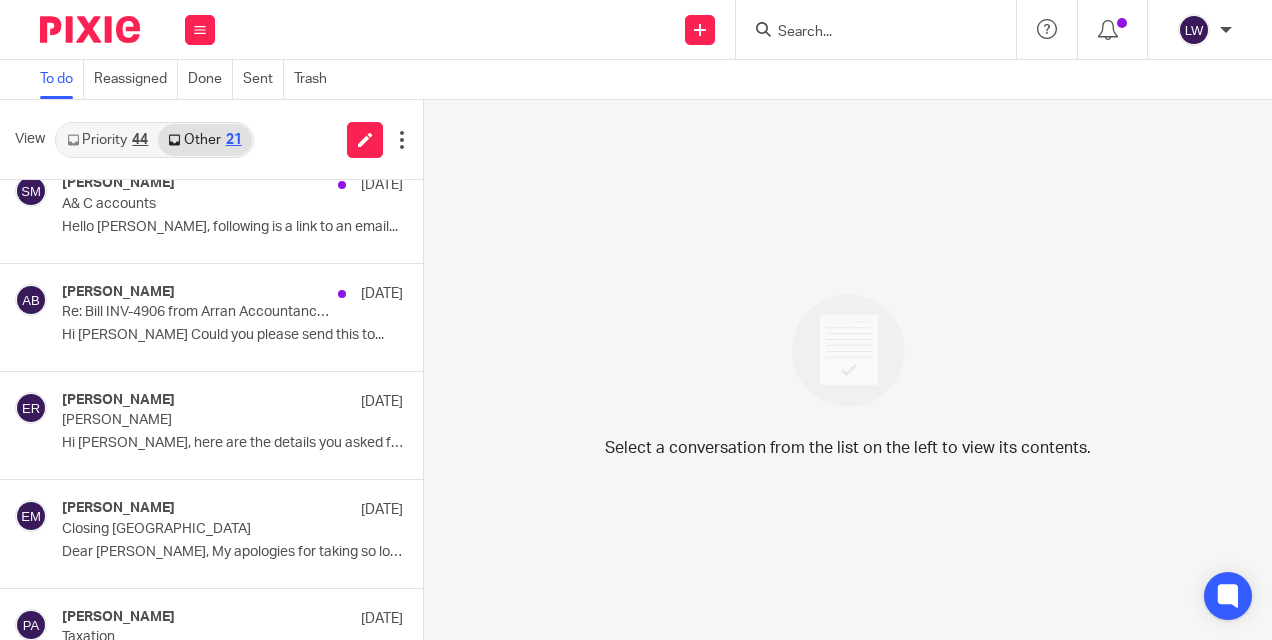 click on "Email thread archived. Undo" at bounding box center (944, 58) 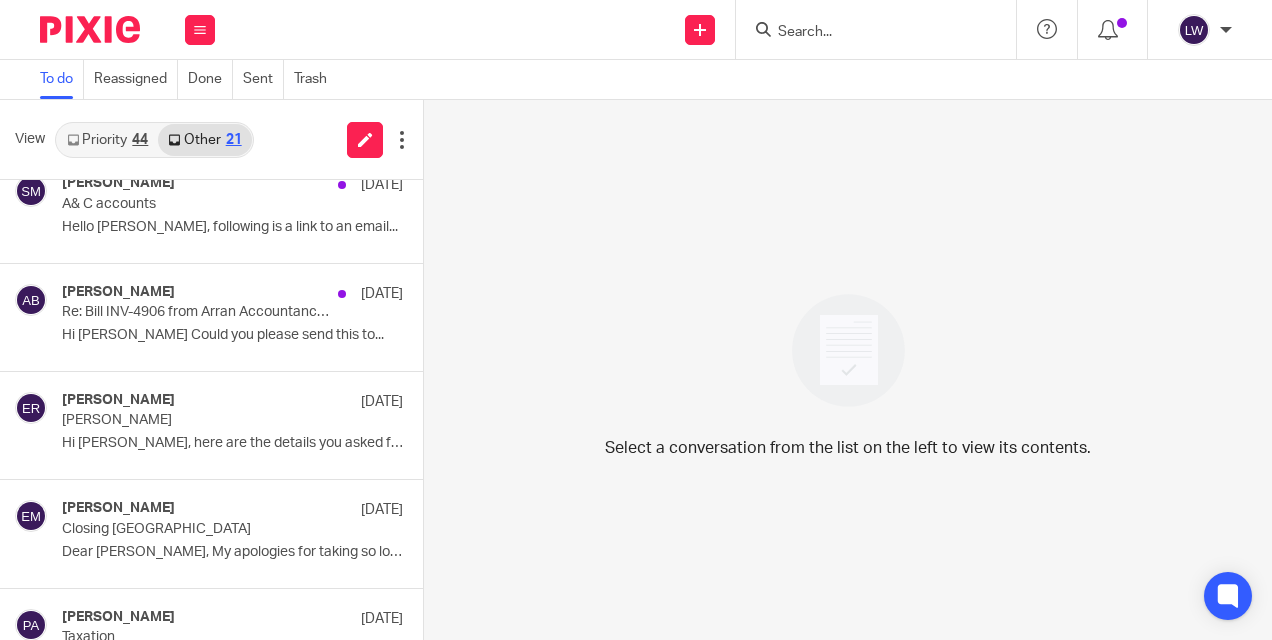 click at bounding box center [866, 33] 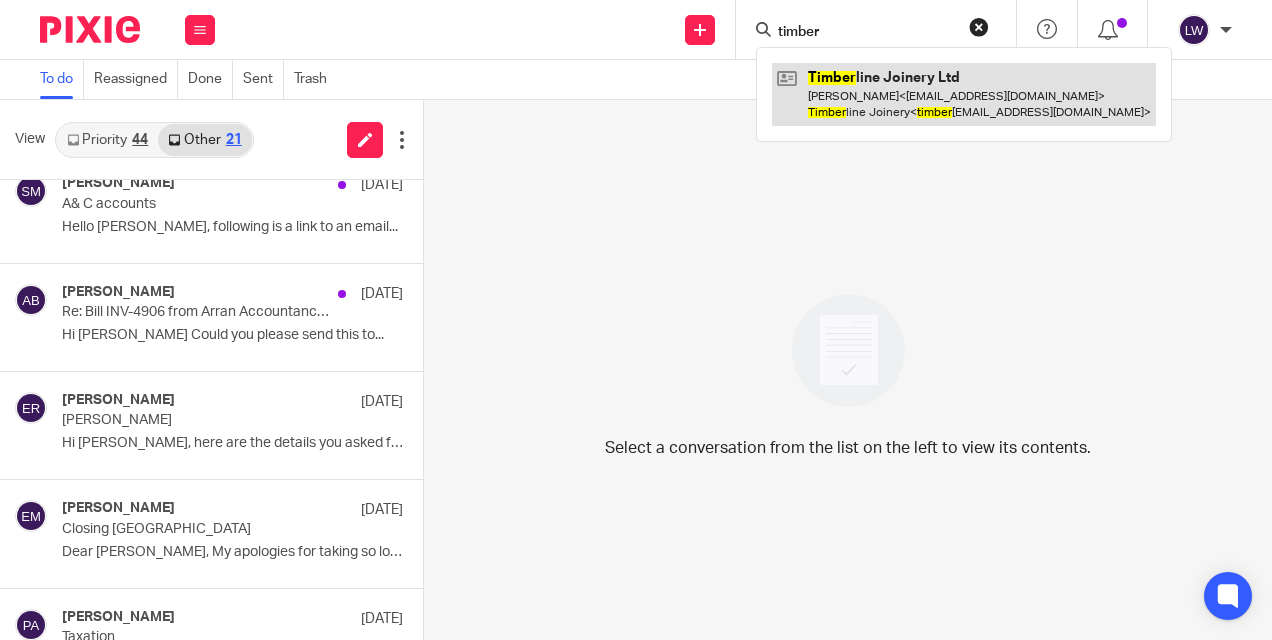 type on "timber" 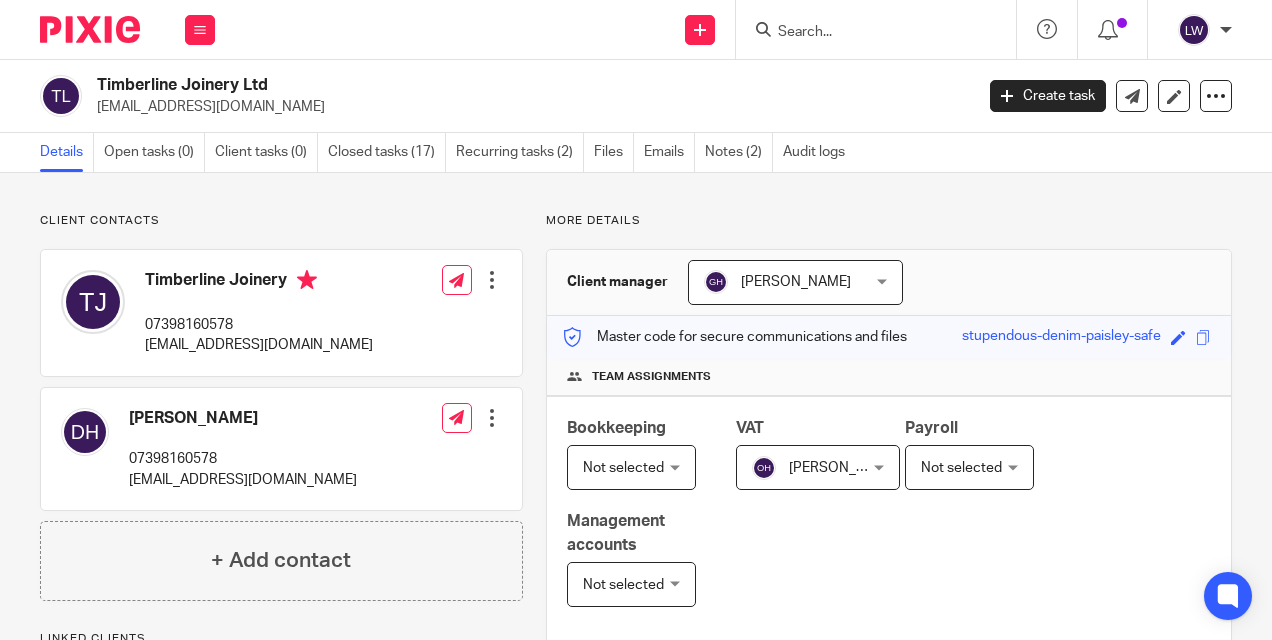 scroll, scrollTop: 0, scrollLeft: 0, axis: both 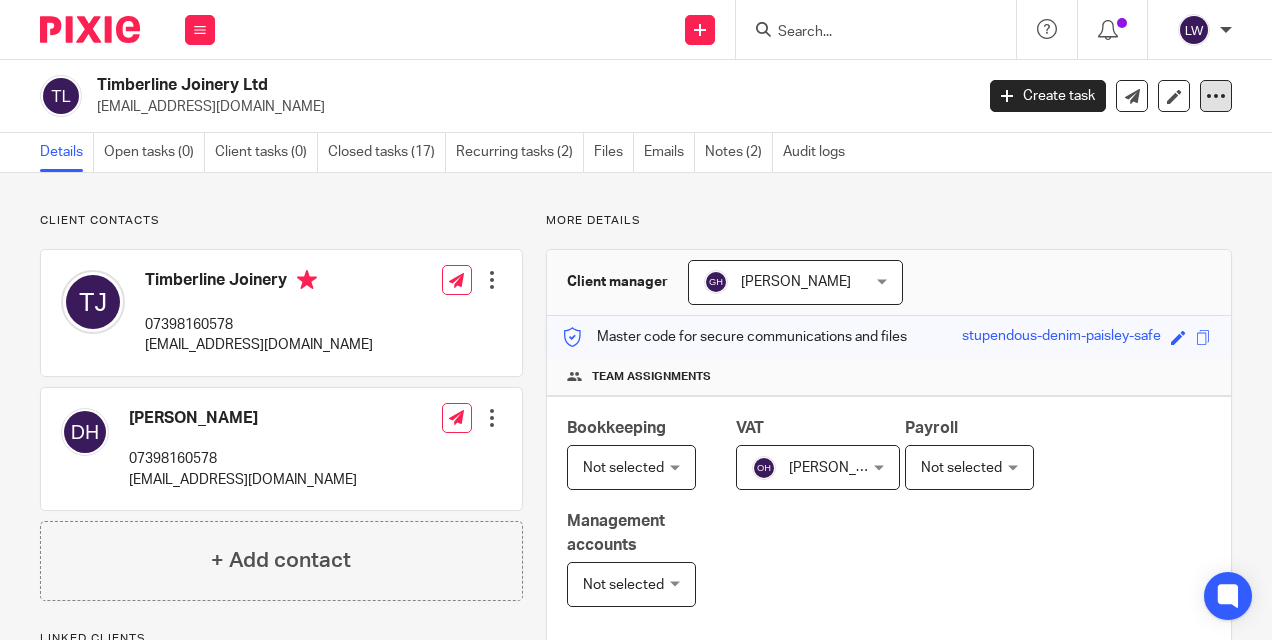 click at bounding box center (1216, 96) 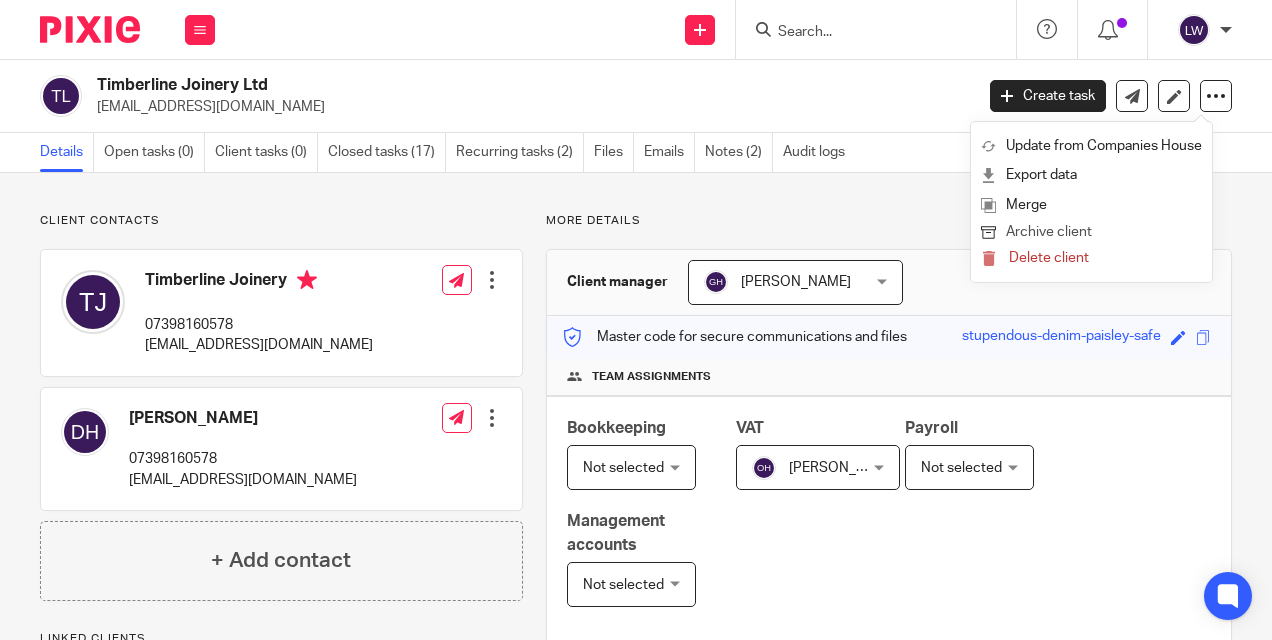 click on "Archive client" at bounding box center [1091, 233] 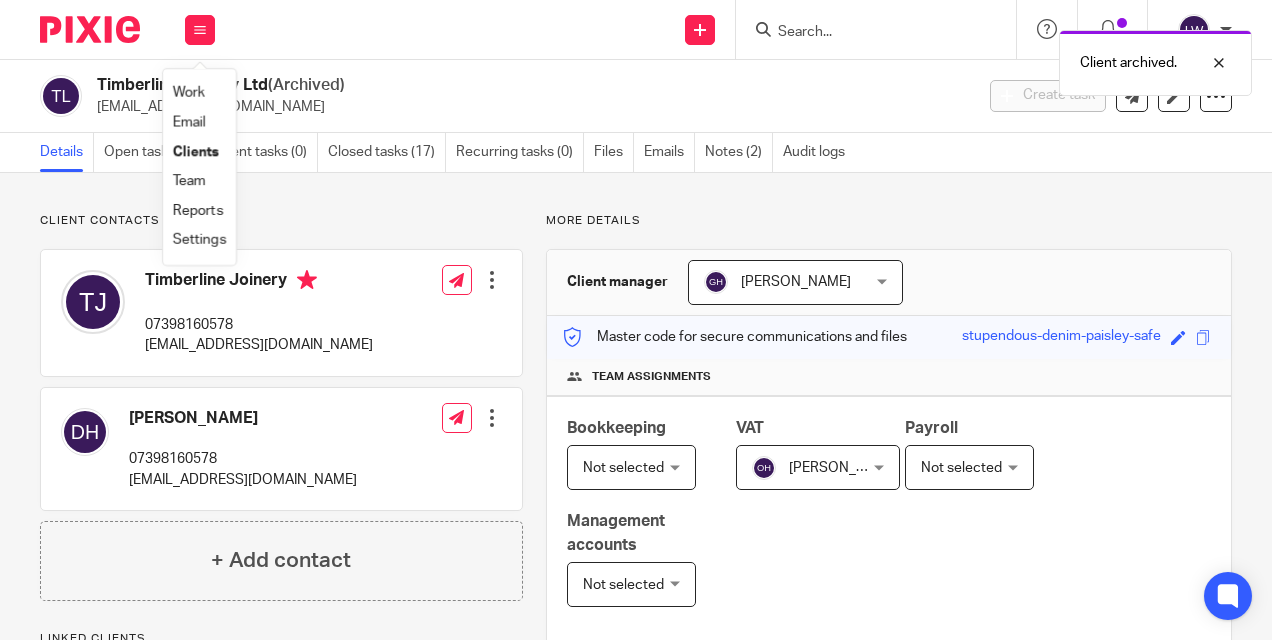 scroll, scrollTop: 0, scrollLeft: 0, axis: both 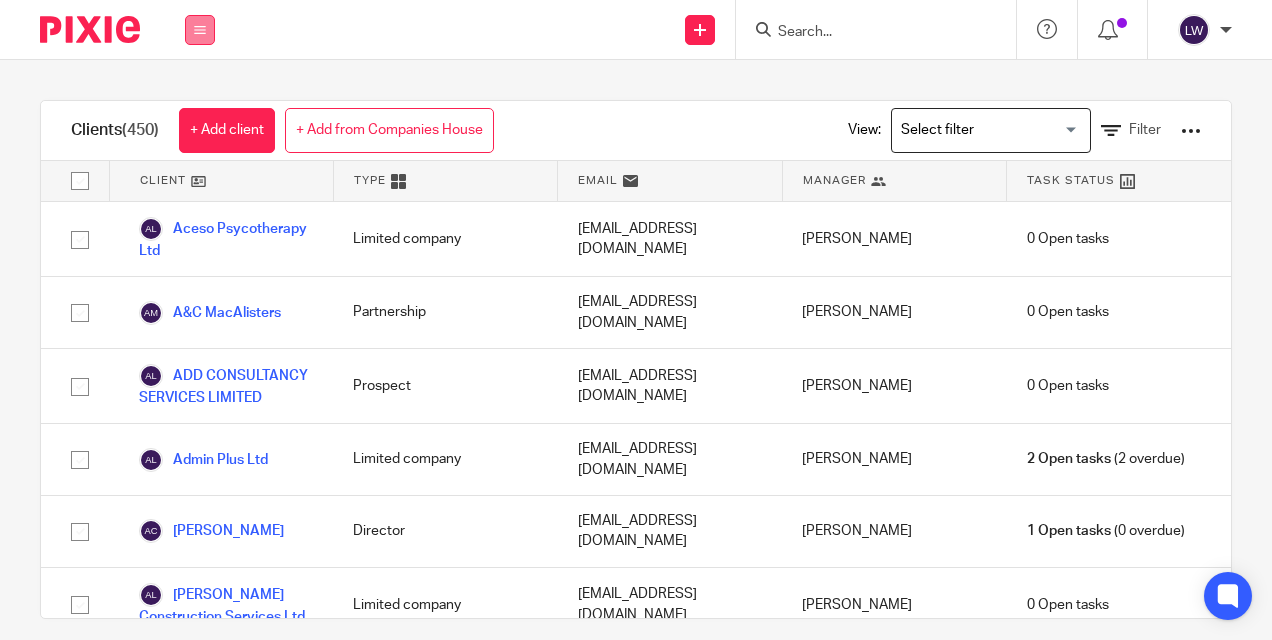 click at bounding box center [200, 30] 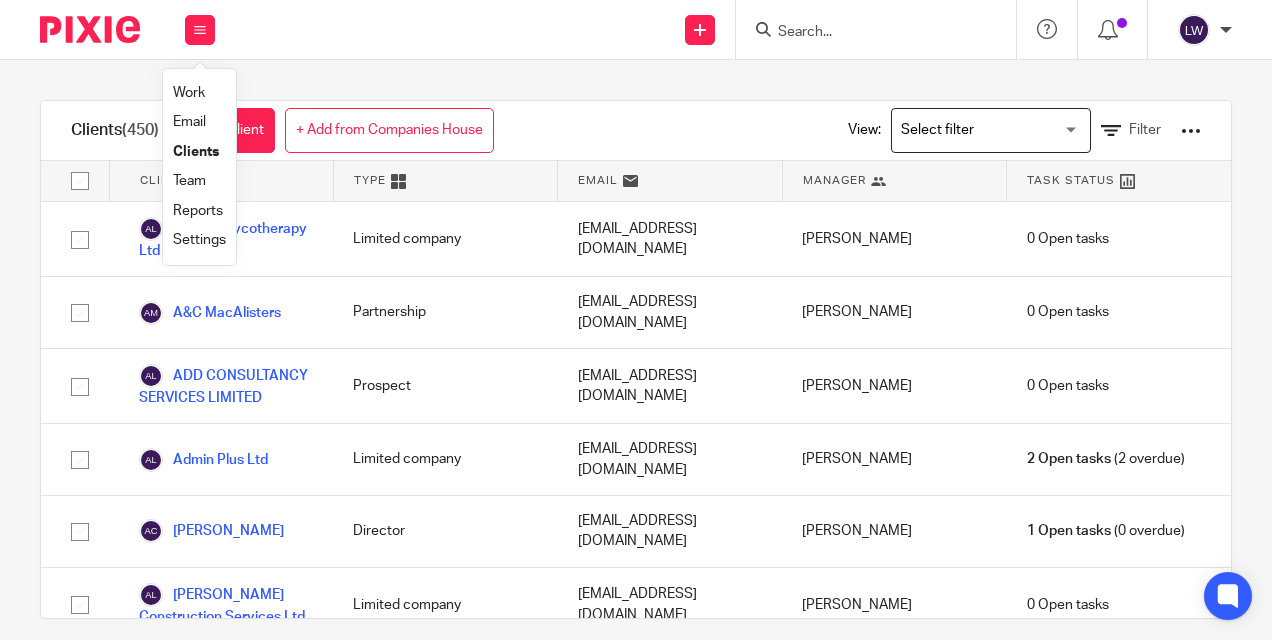 click on "Email" at bounding box center [189, 122] 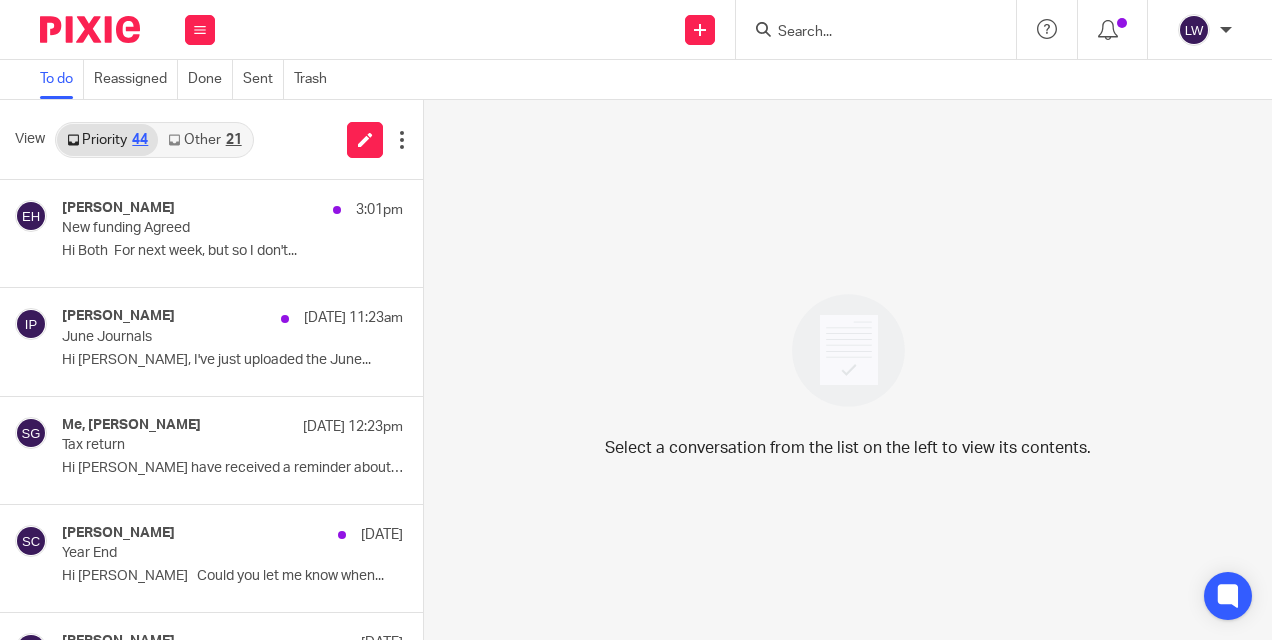 scroll, scrollTop: 0, scrollLeft: 0, axis: both 